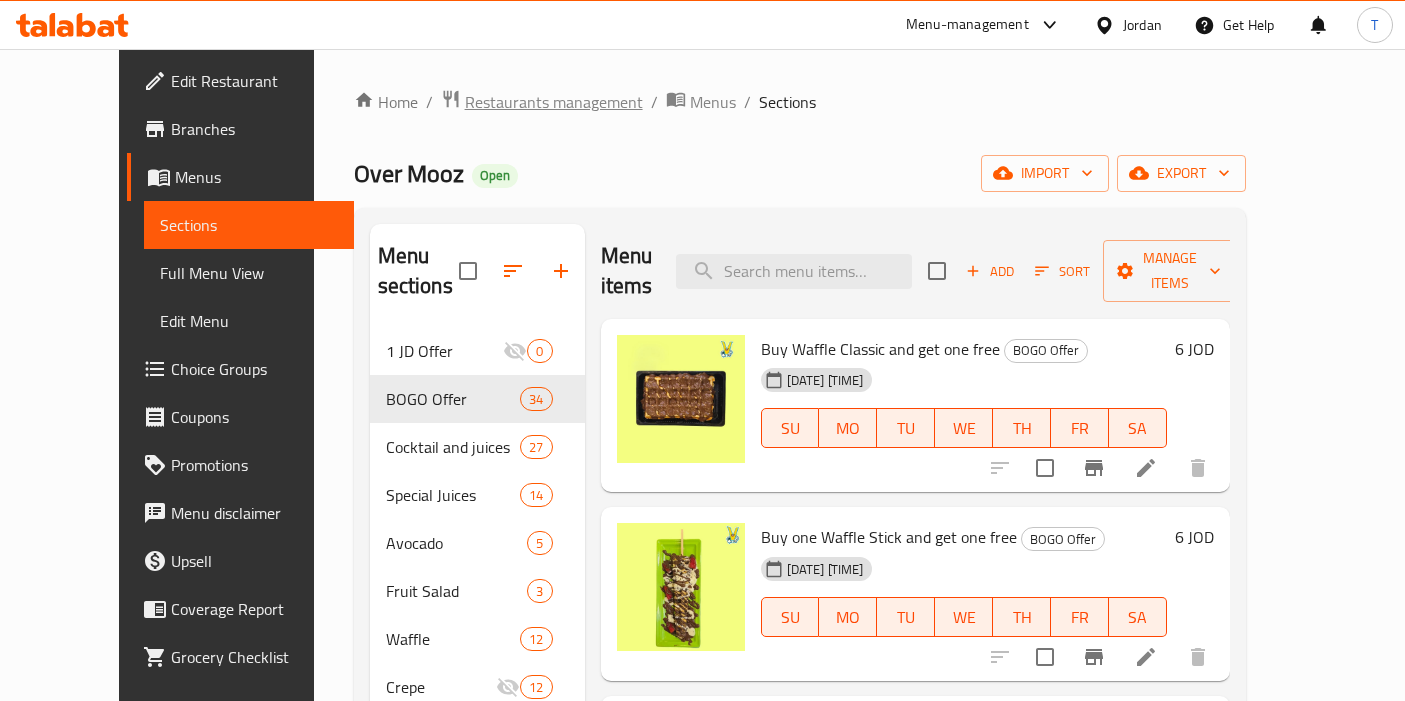 scroll, scrollTop: 0, scrollLeft: 0, axis: both 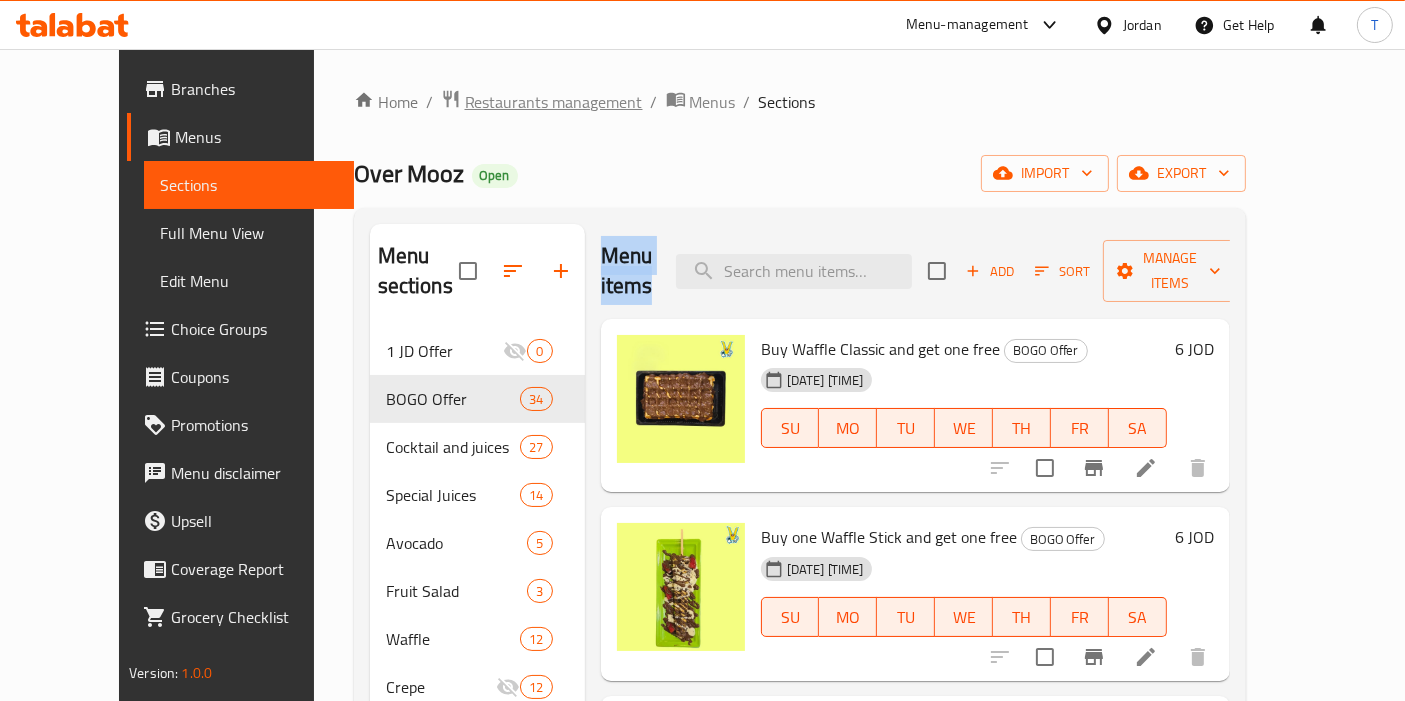 click on "Restaurants management" at bounding box center [554, 102] 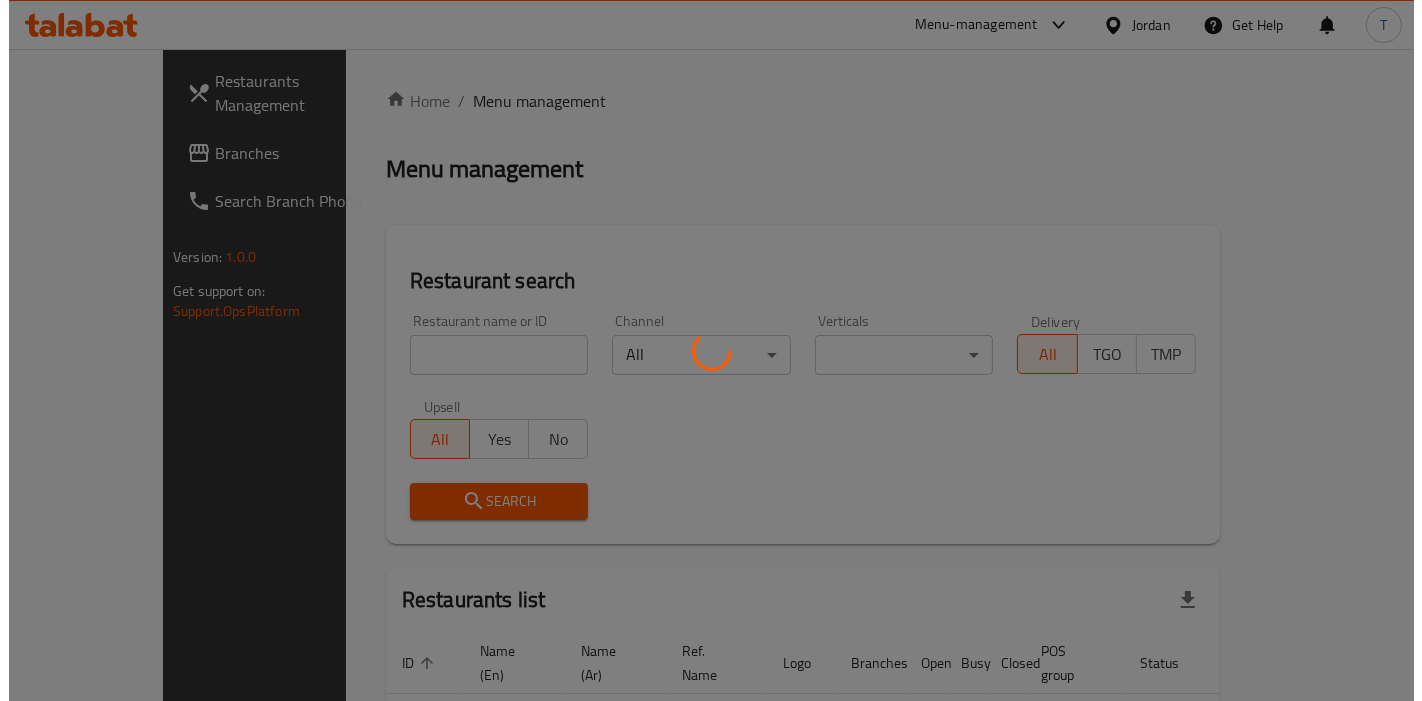 scroll, scrollTop: 0, scrollLeft: 0, axis: both 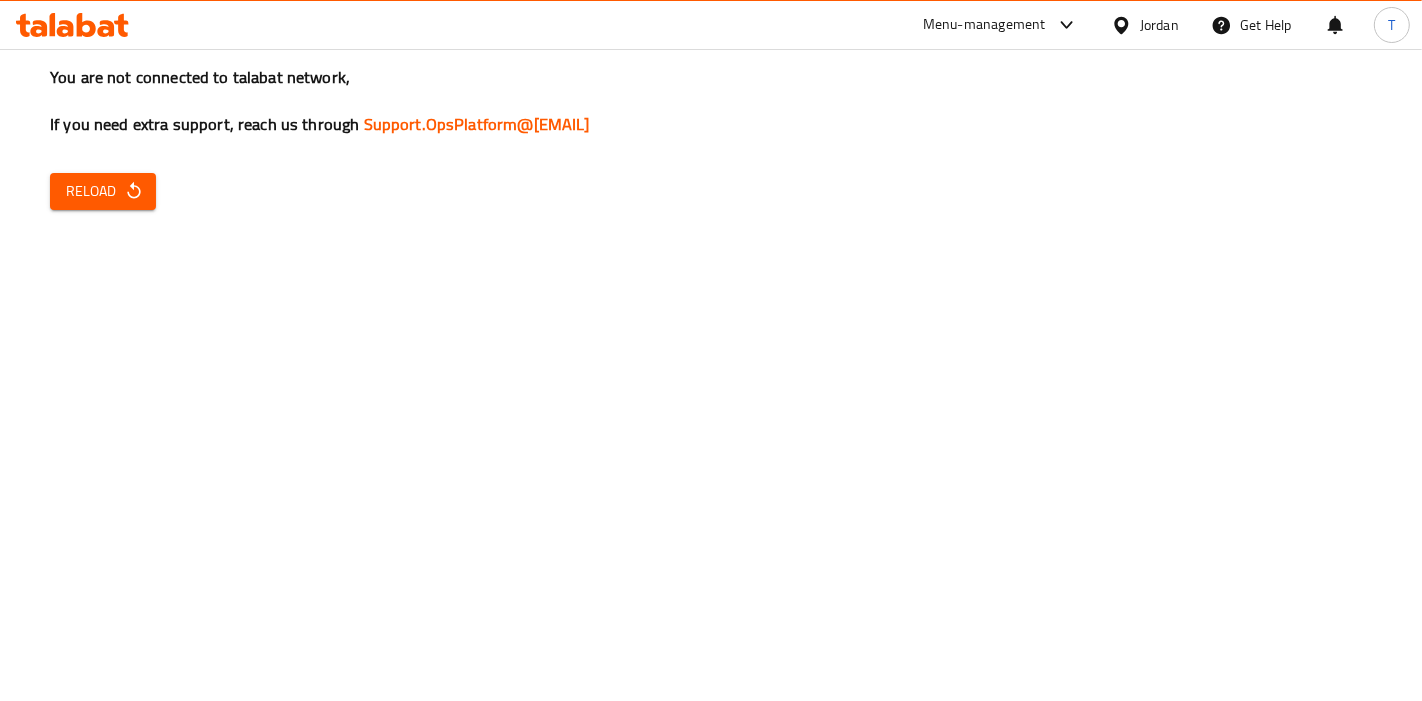 click on "You are not connected to talabat network,  If you need extra support, reach us through   Support.OpsPlatform@talabat.com Reload" at bounding box center [711, 350] 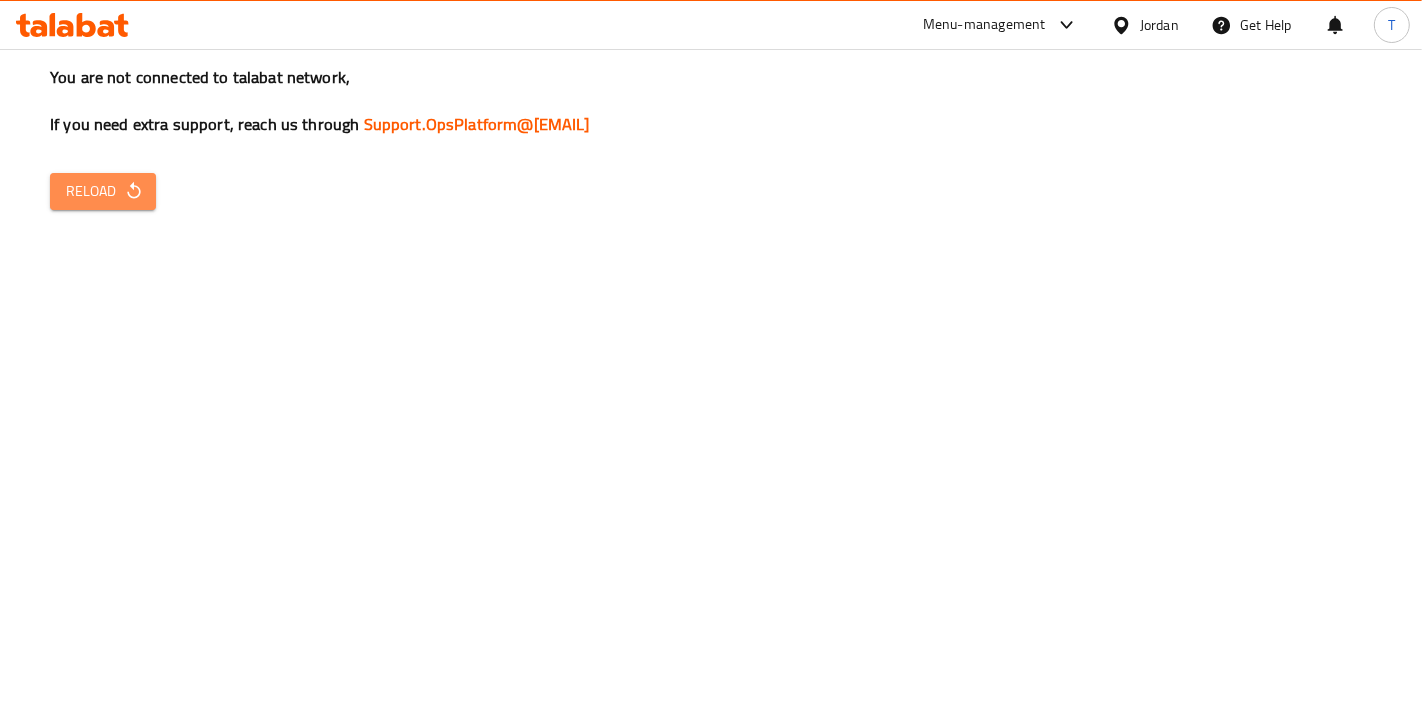 click on "Reload" at bounding box center (103, 191) 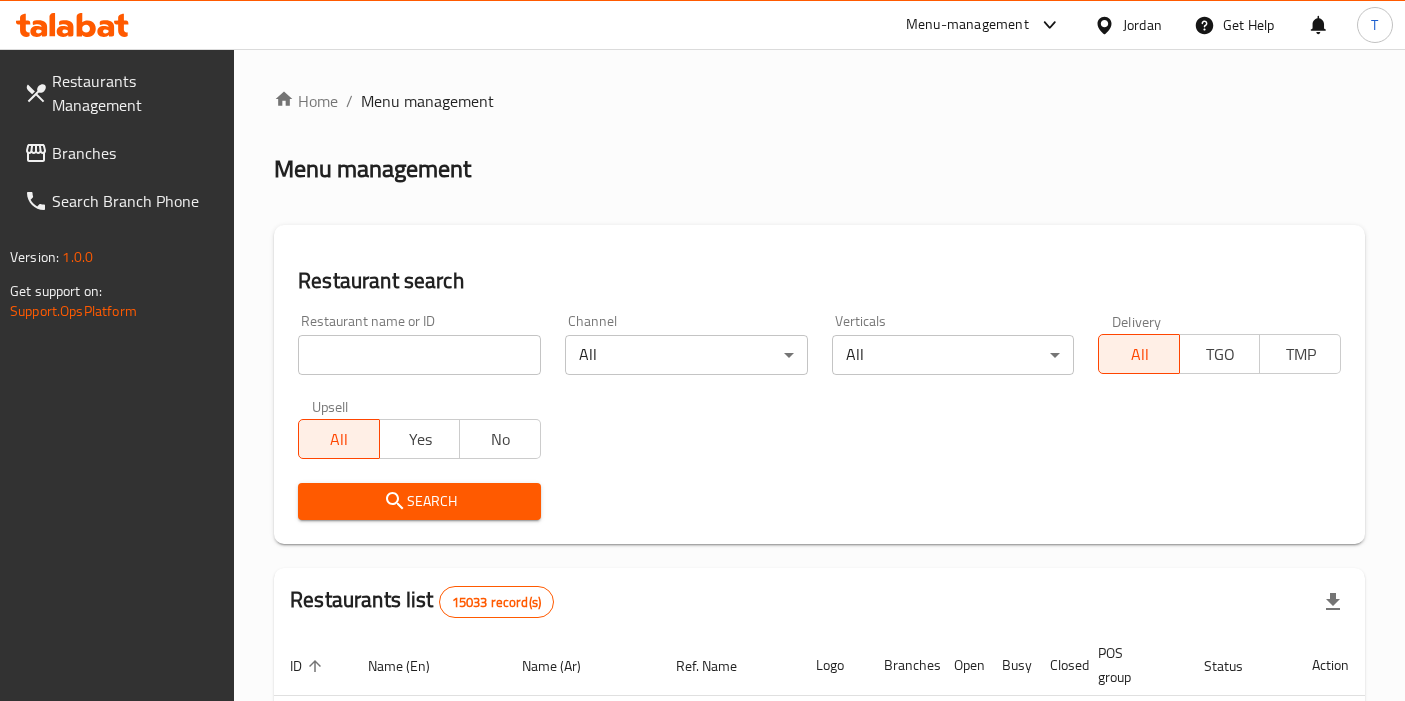 scroll, scrollTop: 0, scrollLeft: 0, axis: both 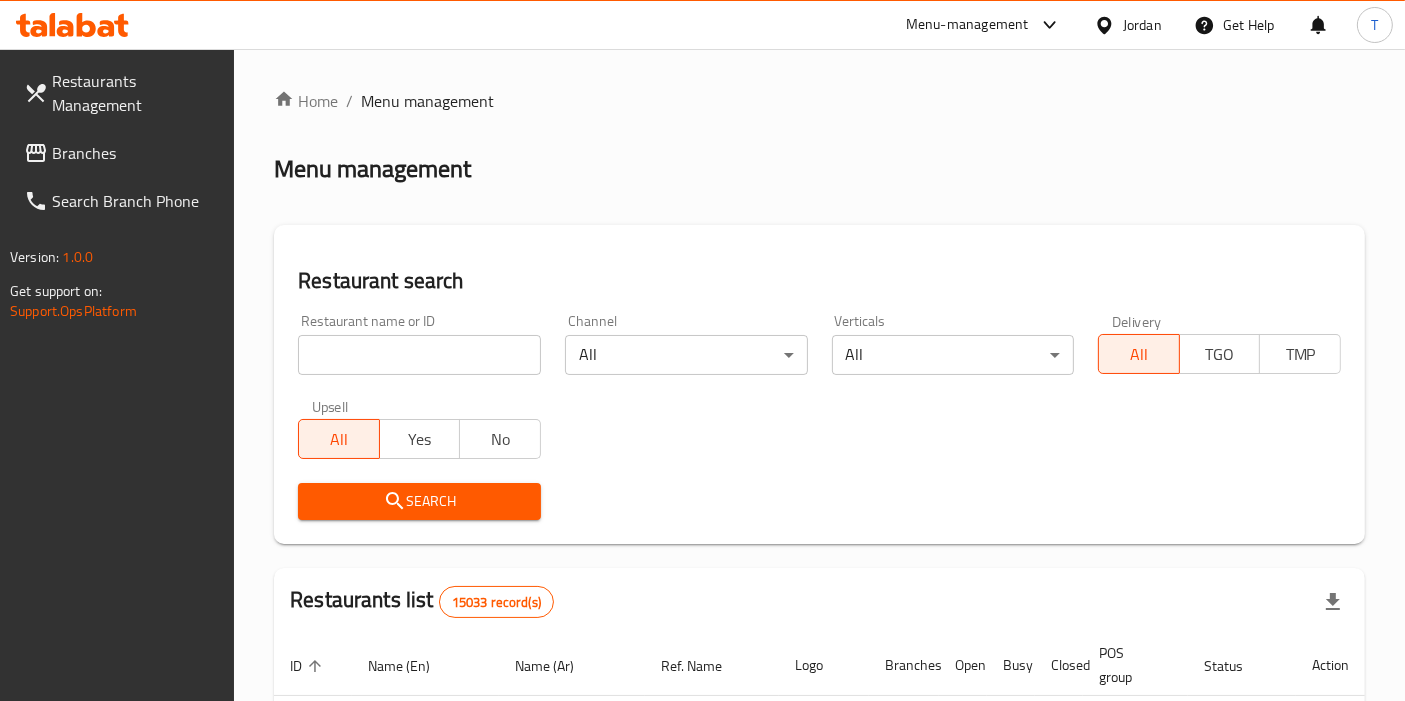 click at bounding box center (419, 355) 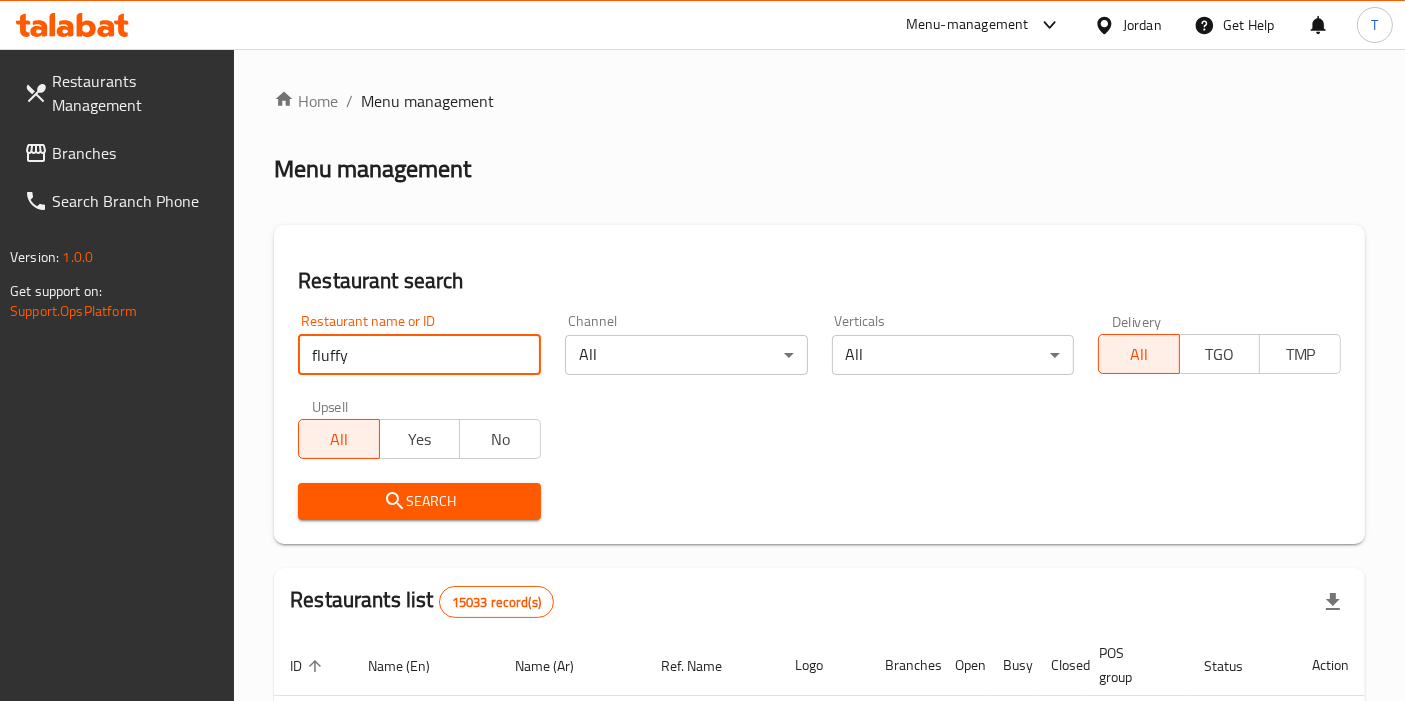 type on "fluffy" 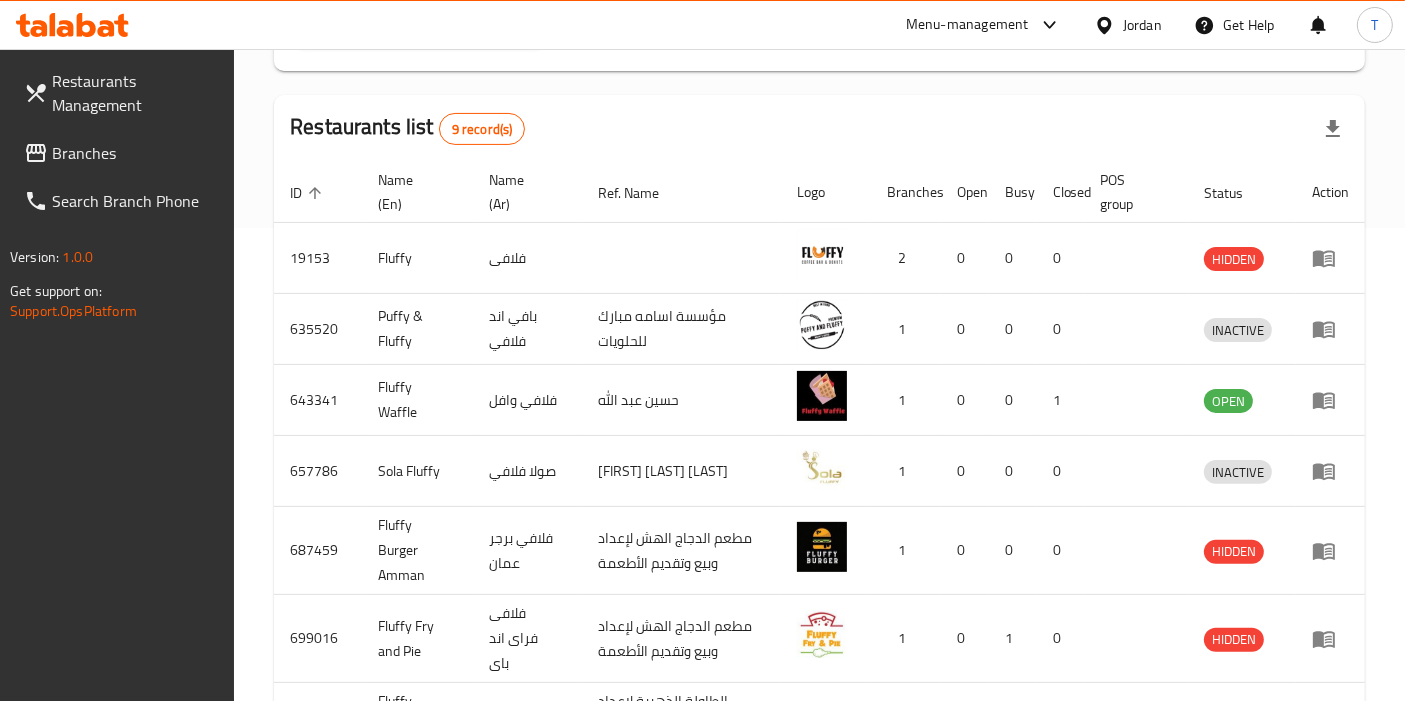 scroll, scrollTop: 477, scrollLeft: 0, axis: vertical 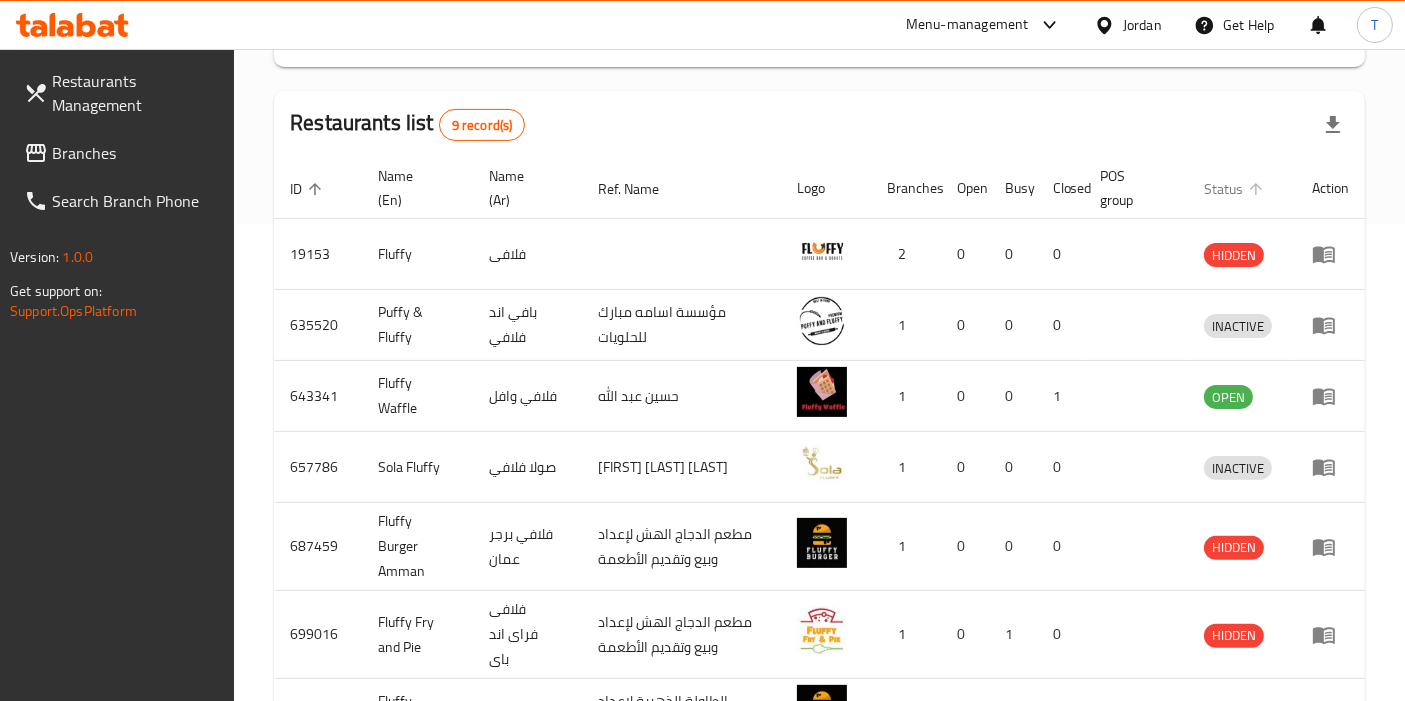 click 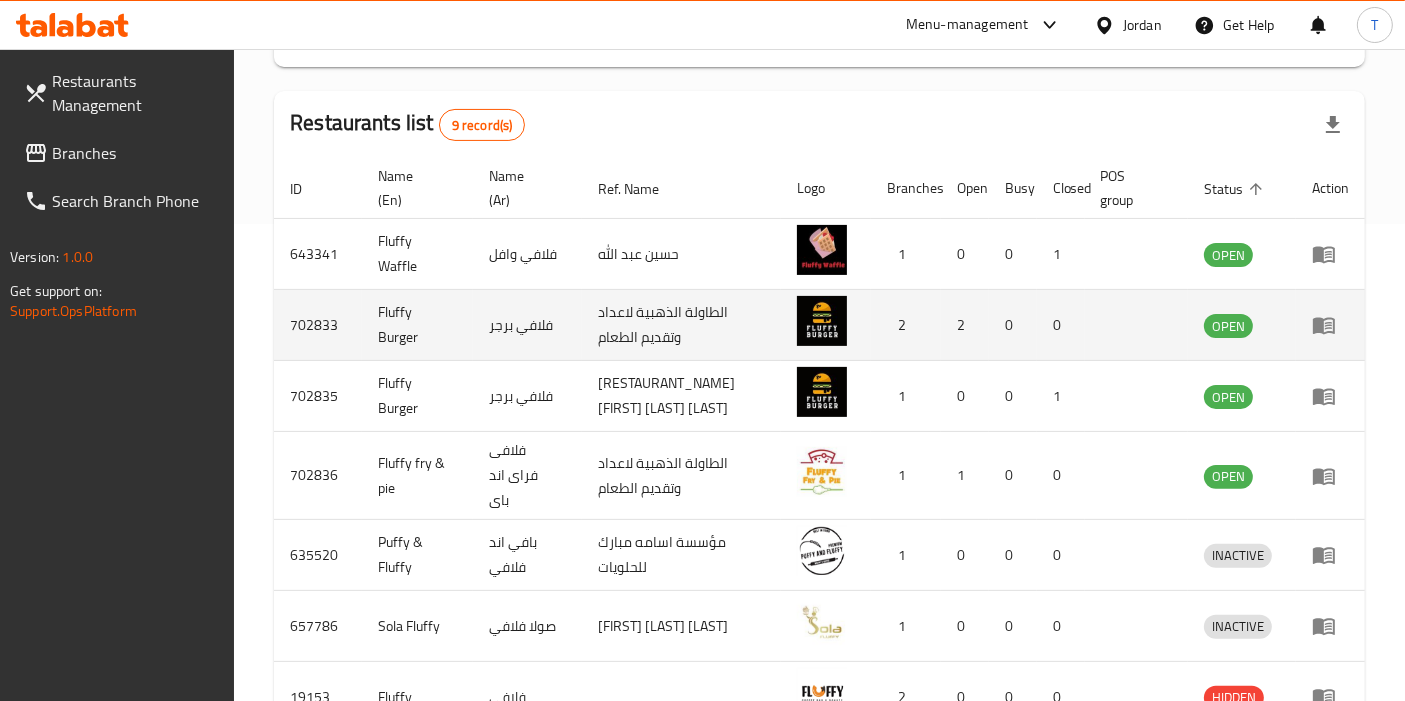 click at bounding box center [1330, 325] 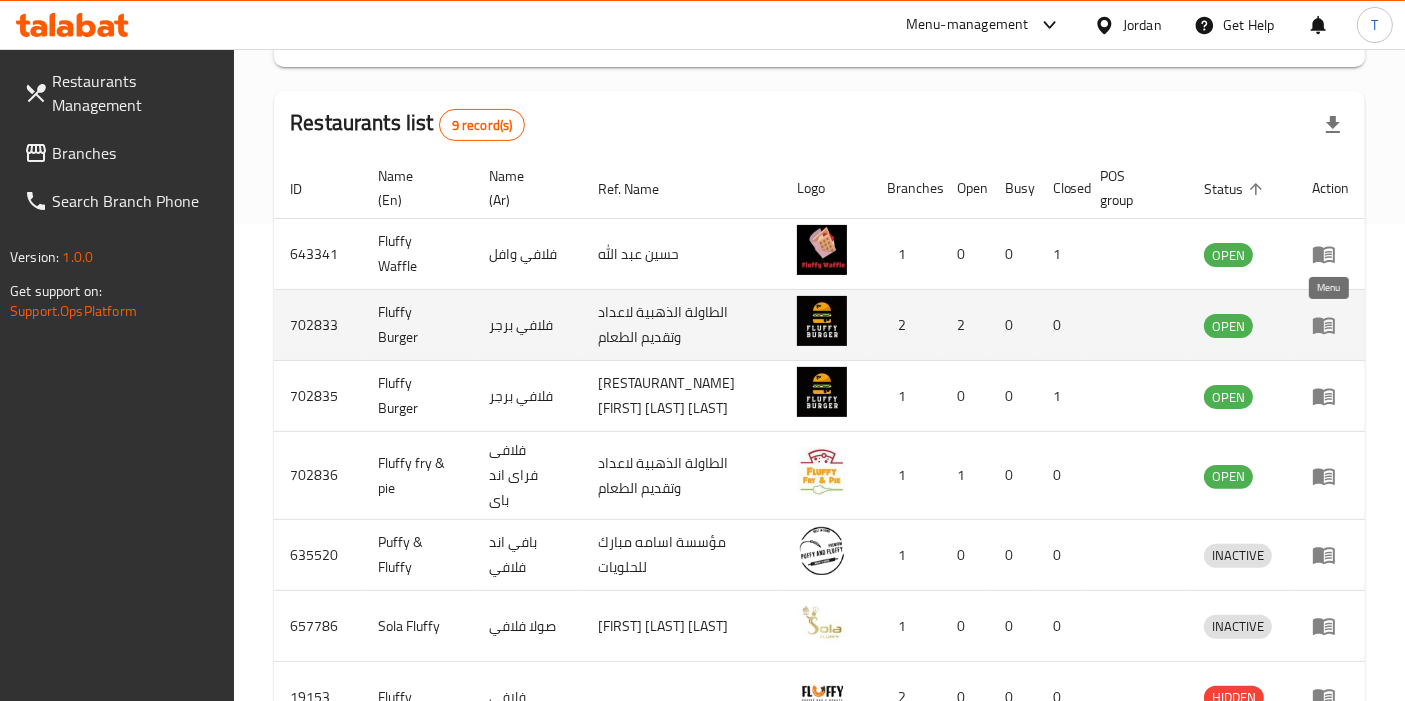 click at bounding box center [1330, 325] 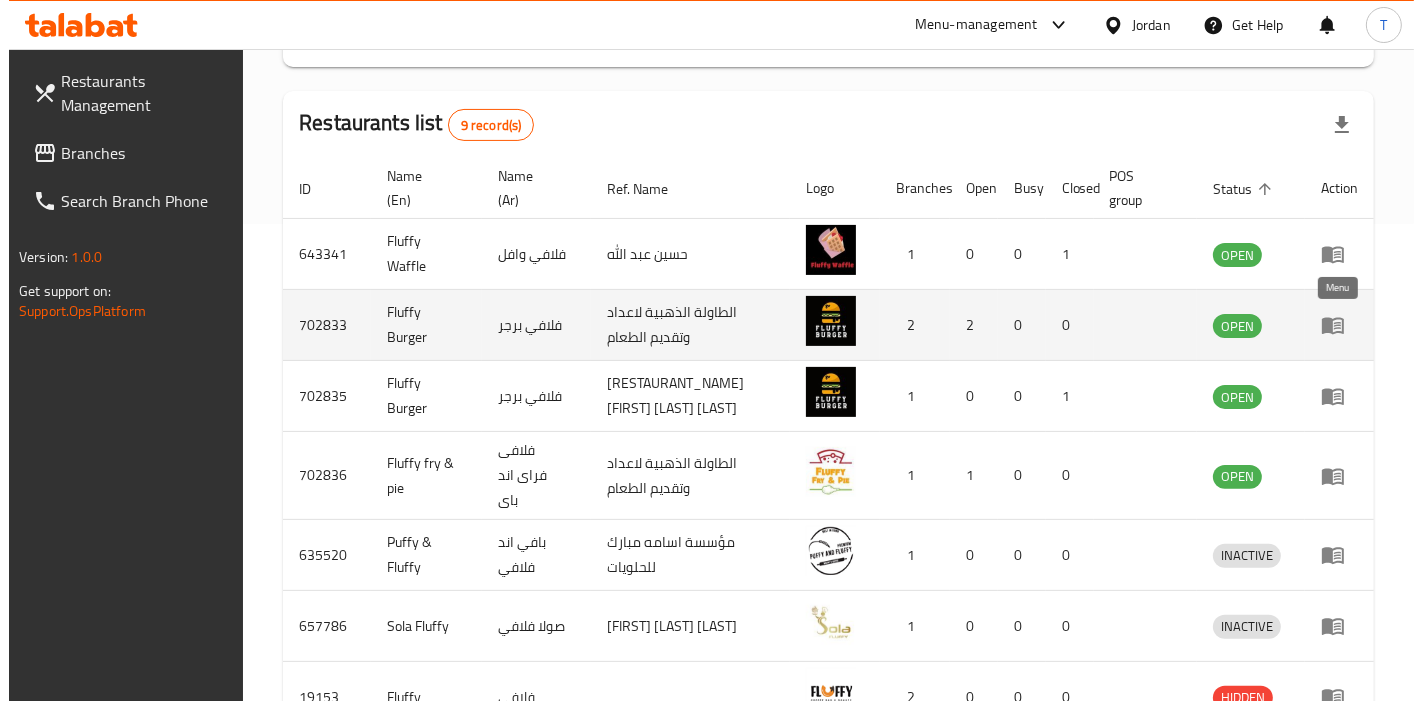 scroll, scrollTop: 0, scrollLeft: 0, axis: both 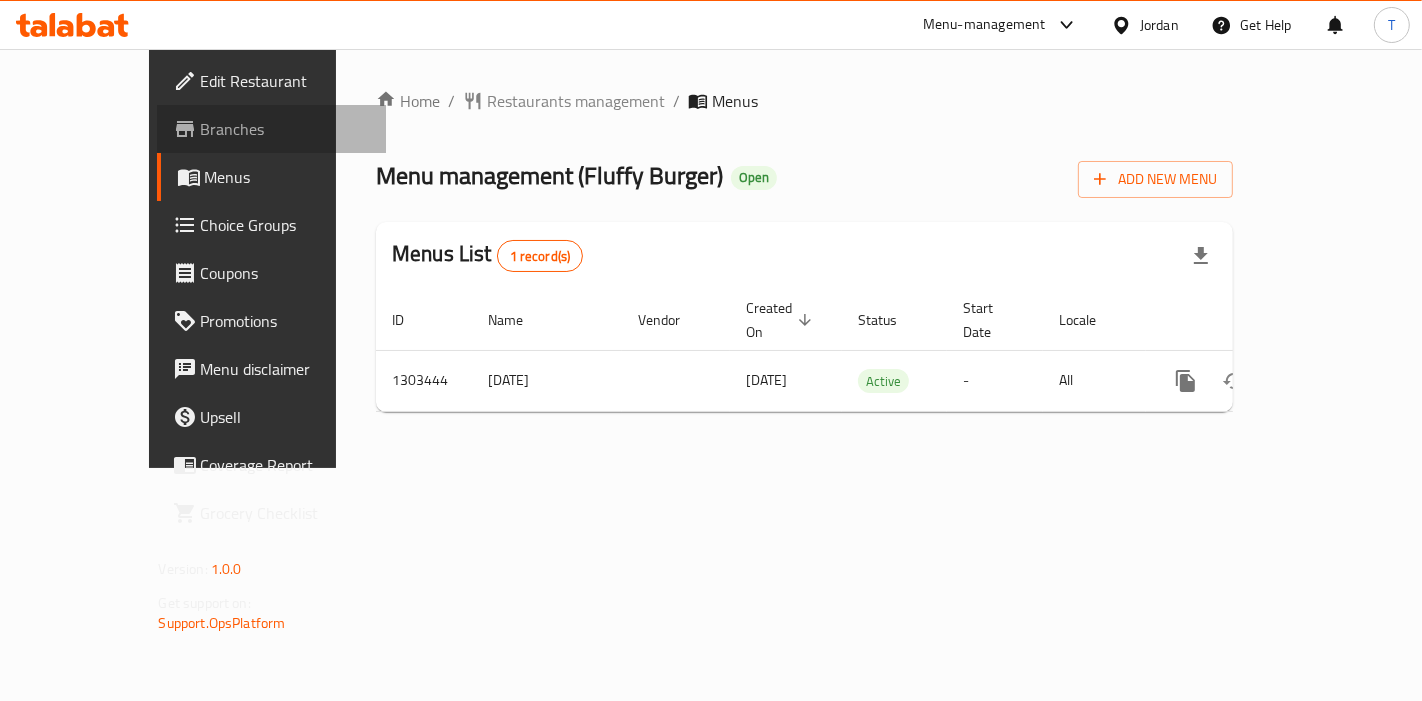 click on "Branches" at bounding box center [285, 129] 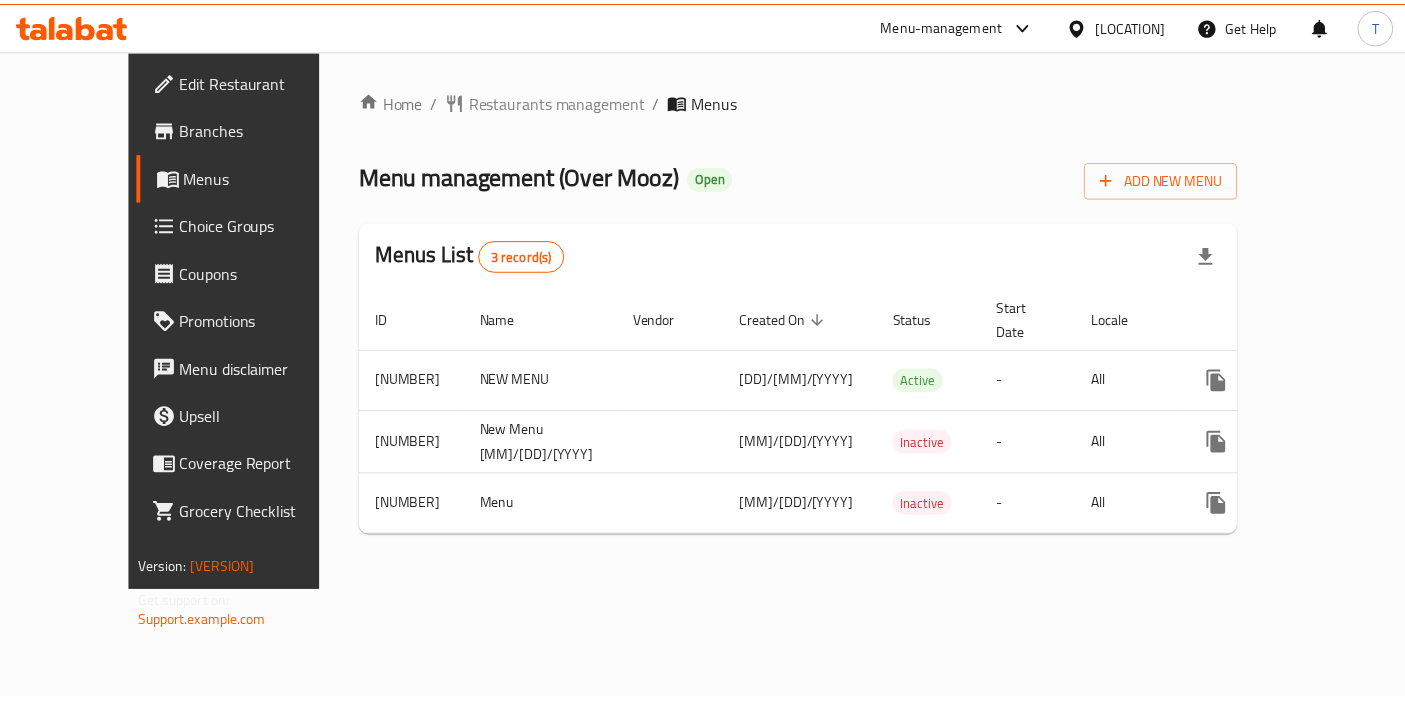 scroll, scrollTop: 0, scrollLeft: 0, axis: both 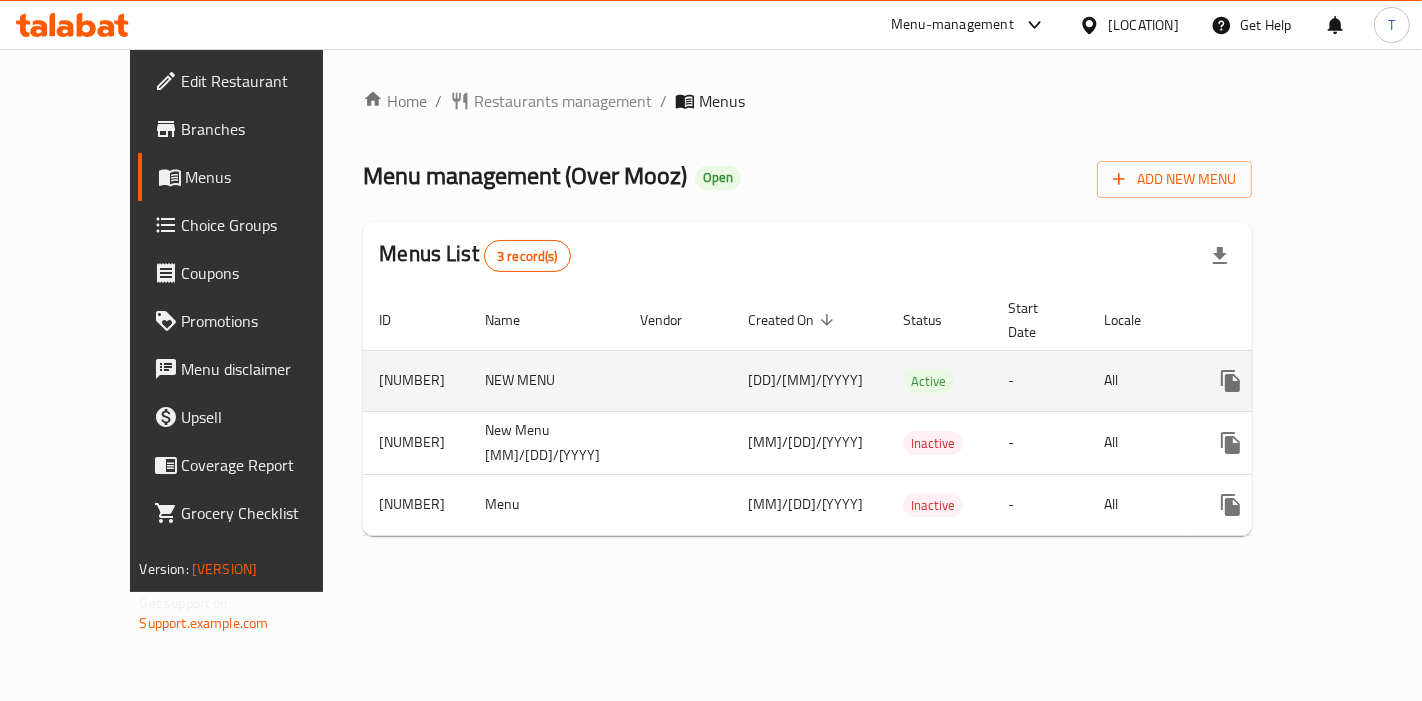 click 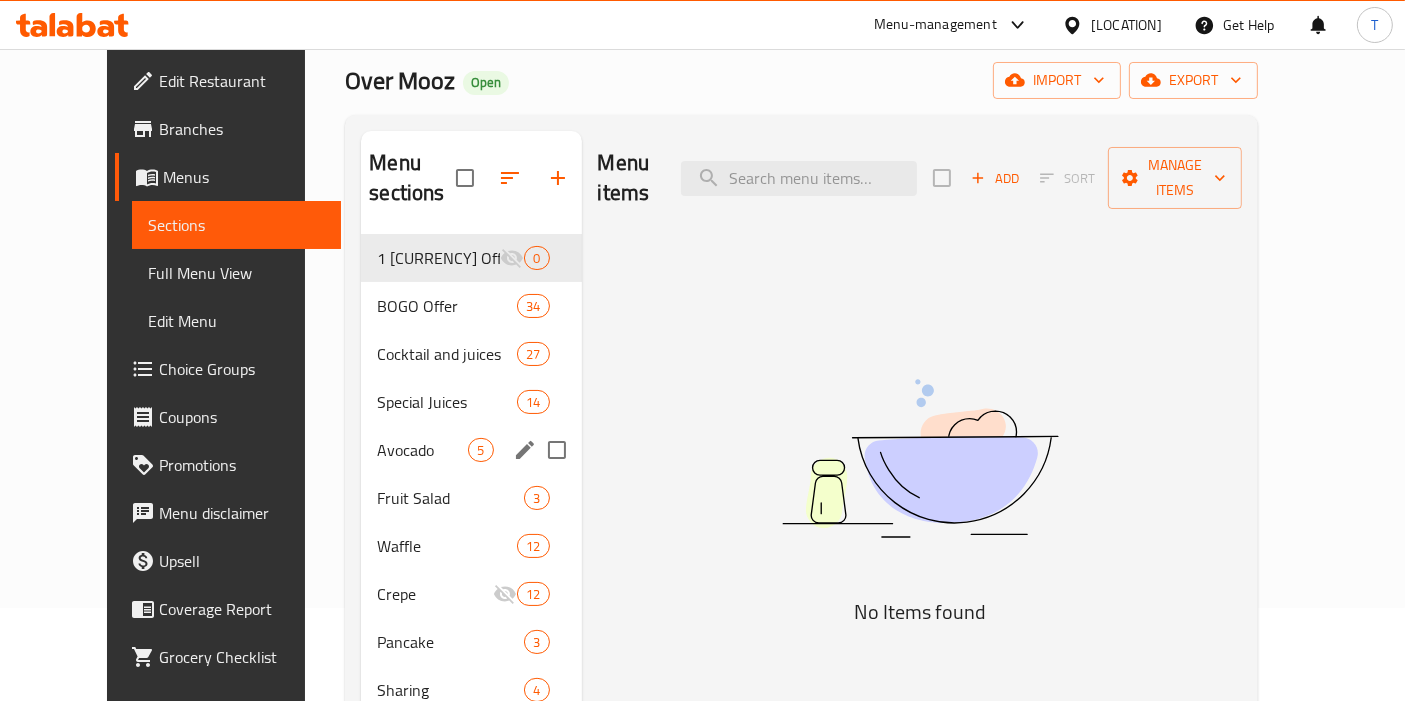 scroll, scrollTop: 100, scrollLeft: 0, axis: vertical 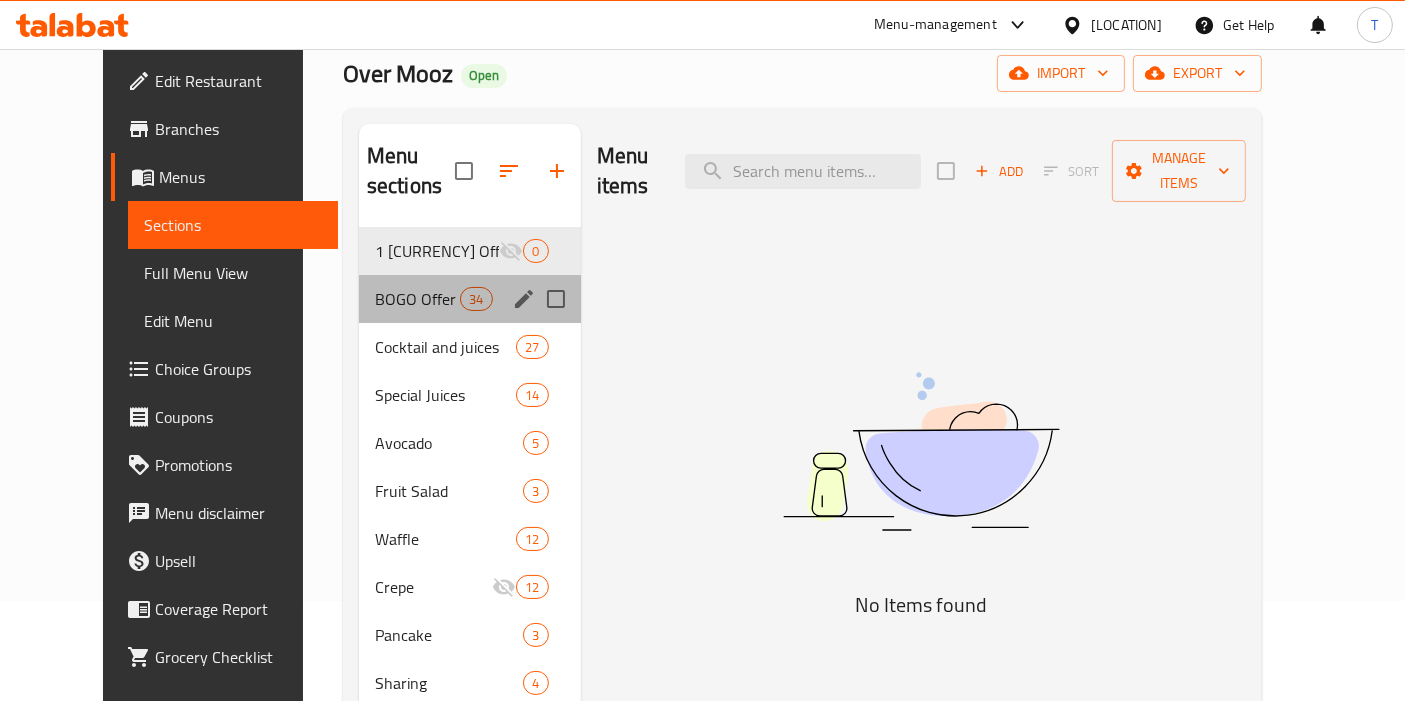 click on "BOGO Offer  34" at bounding box center (470, 299) 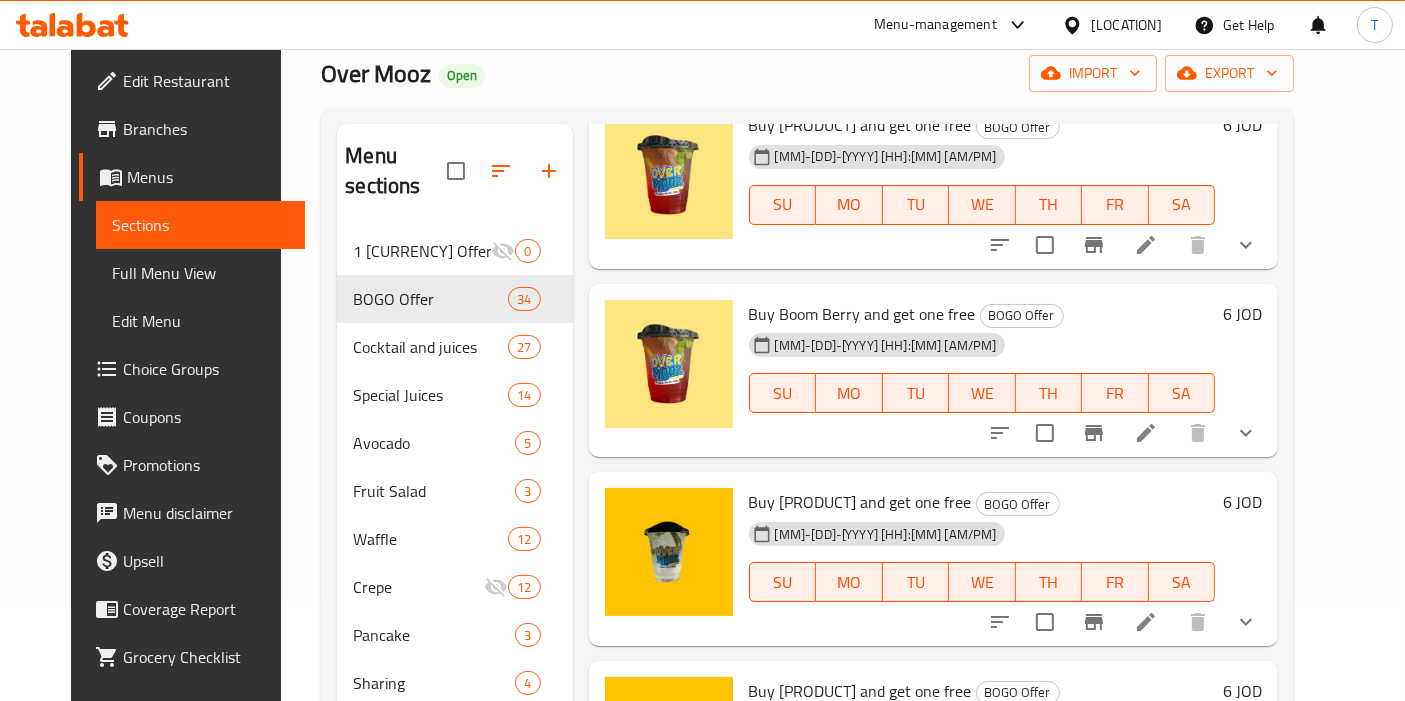 scroll, scrollTop: 0, scrollLeft: 0, axis: both 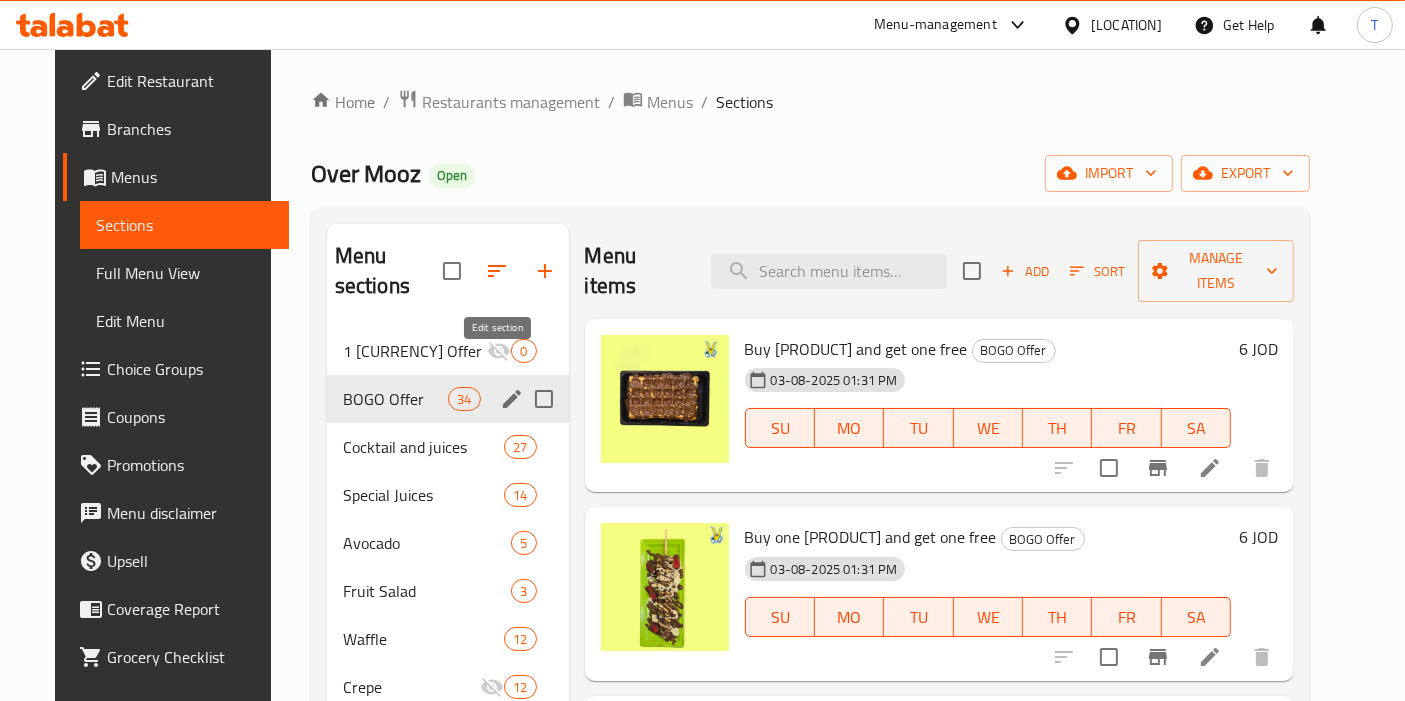 click 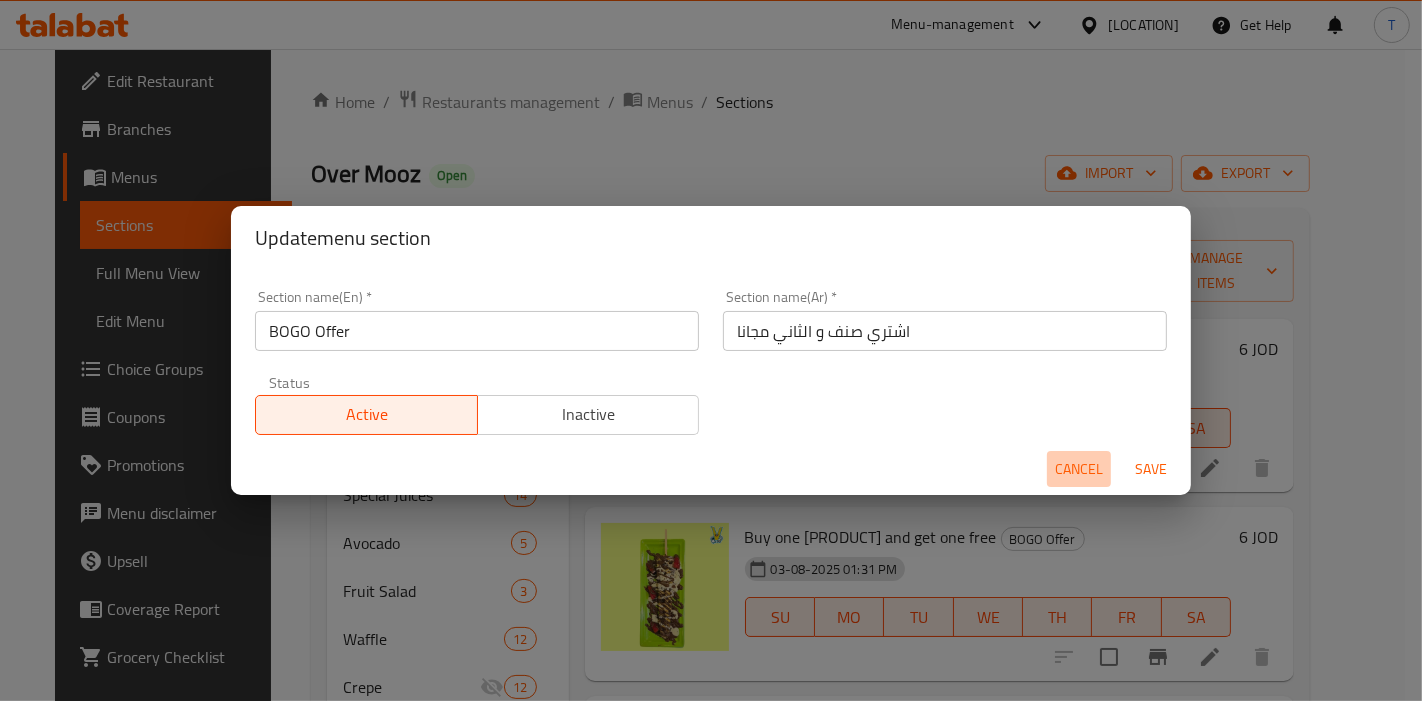 click on "Cancel" at bounding box center (1079, 469) 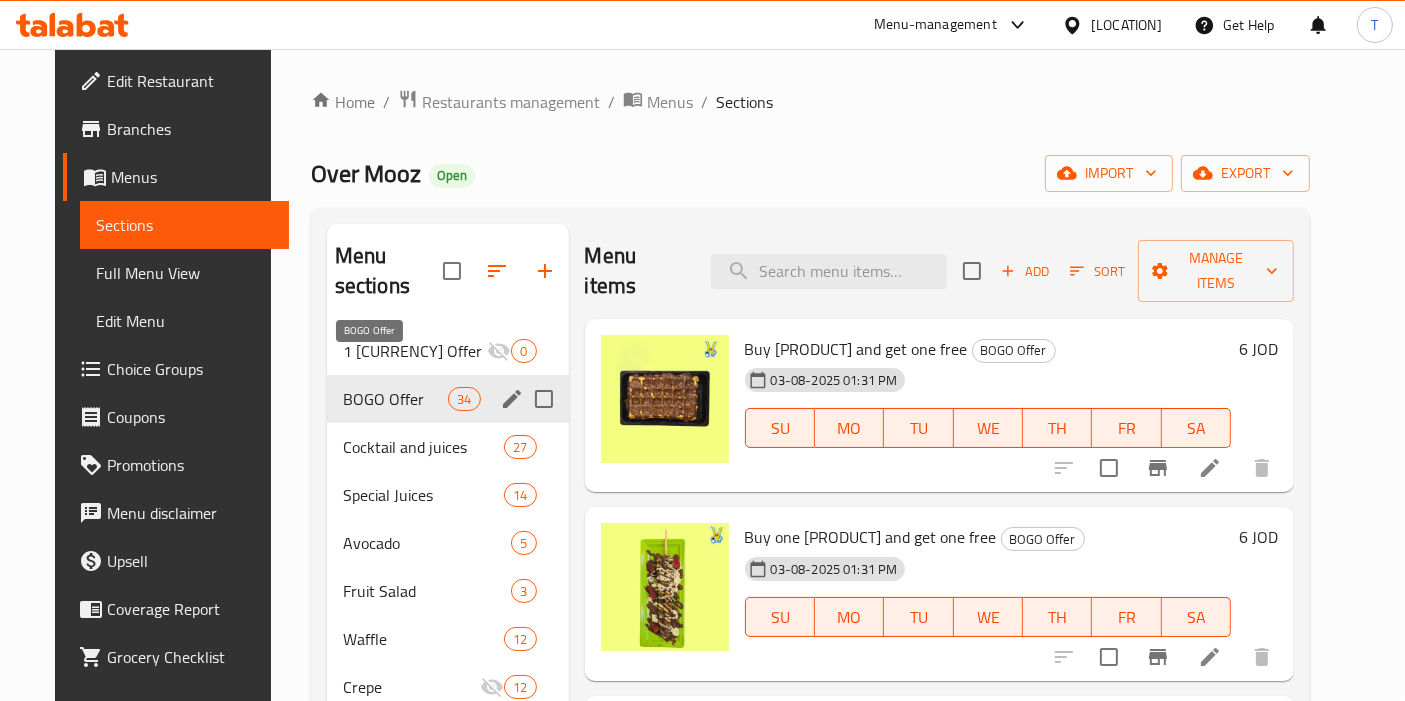 click on "BOGO Offer" at bounding box center [396, 399] 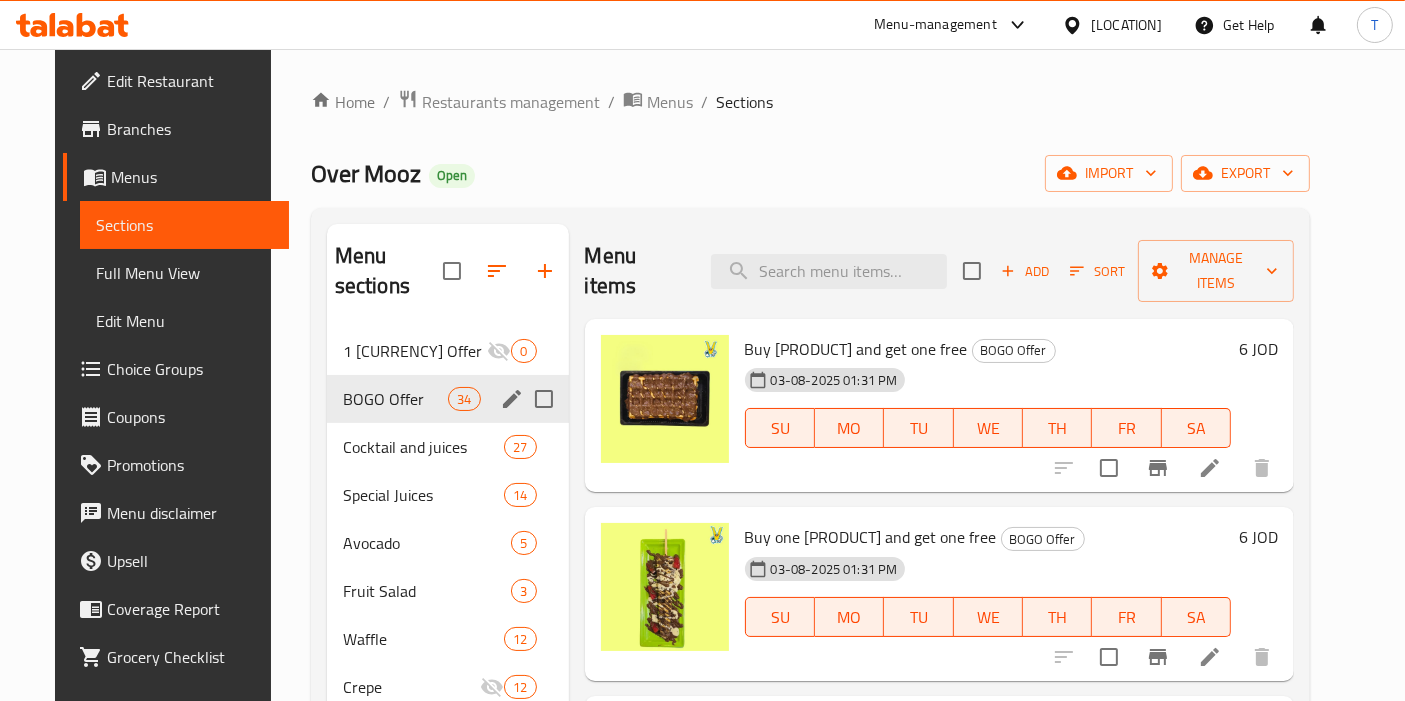 click on "BOGO Offer  34" at bounding box center (448, 399) 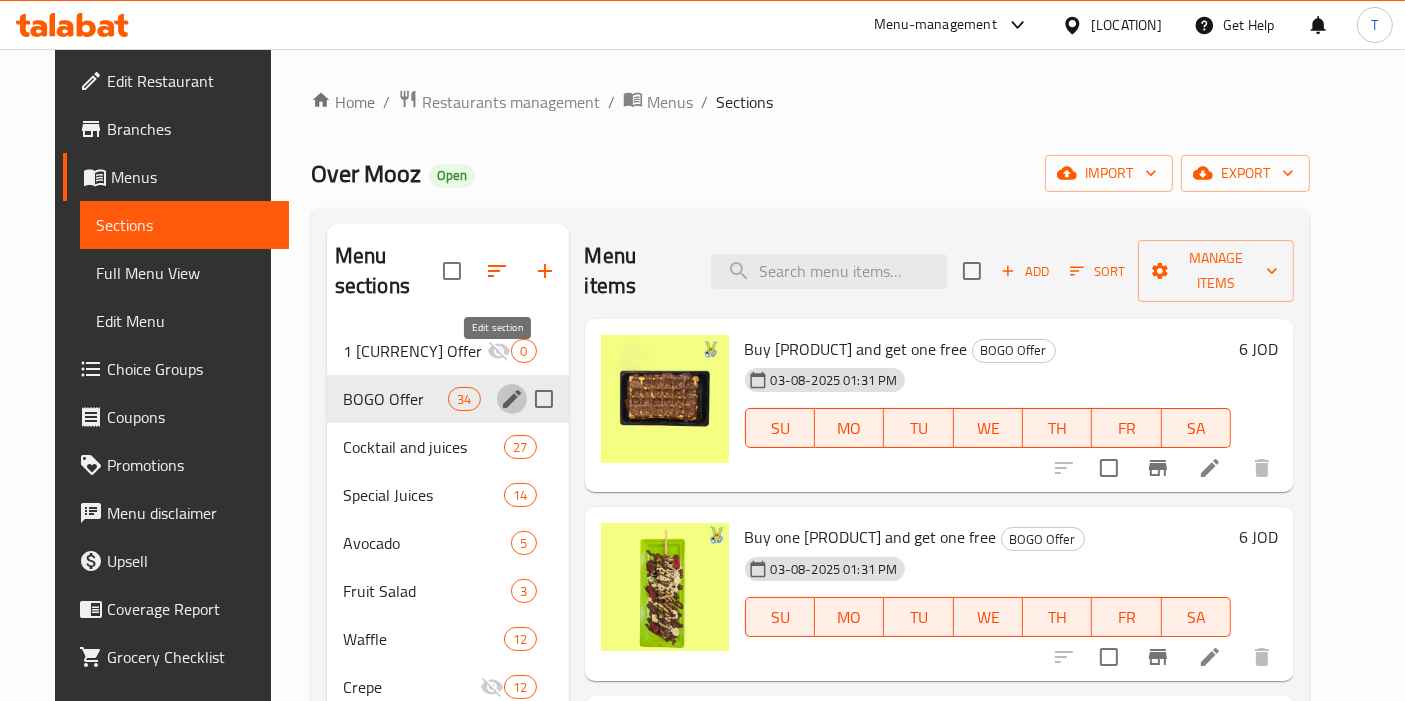 click 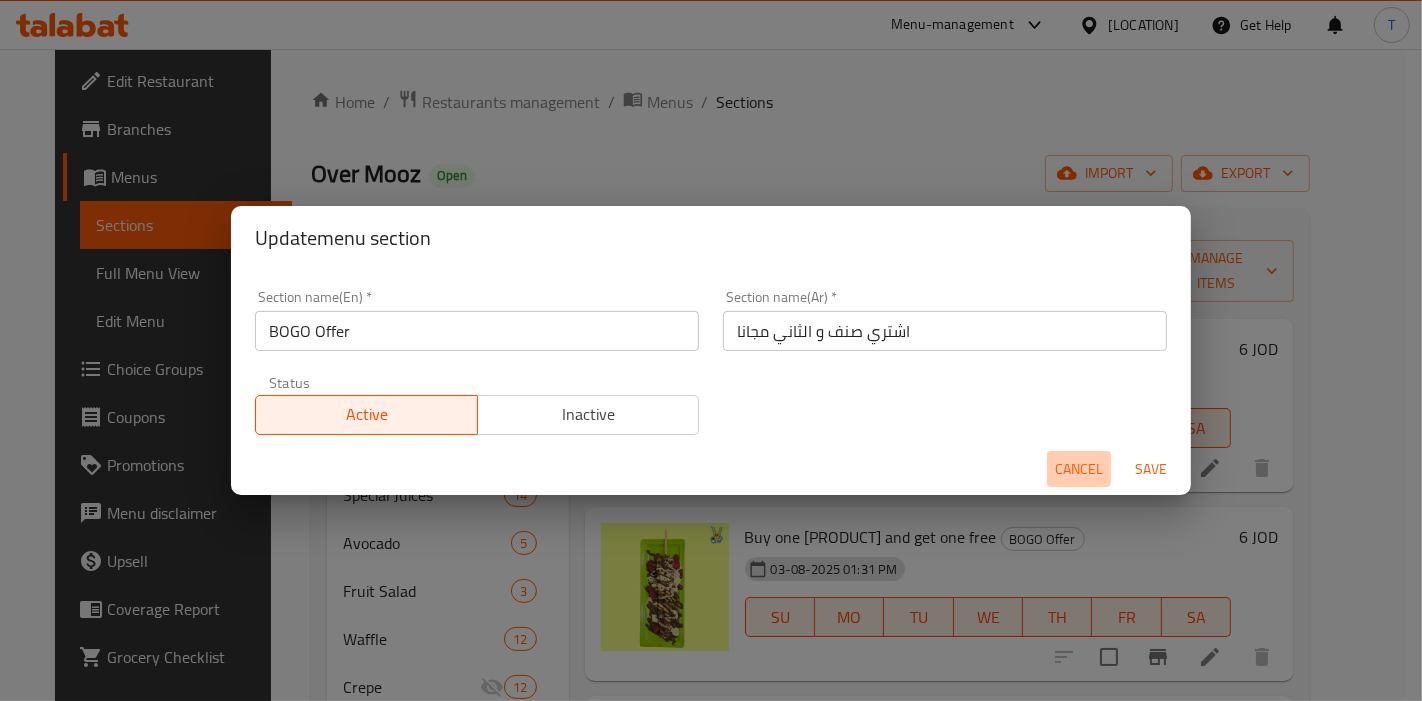 click on "Cancel" at bounding box center (1079, 469) 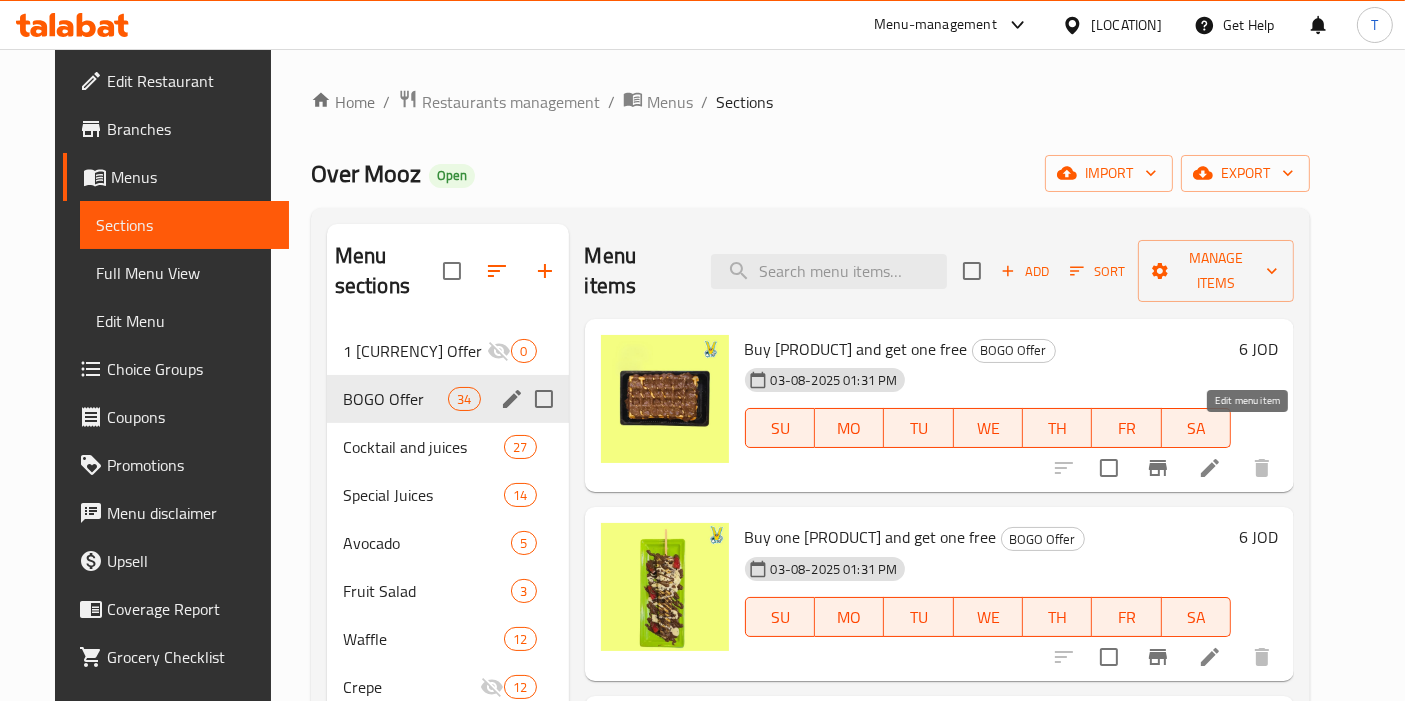 click 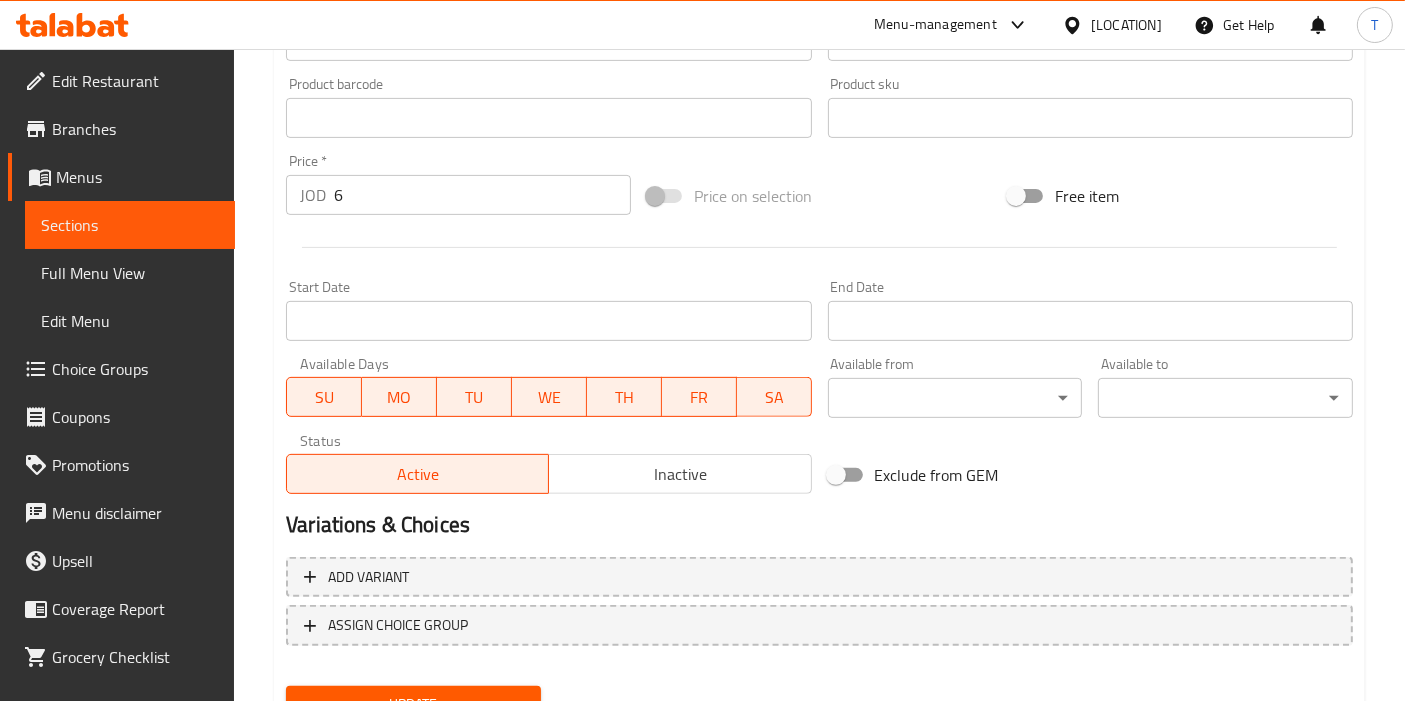 scroll, scrollTop: 646, scrollLeft: 0, axis: vertical 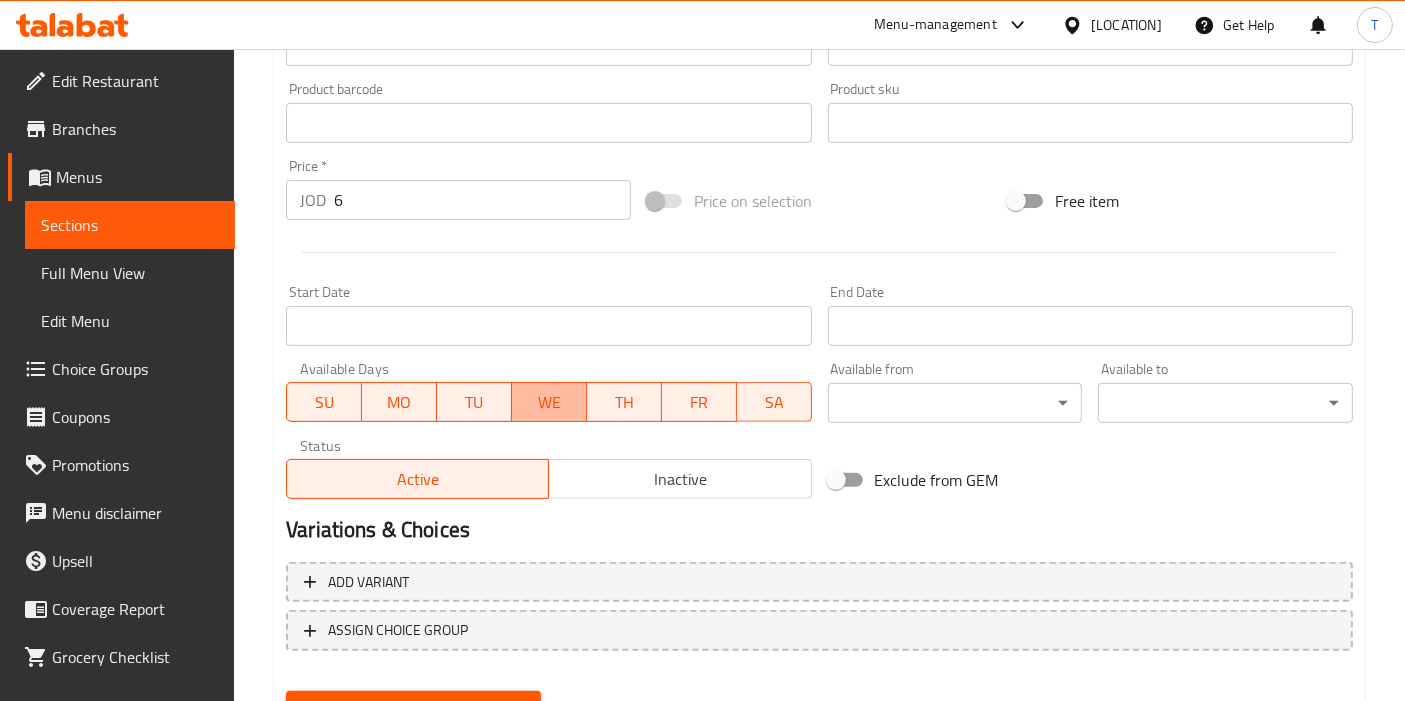 click on "WE" at bounding box center [549, 402] 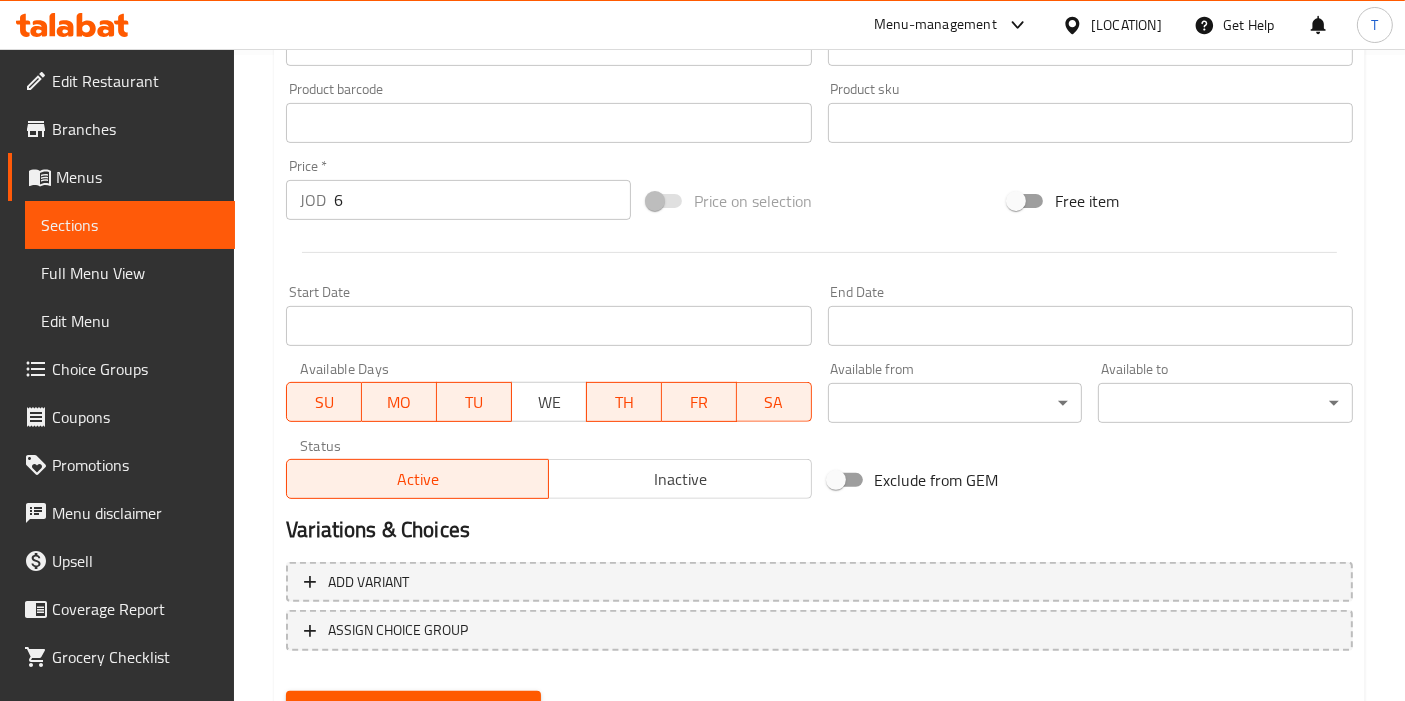 click on "TH" at bounding box center [624, 402] 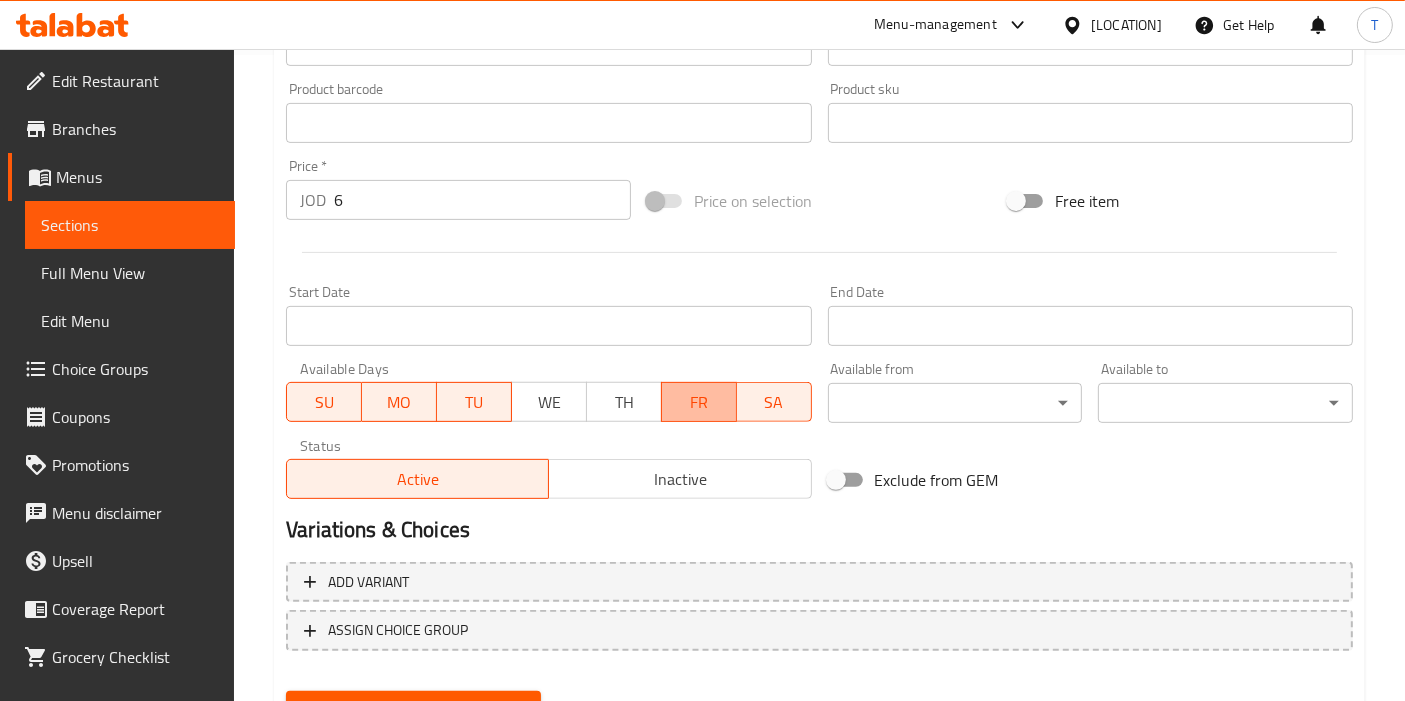 click on "FR" at bounding box center [699, 402] 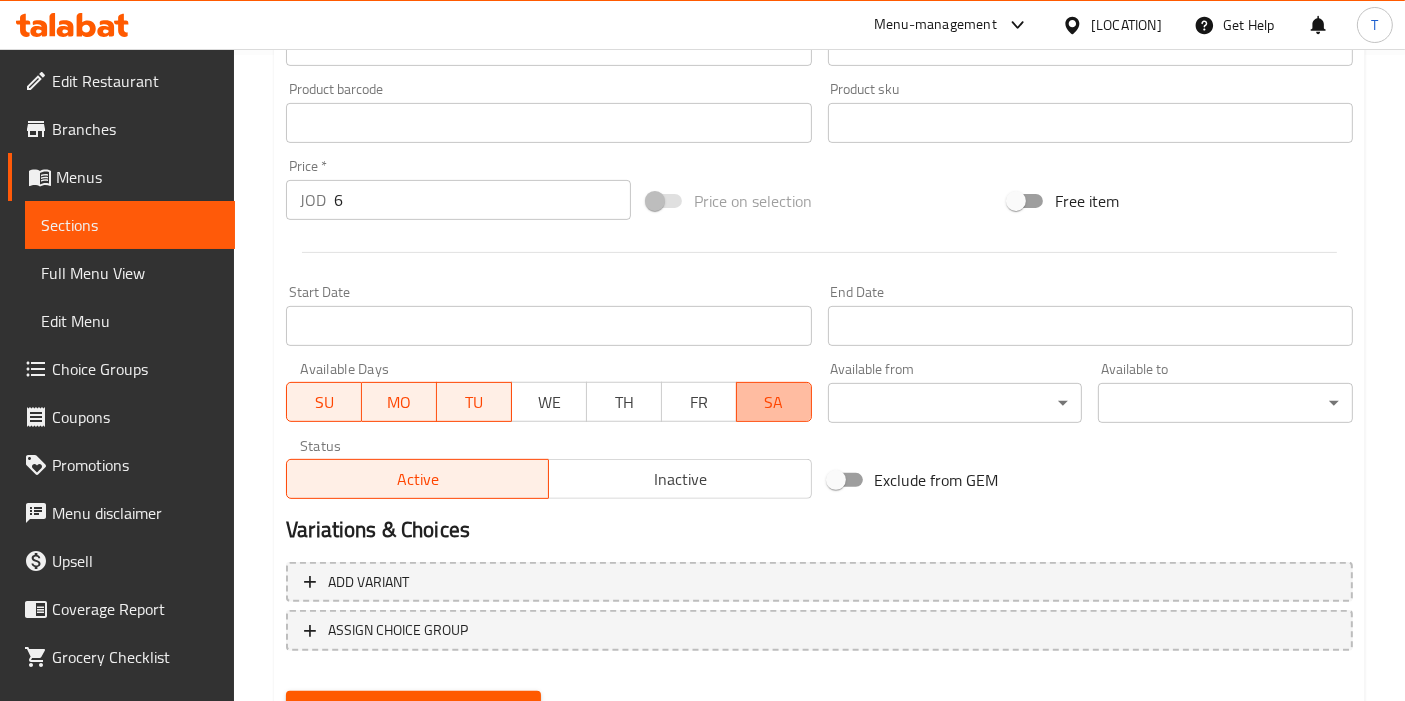click on "SA" at bounding box center (774, 402) 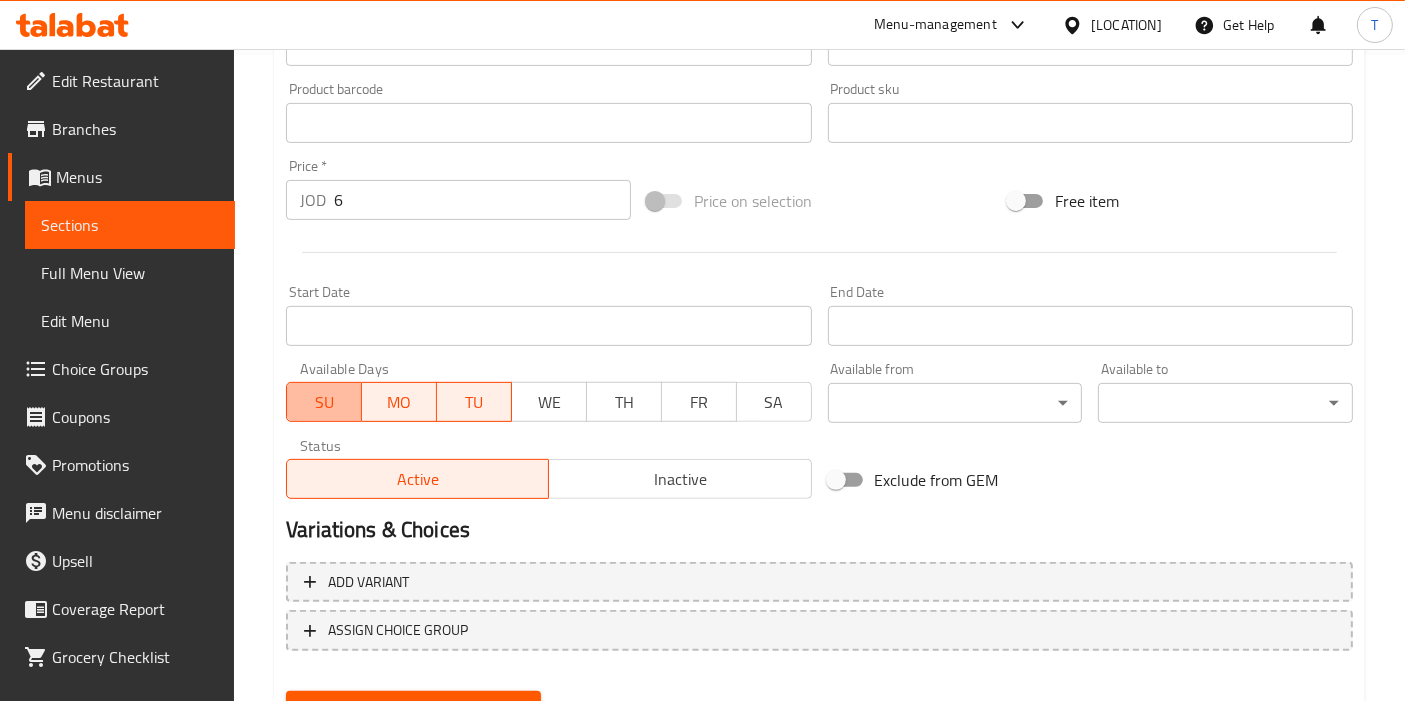 click on "SU" at bounding box center (324, 402) 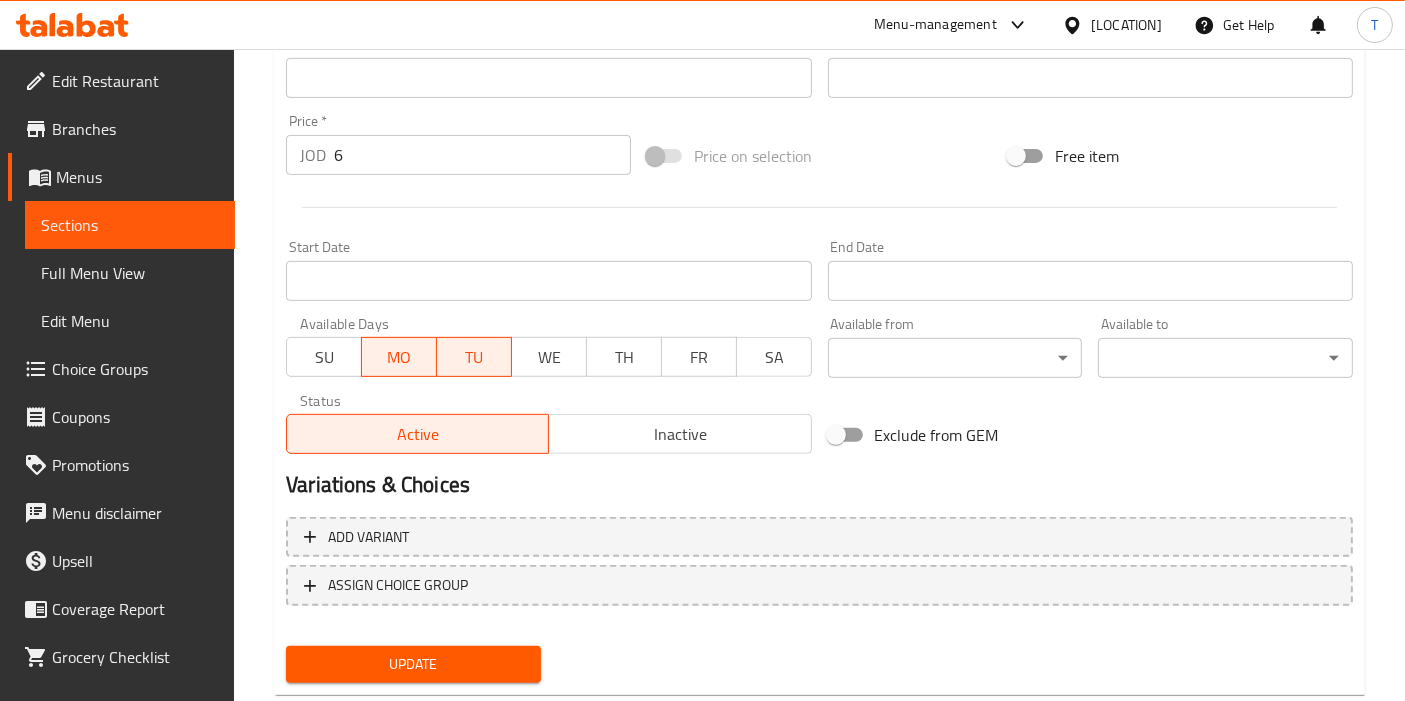 scroll, scrollTop: 738, scrollLeft: 0, axis: vertical 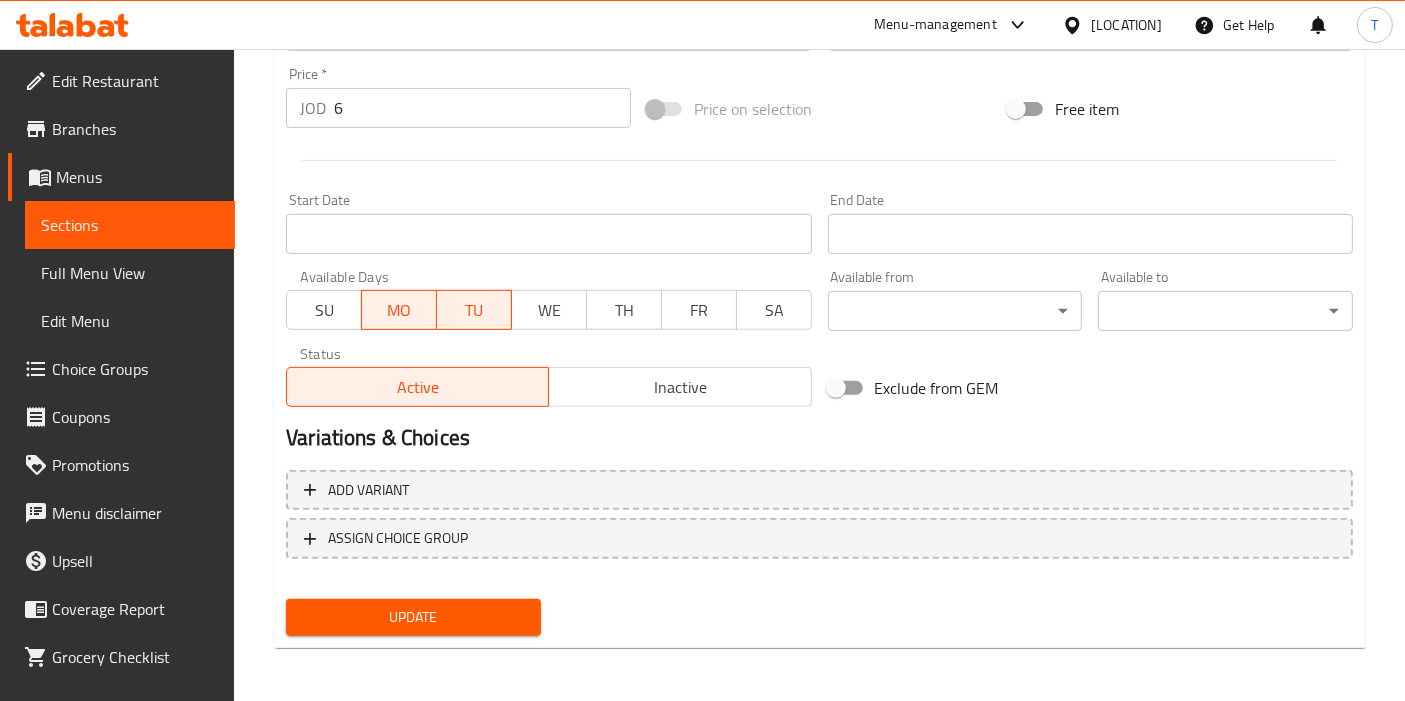 click on "Update" at bounding box center (413, 617) 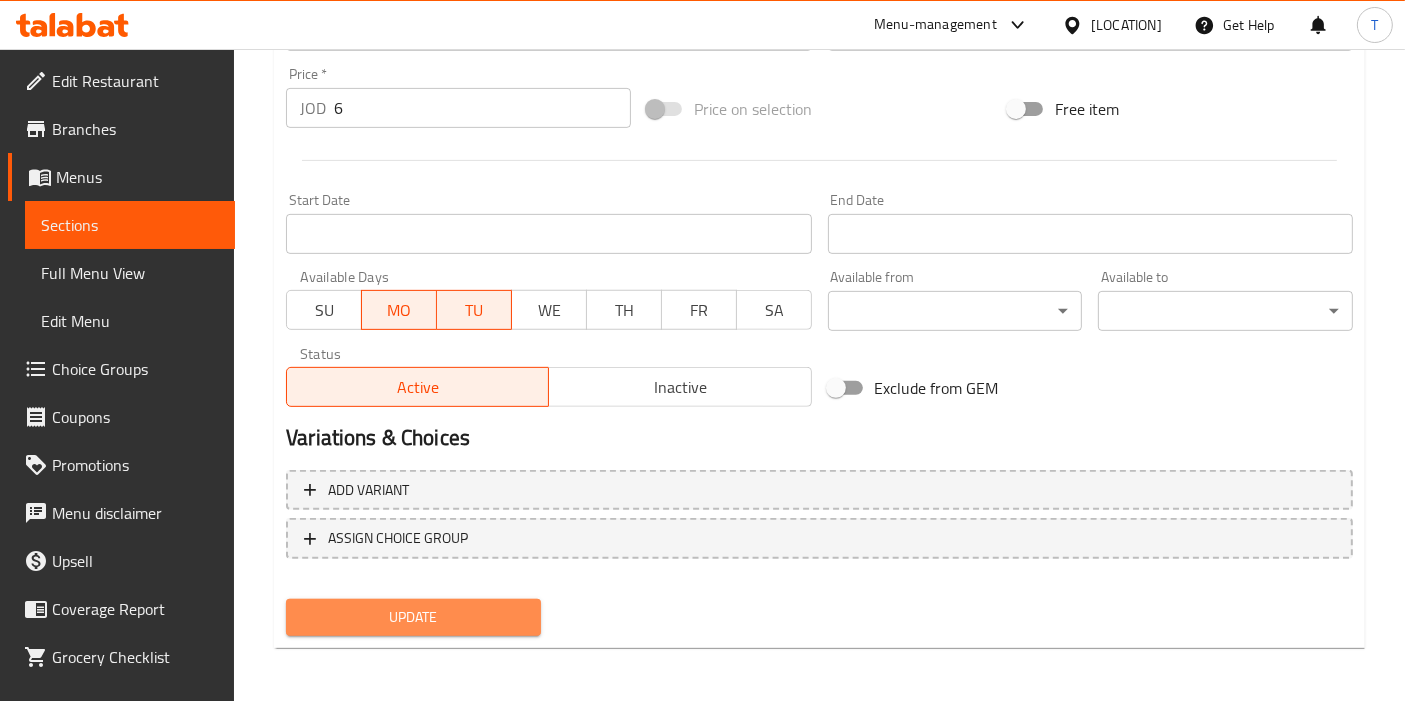 click on "Update" at bounding box center (413, 617) 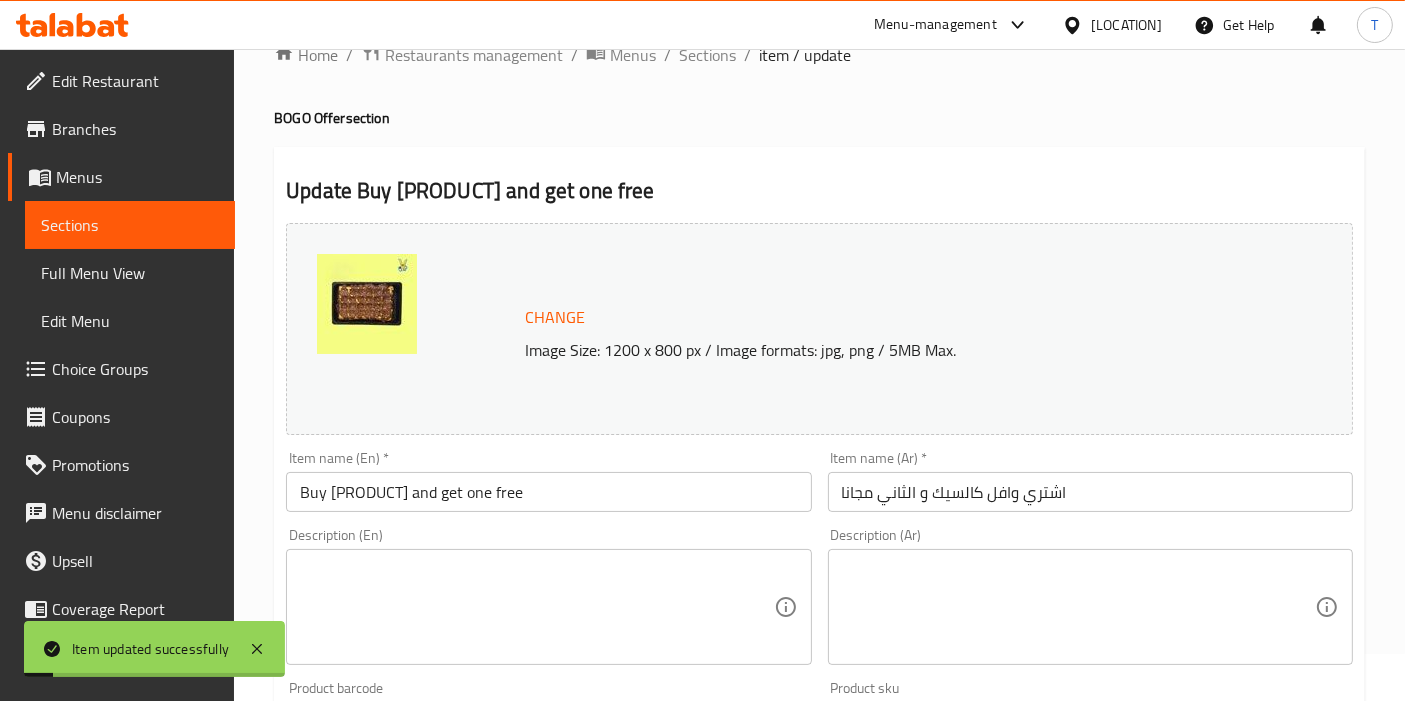 scroll, scrollTop: 0, scrollLeft: 0, axis: both 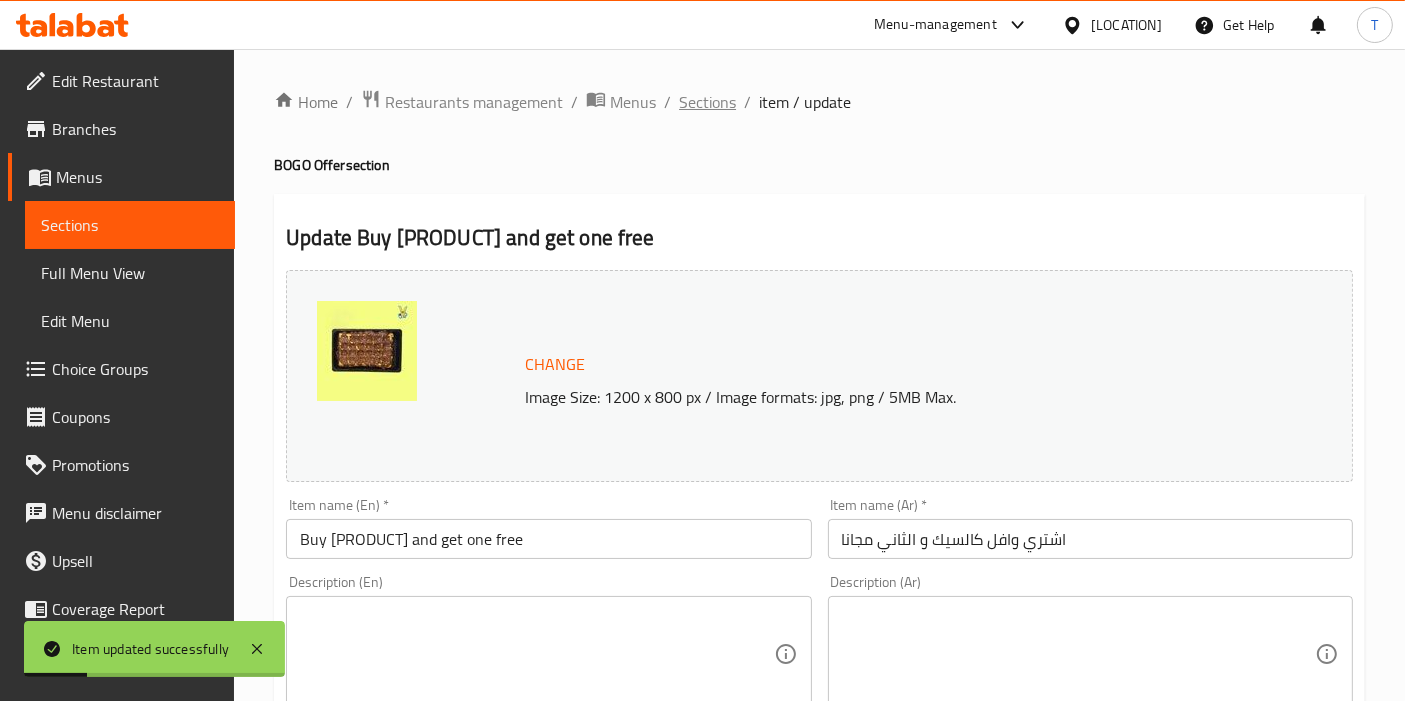 click on "Sections" at bounding box center (707, 102) 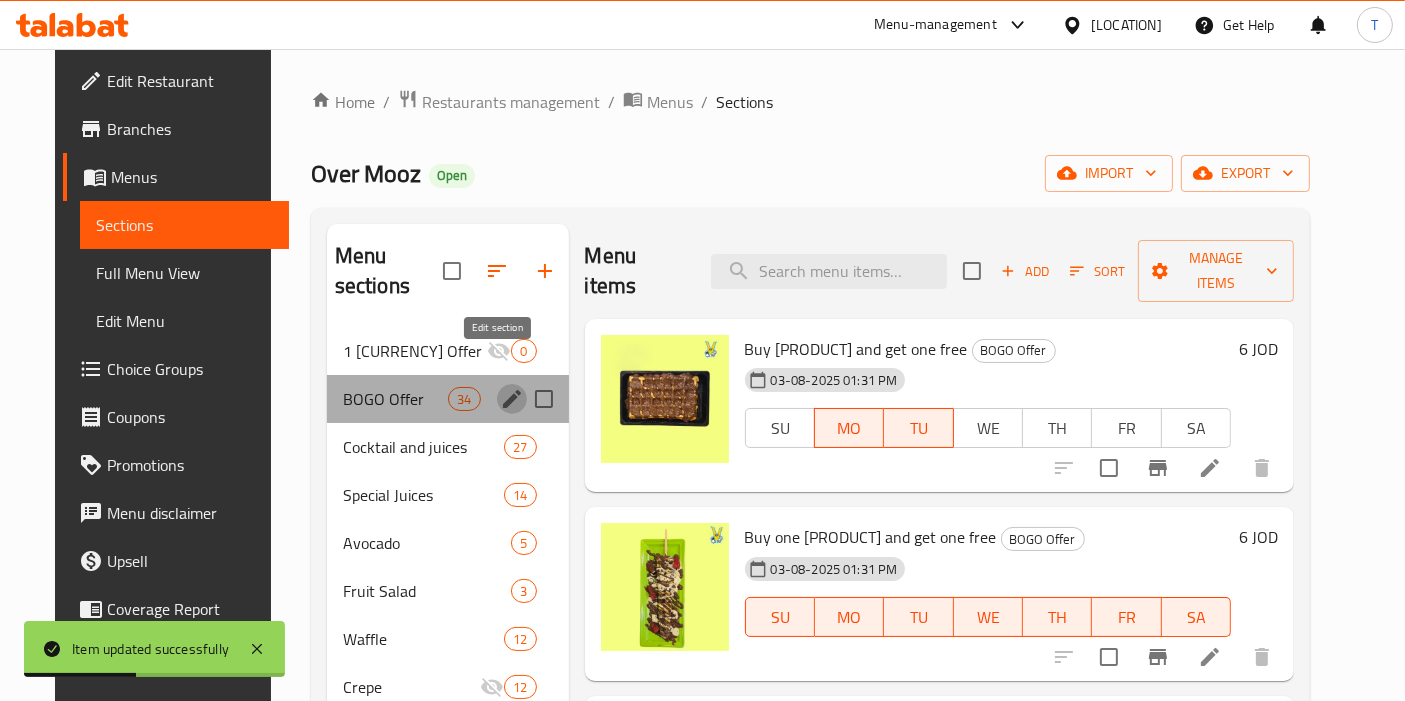 click 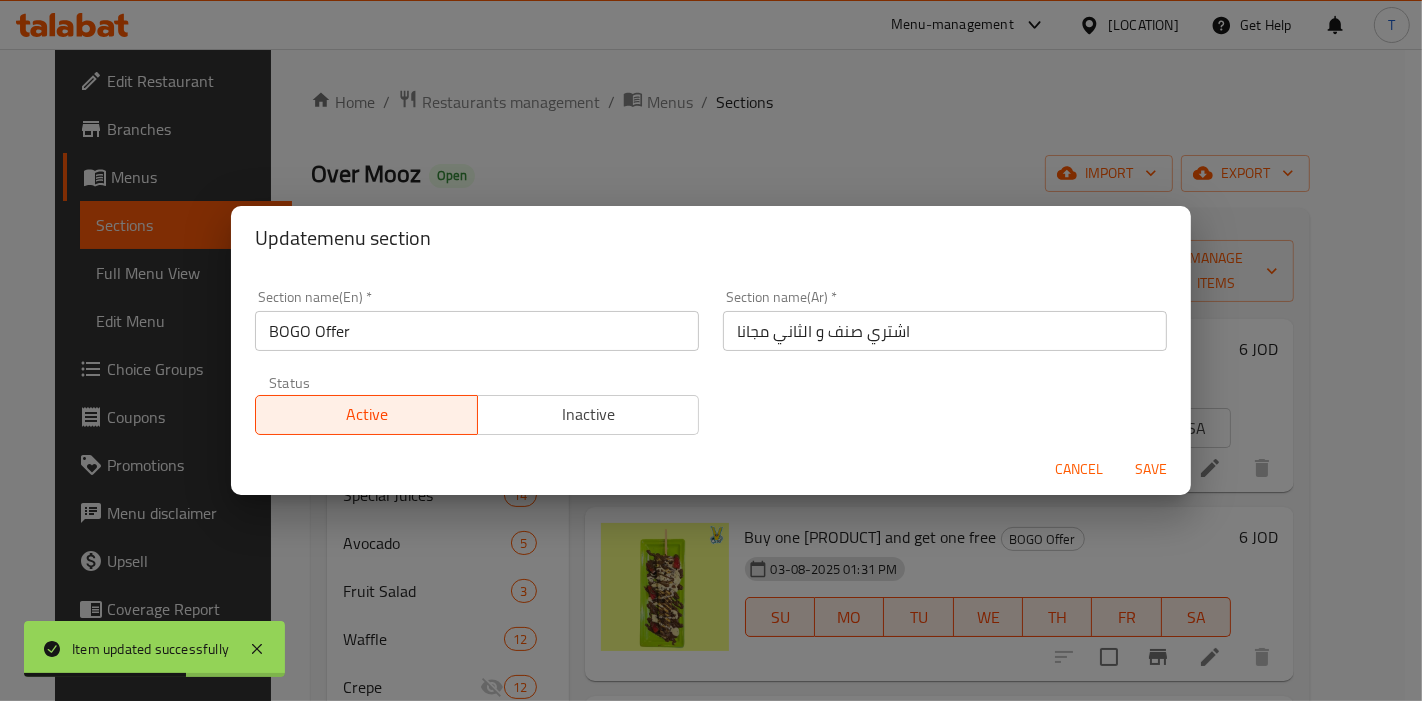 click on "Cancel" at bounding box center [1079, 469] 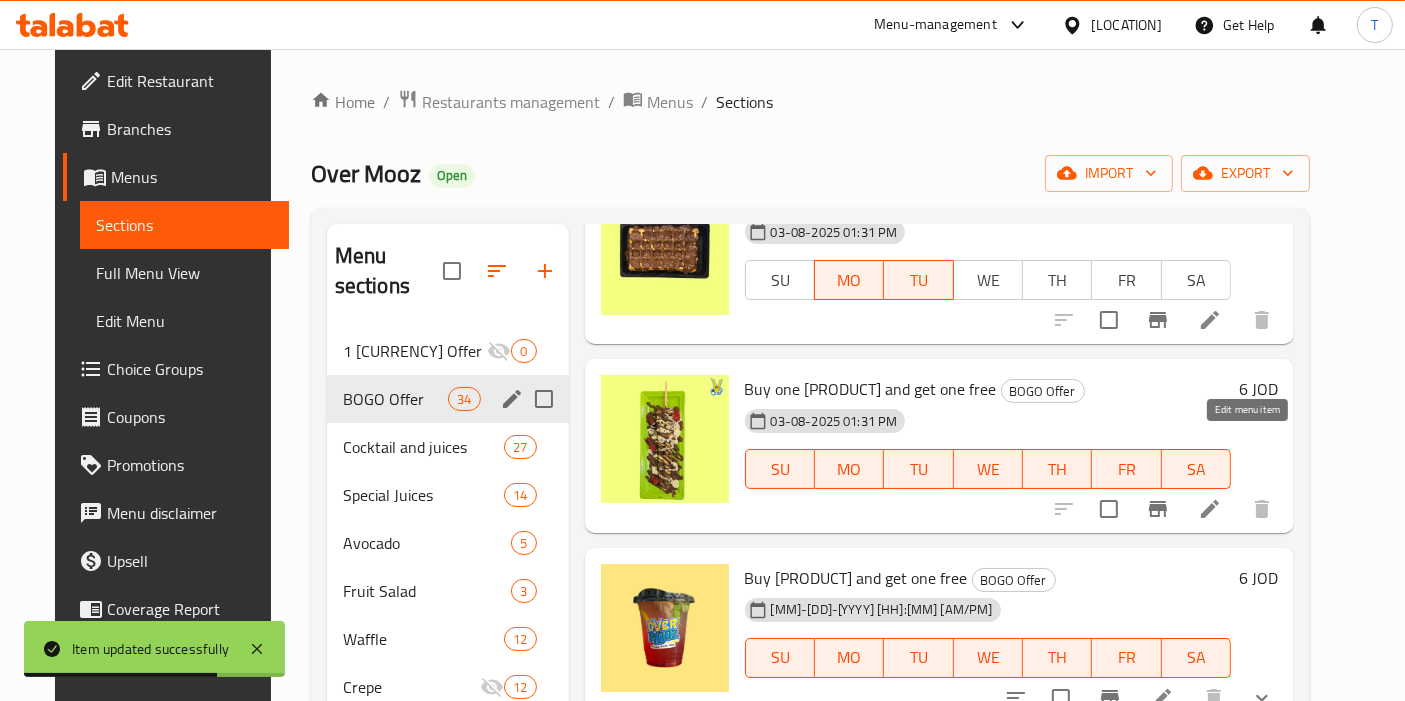 scroll, scrollTop: 184, scrollLeft: 0, axis: vertical 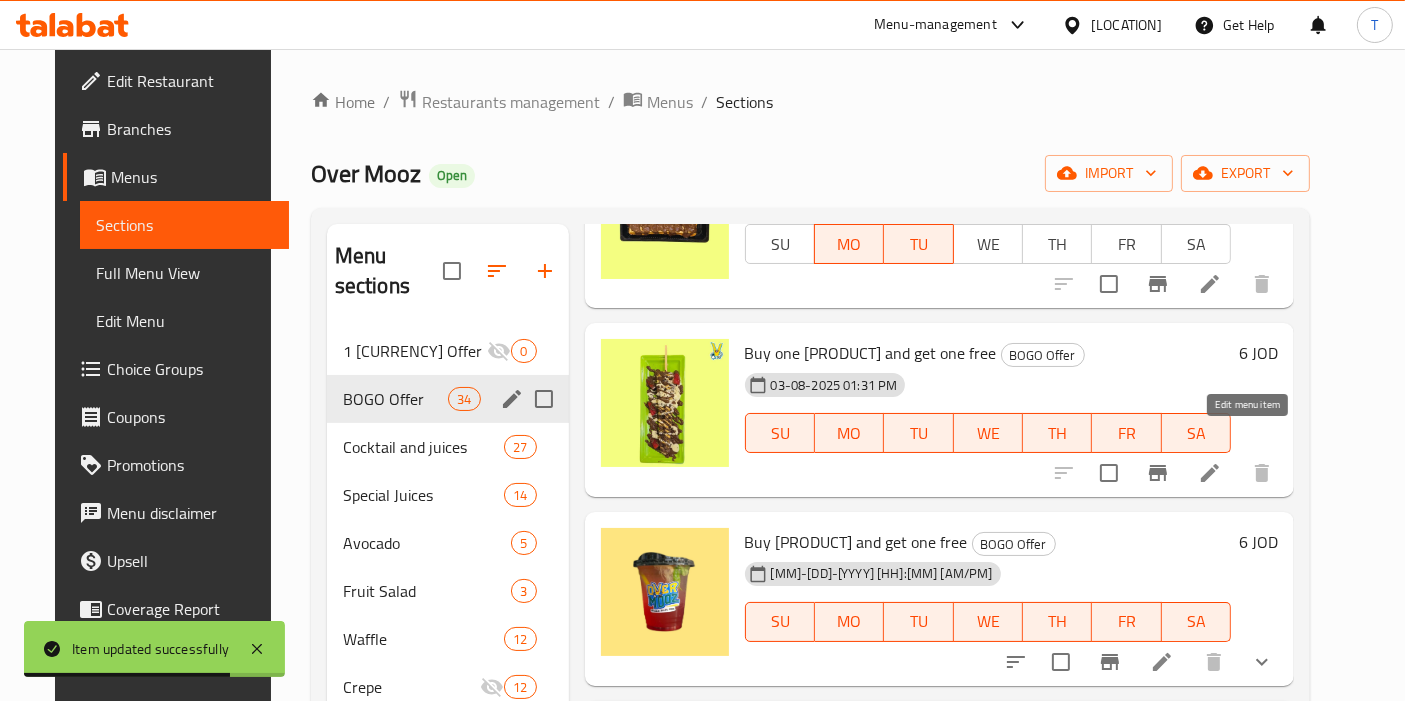 click 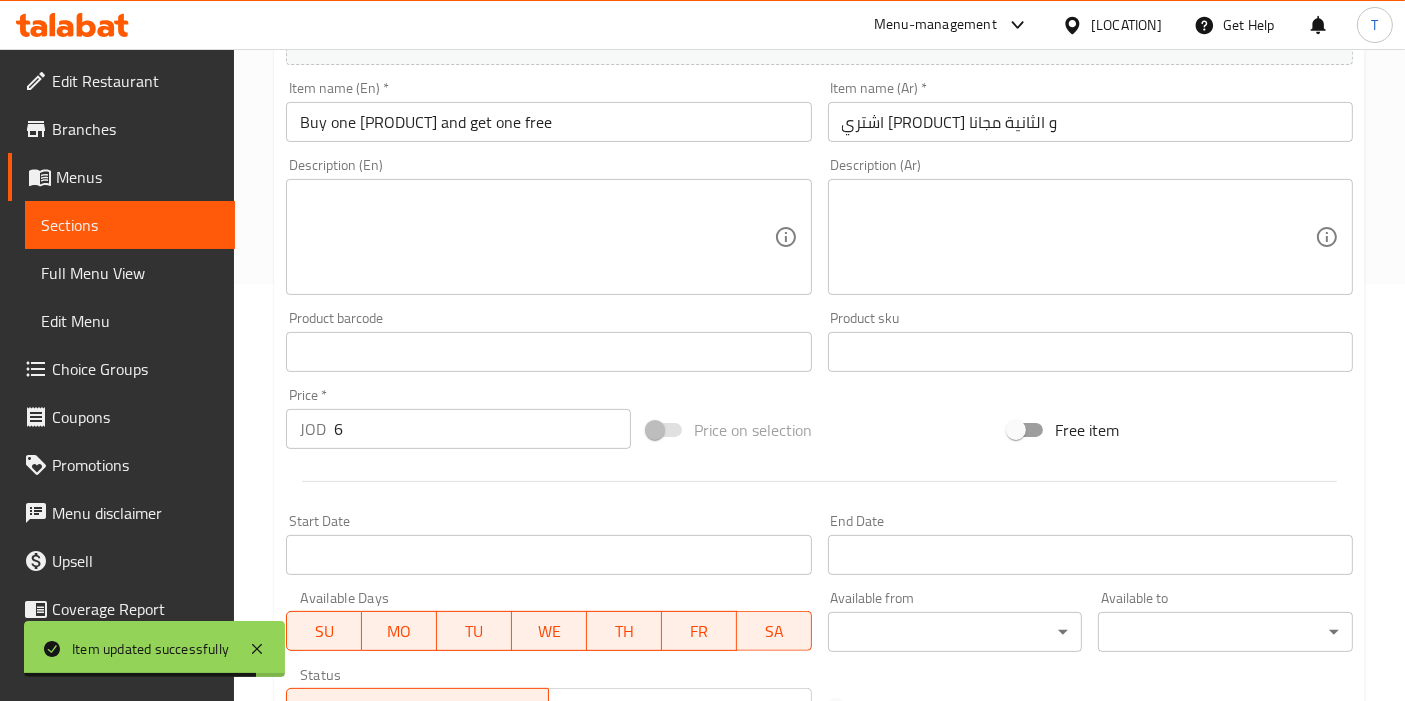 scroll, scrollTop: 422, scrollLeft: 0, axis: vertical 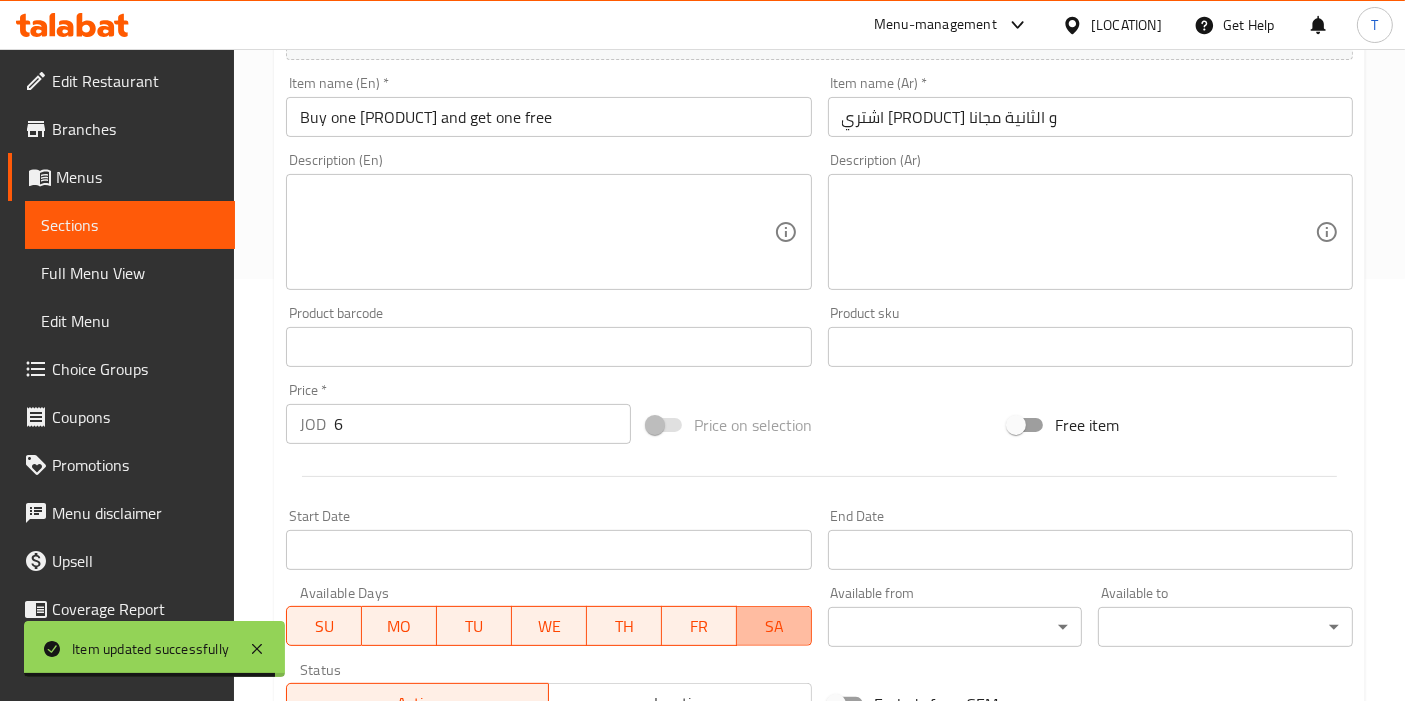 click on "SA" at bounding box center [774, 626] 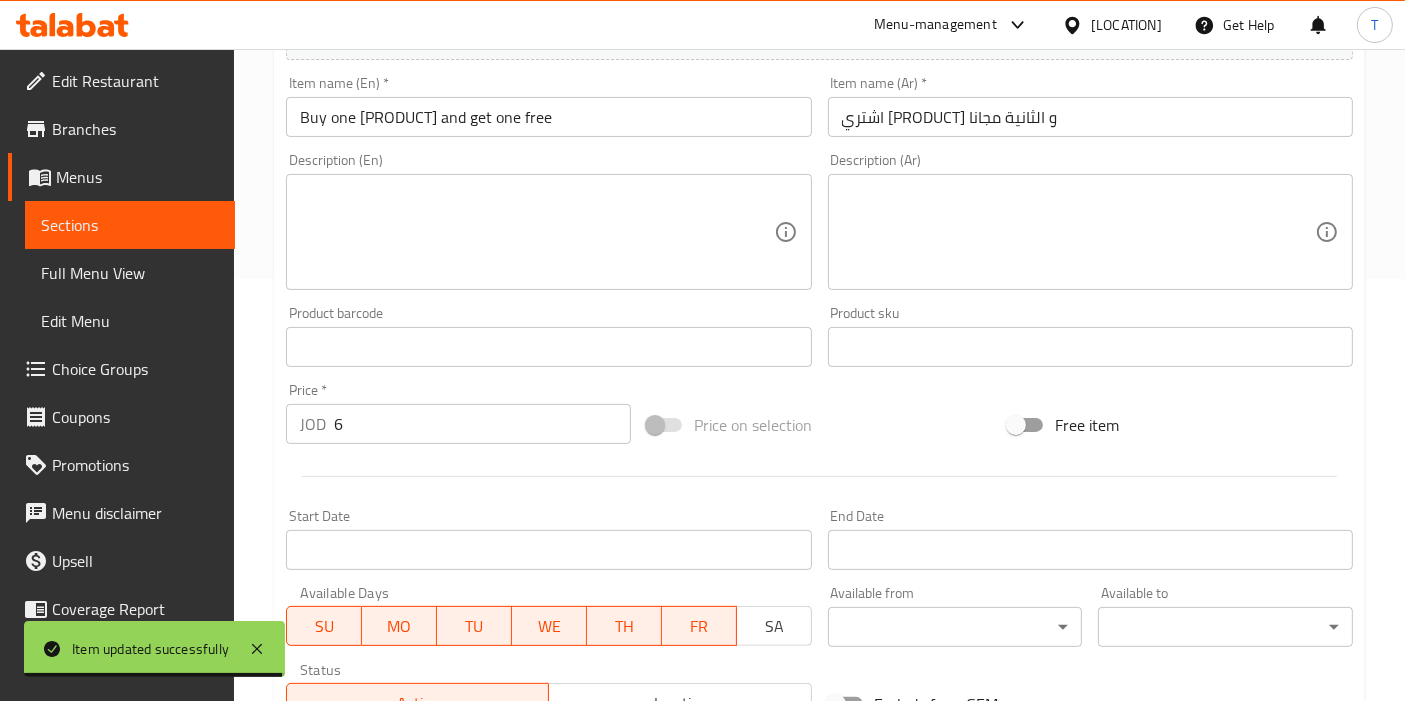 click on "FR" at bounding box center (699, 626) 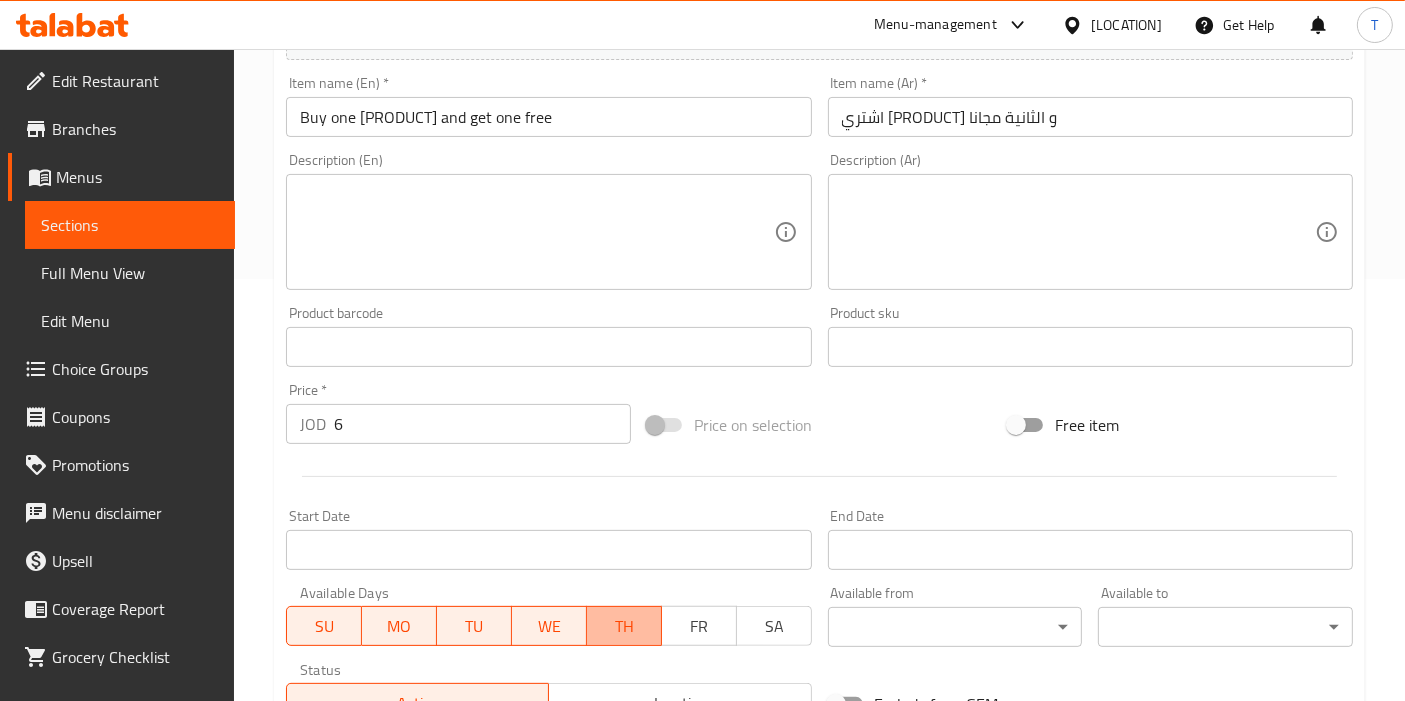 click on "TH" at bounding box center [624, 626] 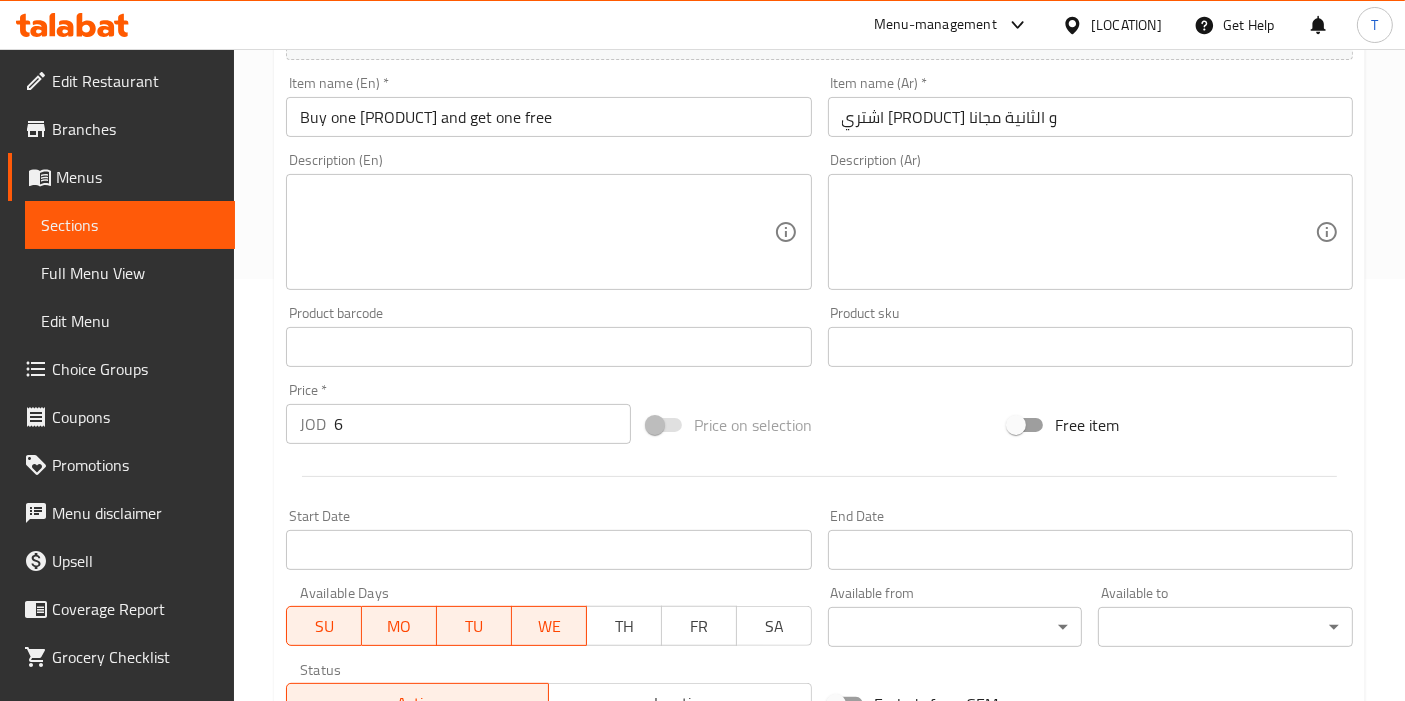 click on "WE" at bounding box center (549, 626) 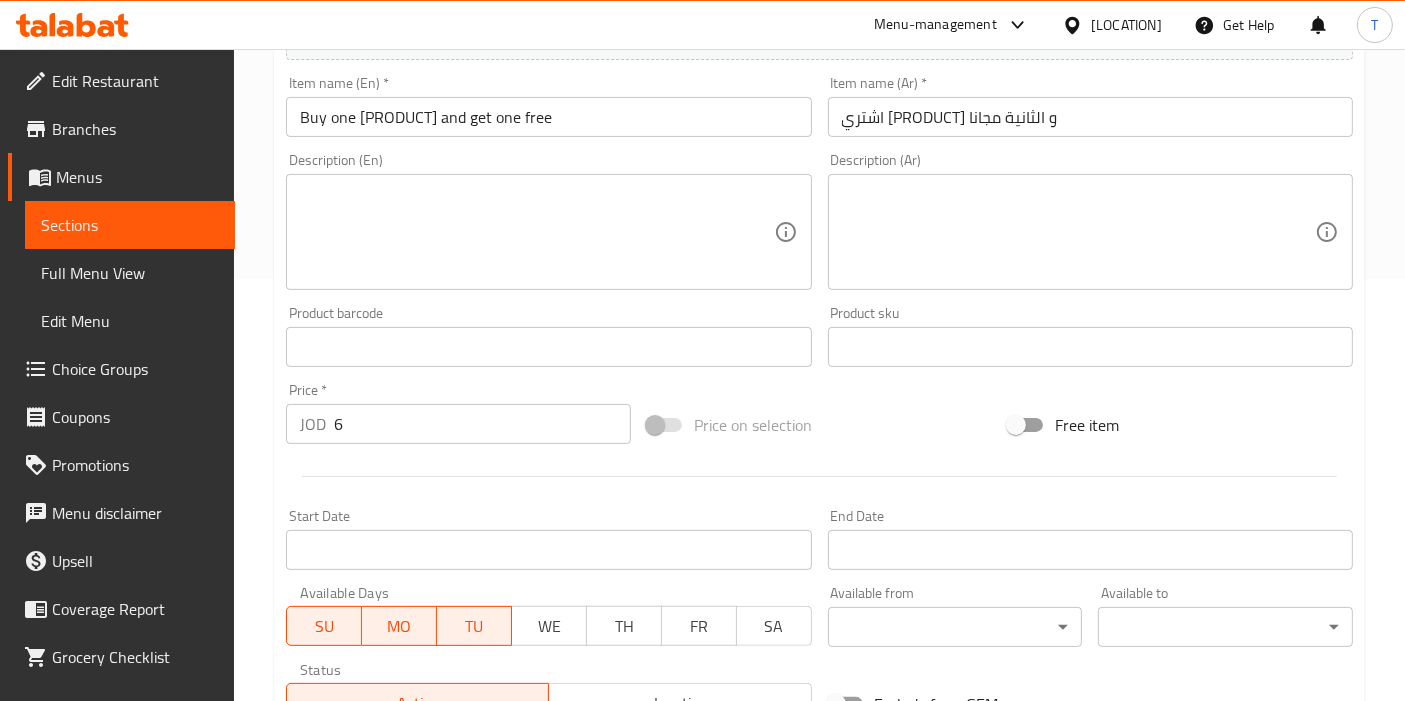 click on "SU" at bounding box center [324, 626] 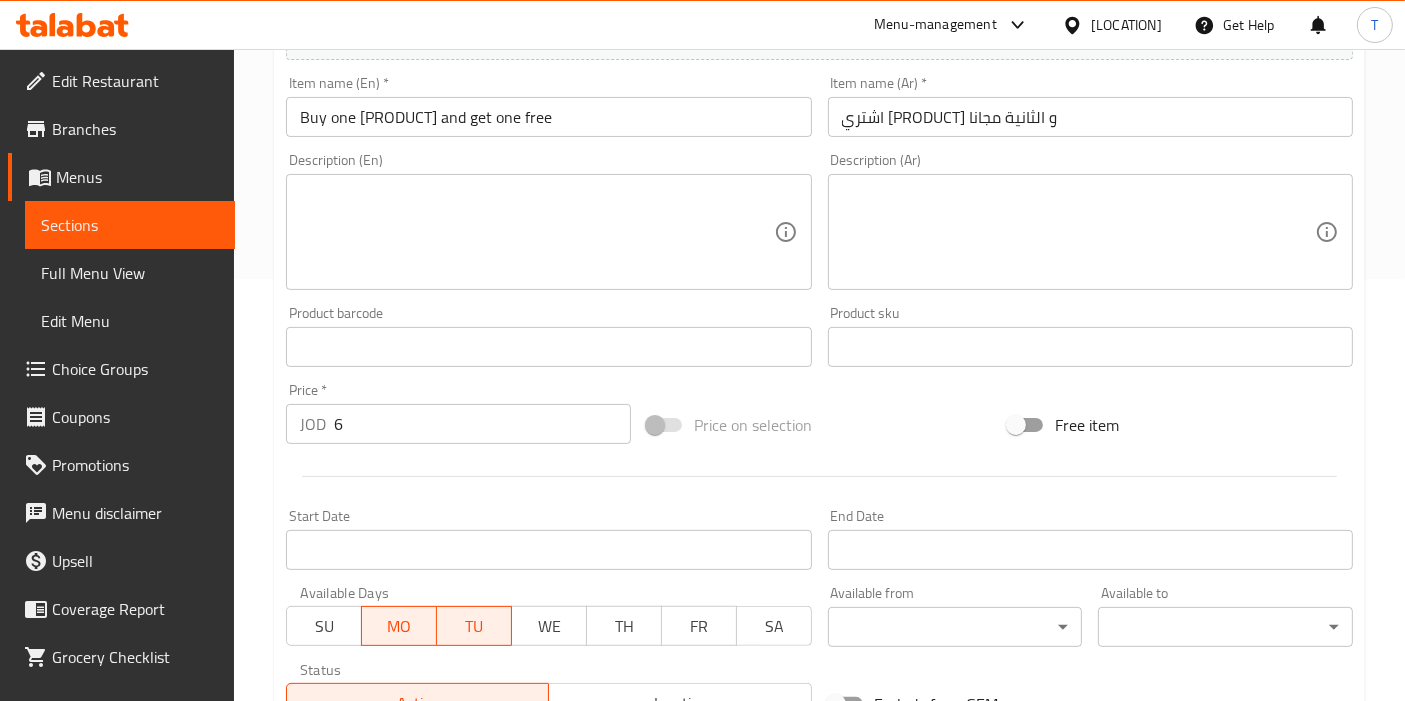 scroll, scrollTop: 738, scrollLeft: 0, axis: vertical 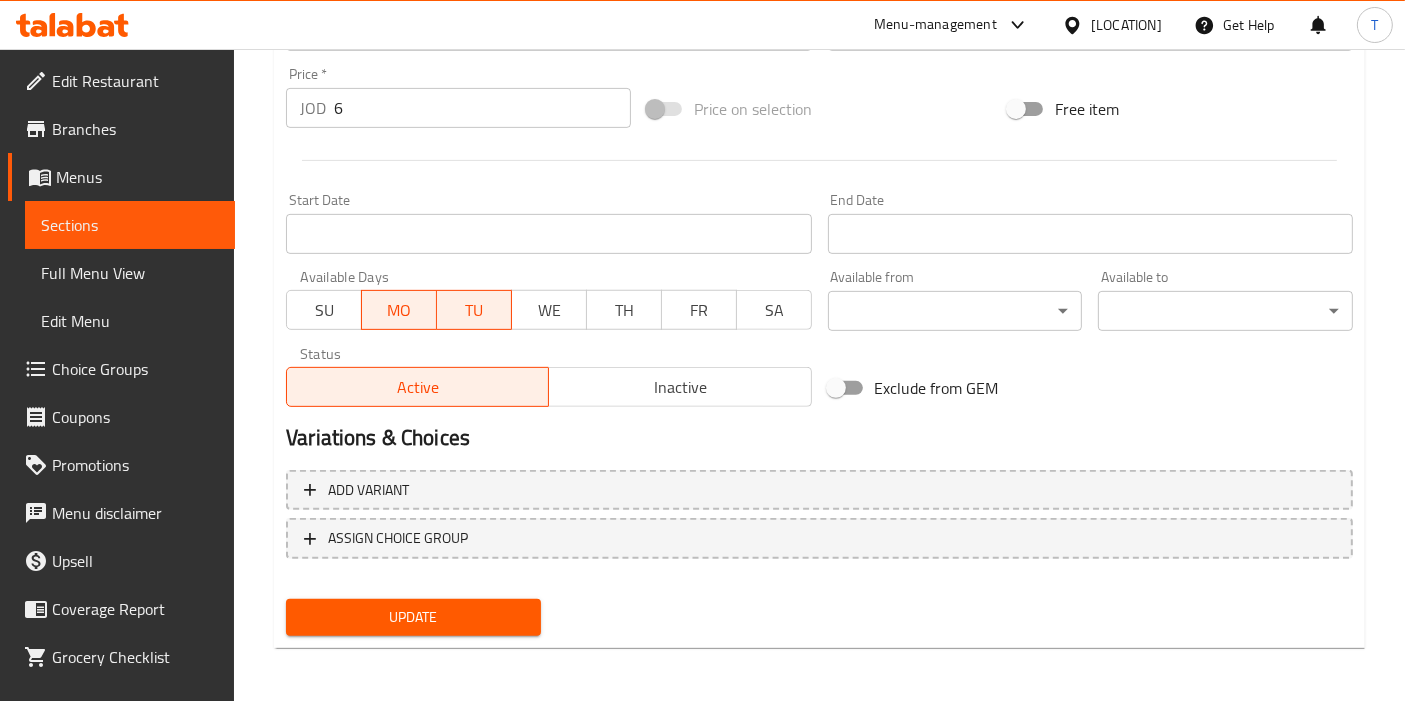 click on "Update" at bounding box center [413, 617] 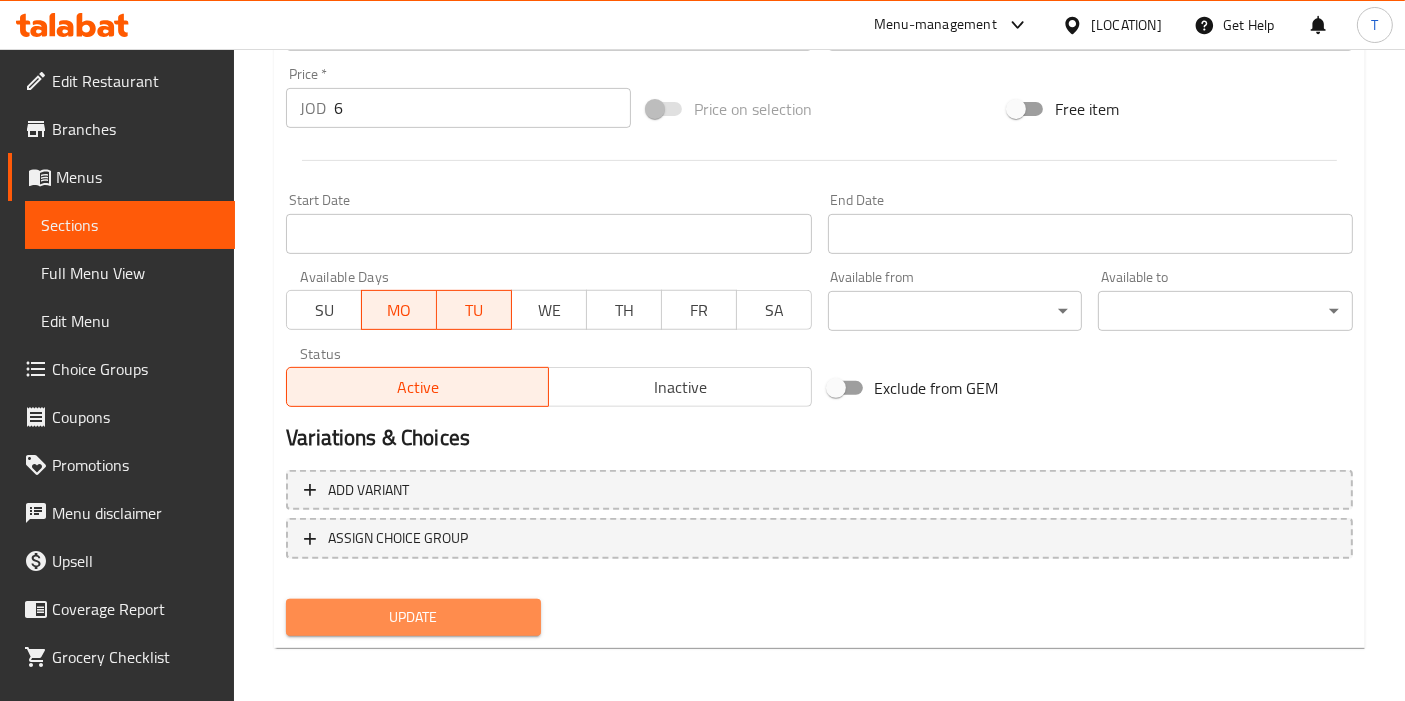 click on "Update" at bounding box center [413, 617] 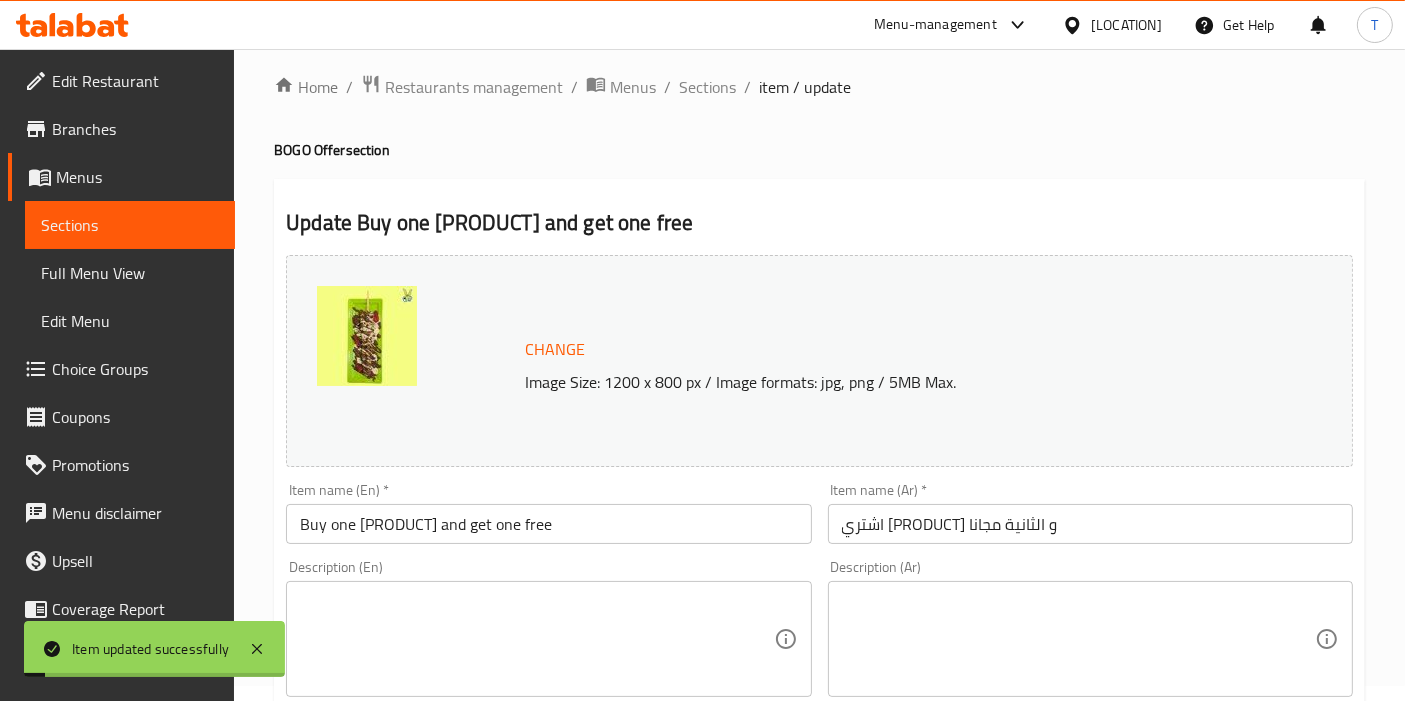 scroll, scrollTop: 0, scrollLeft: 0, axis: both 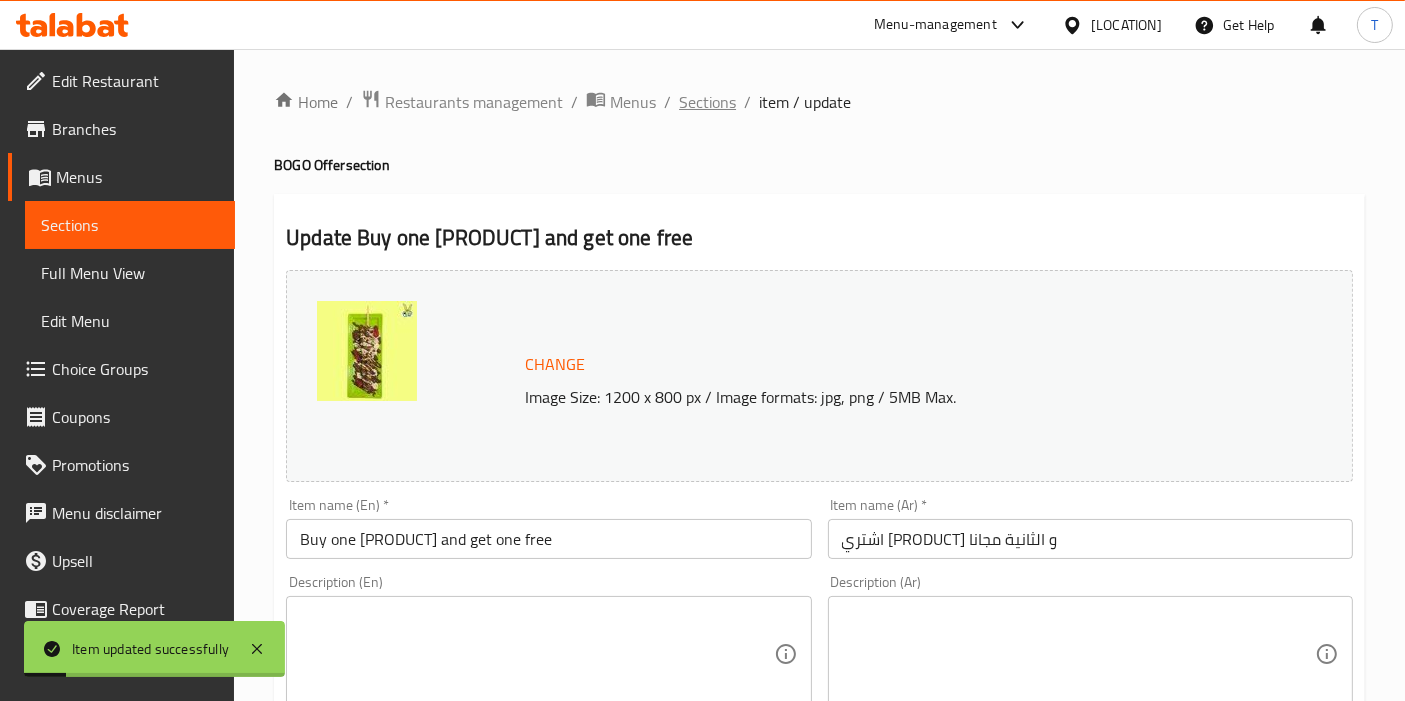 click on "Sections" at bounding box center (707, 102) 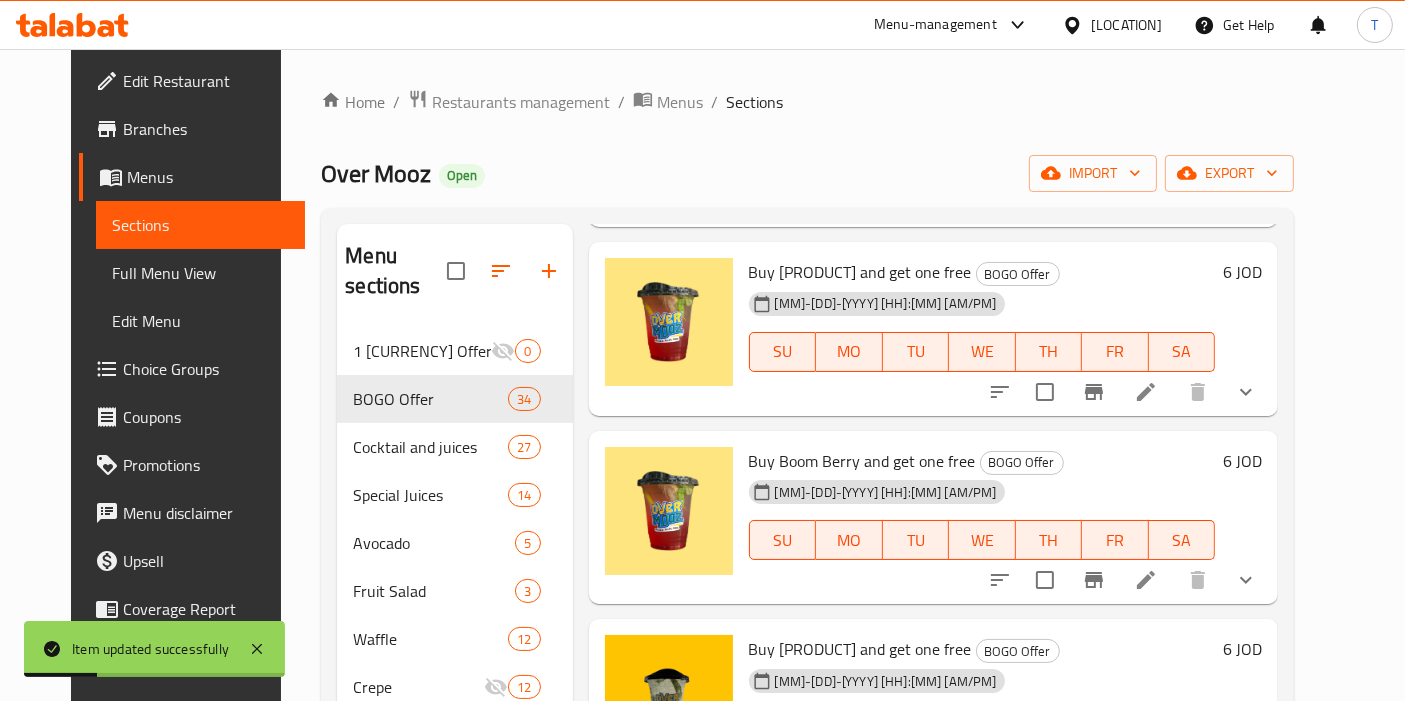 scroll, scrollTop: 455, scrollLeft: 0, axis: vertical 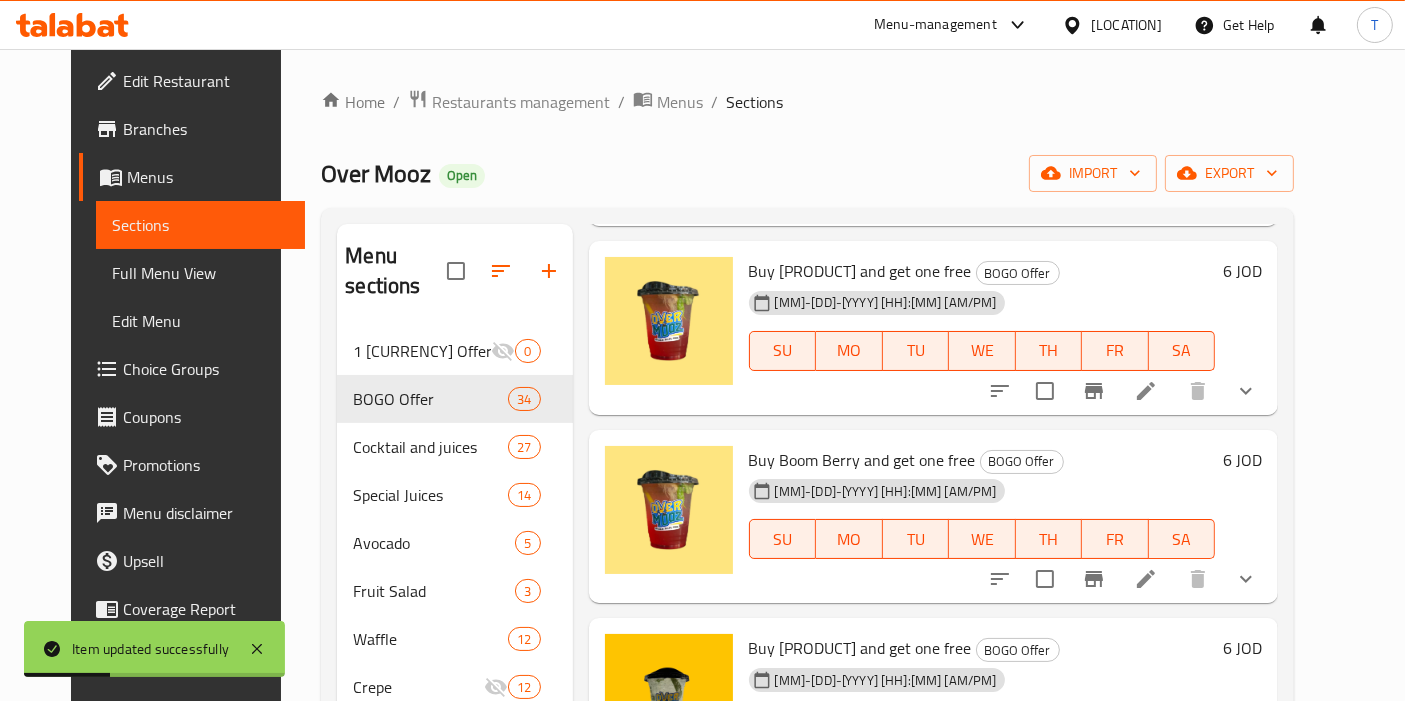 click at bounding box center (1146, 391) 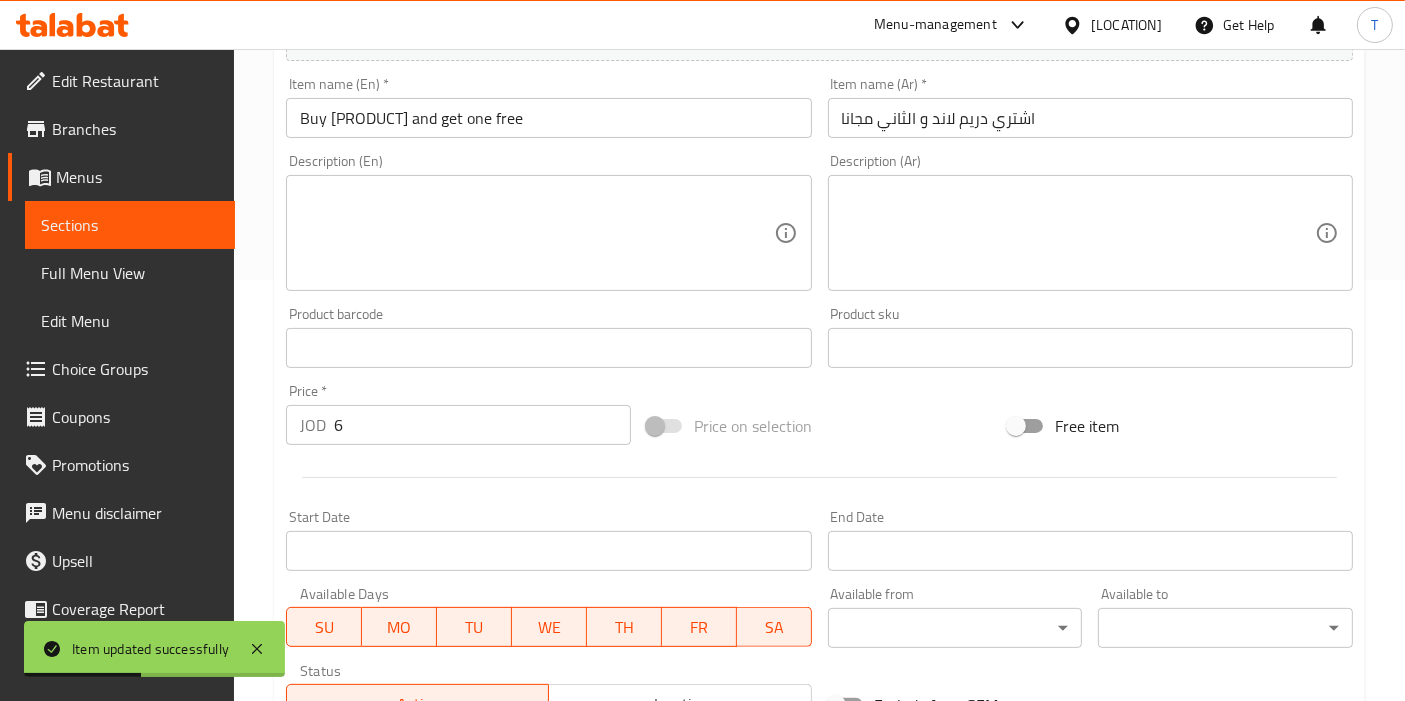 scroll, scrollTop: 422, scrollLeft: 0, axis: vertical 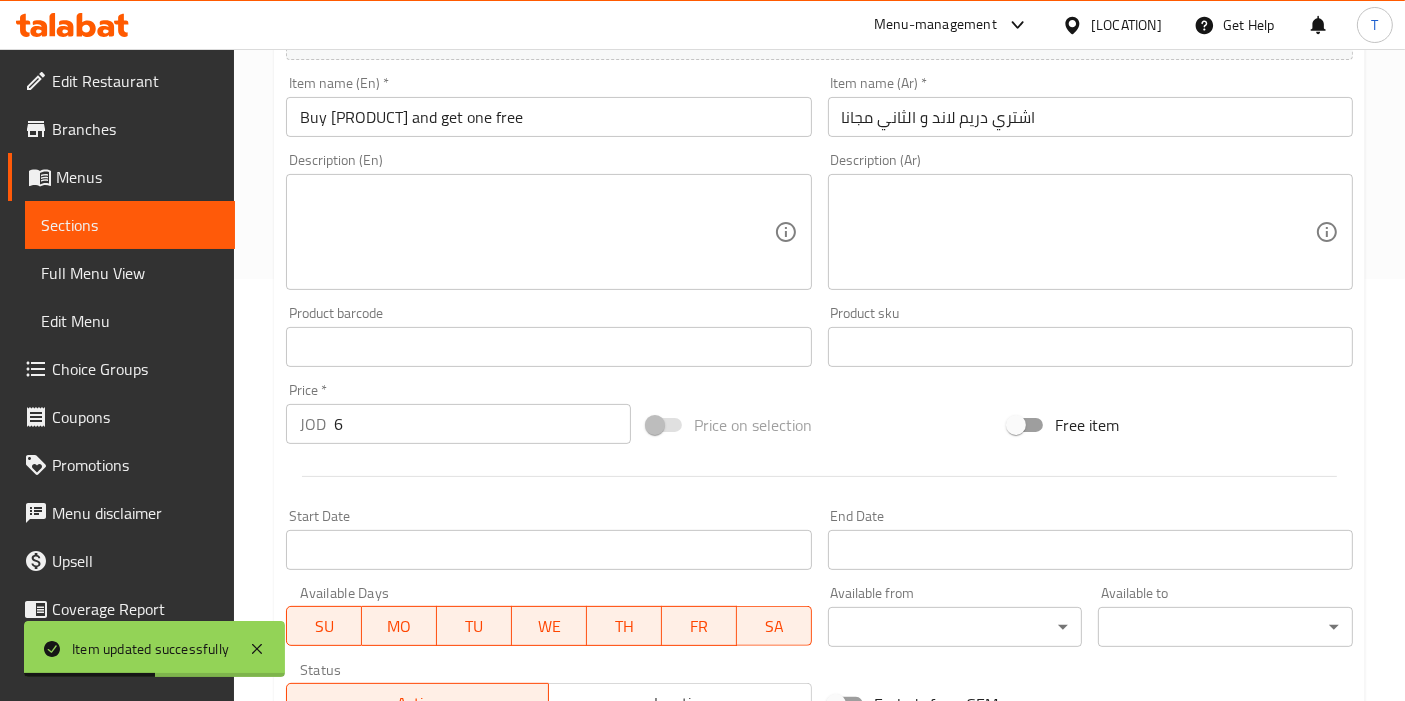 click on "Available Days SU MO TU WE TH FR SA" at bounding box center [548, 616] 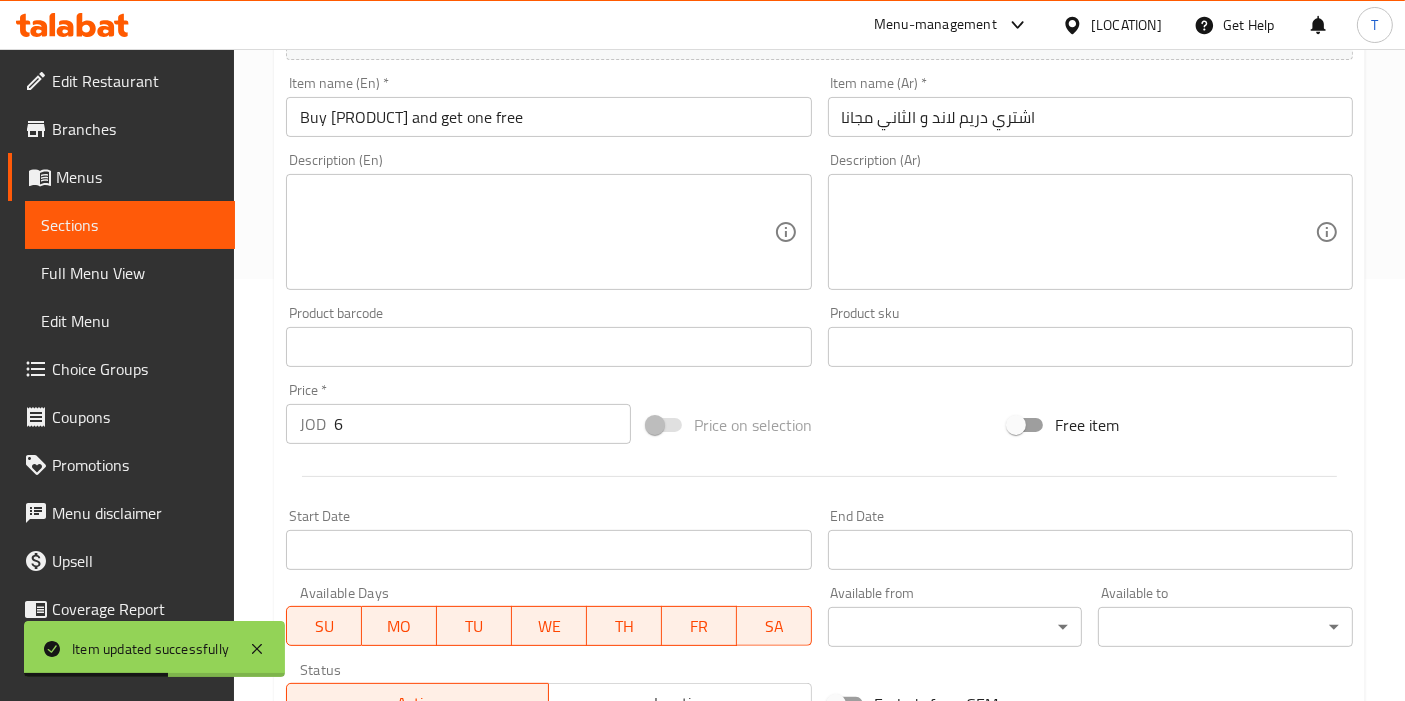 click on "Available Days SU MO TU WE TH FR SA" at bounding box center [548, 616] 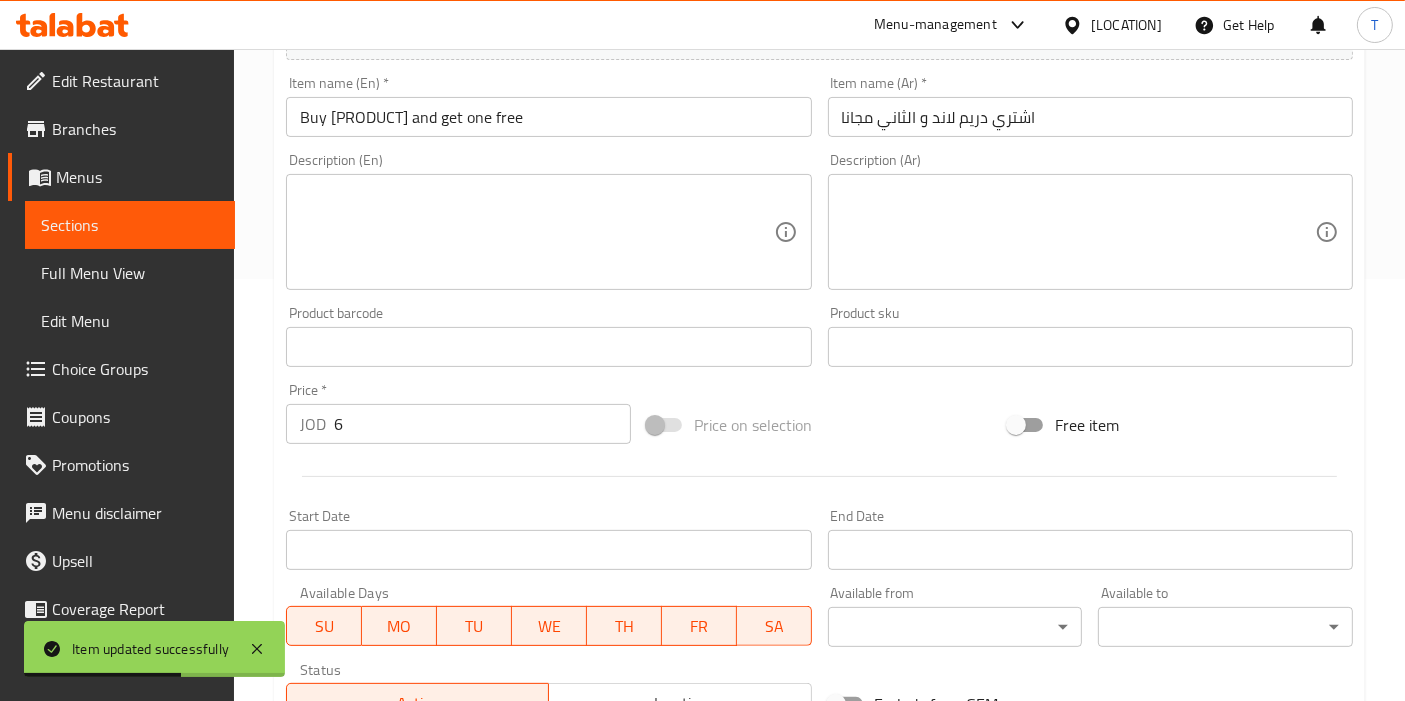 click on "Available Days SU MO TU WE TH FR SA" at bounding box center [548, 616] 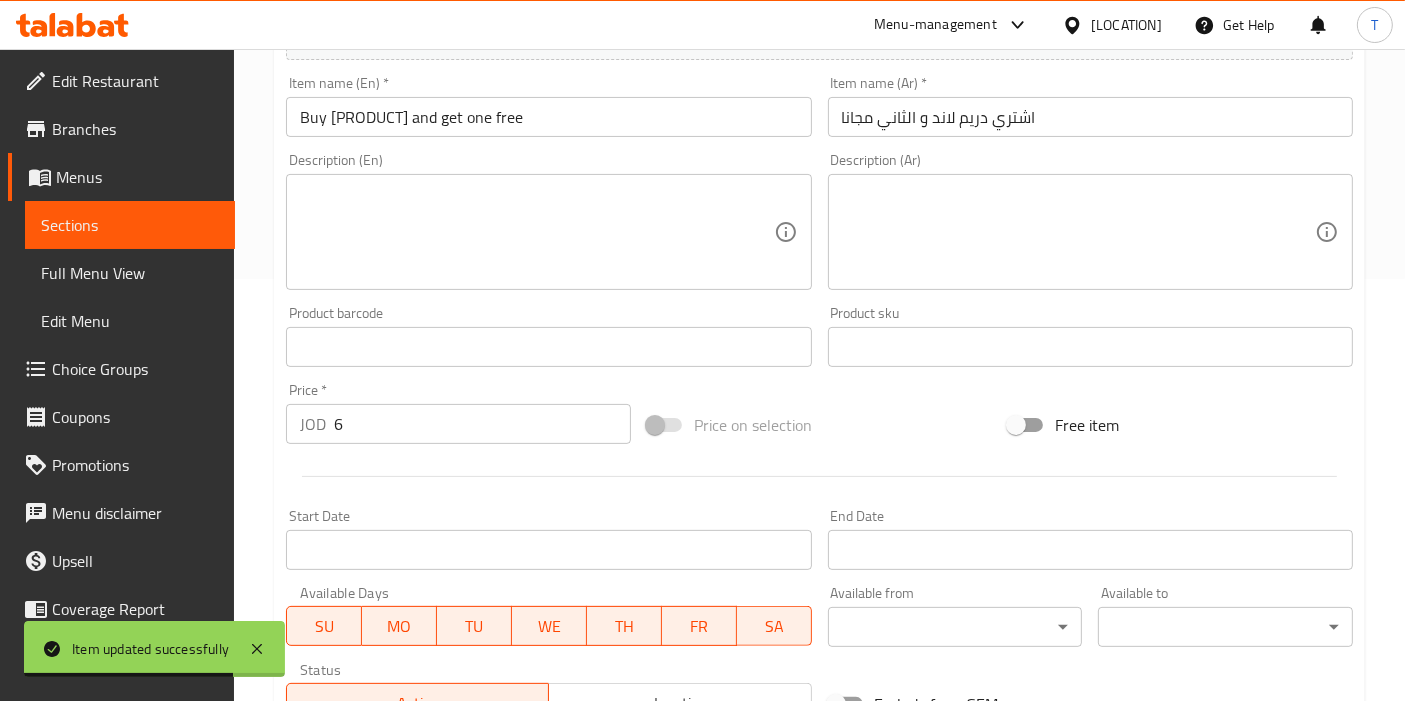drag, startPoint x: 776, startPoint y: 629, endPoint x: 757, endPoint y: 630, distance: 19.026299 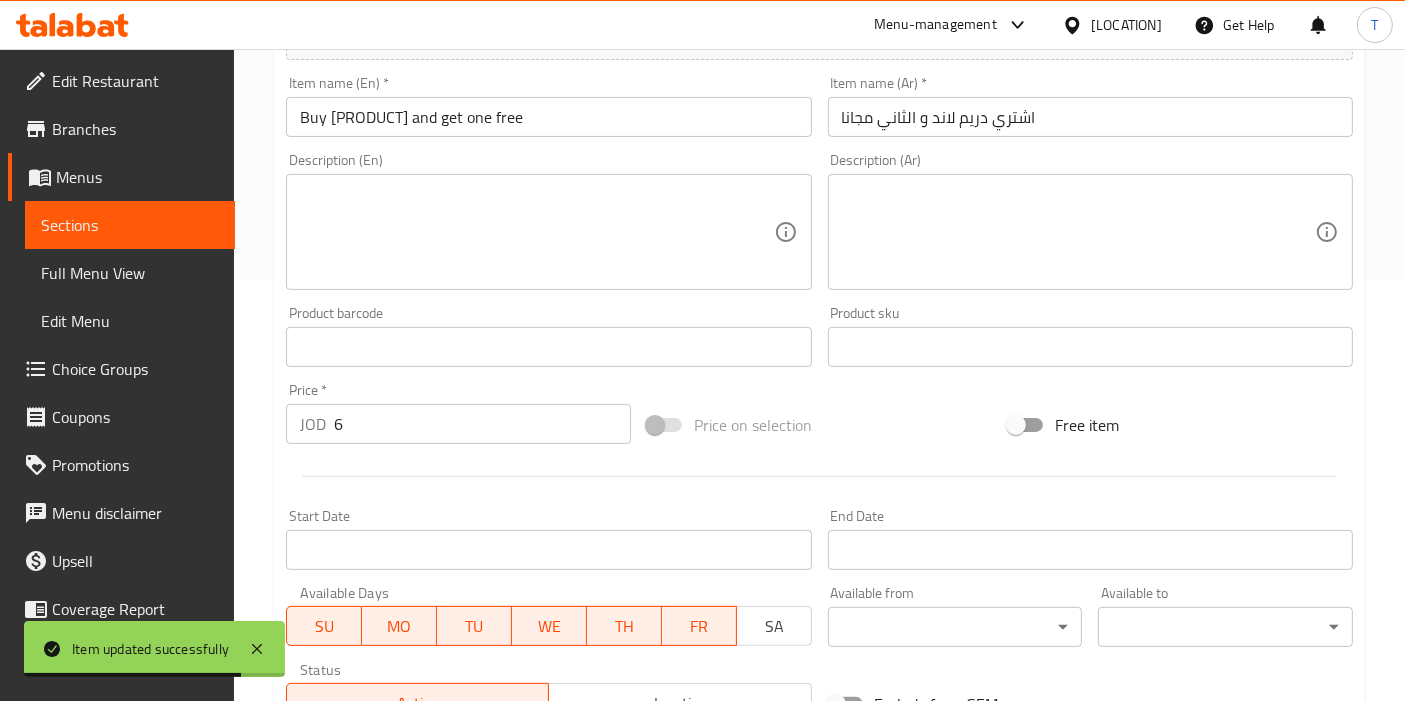 click on "SA" at bounding box center (774, 626) 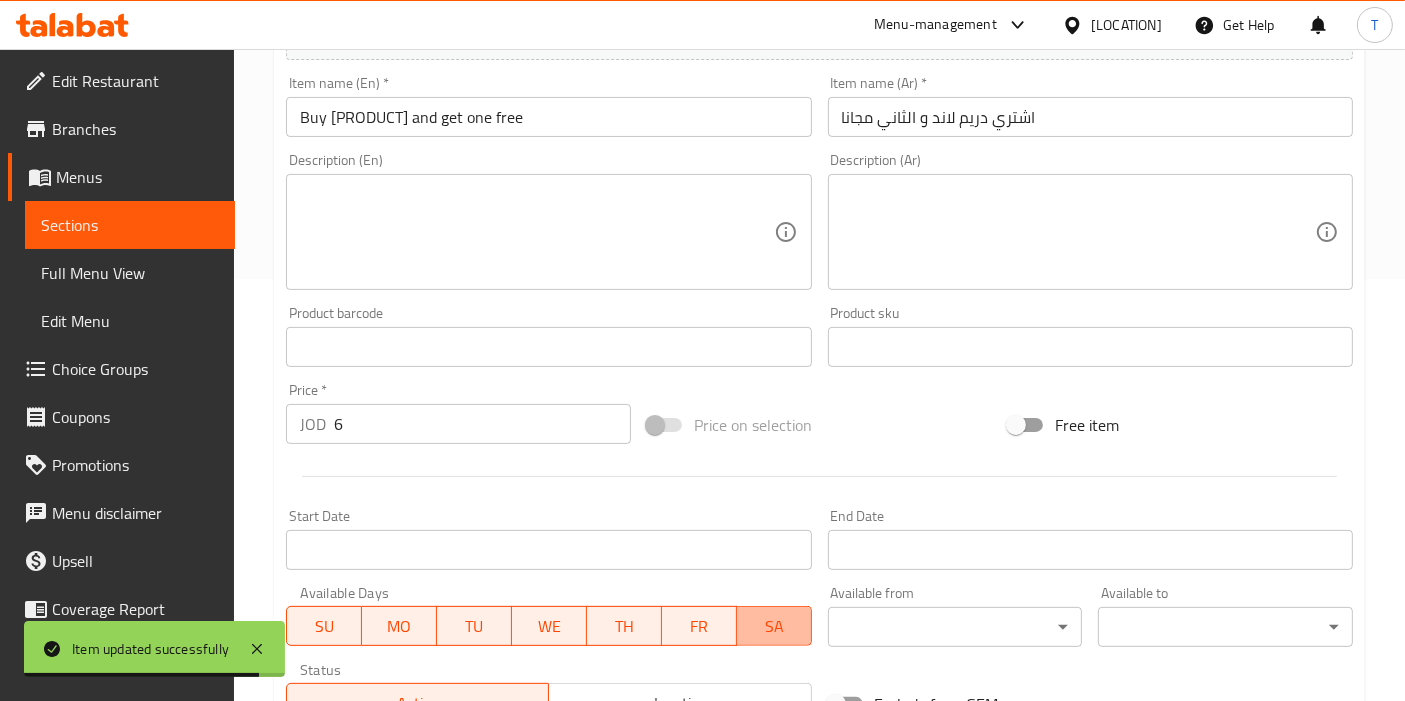 click on "SA" at bounding box center [774, 626] 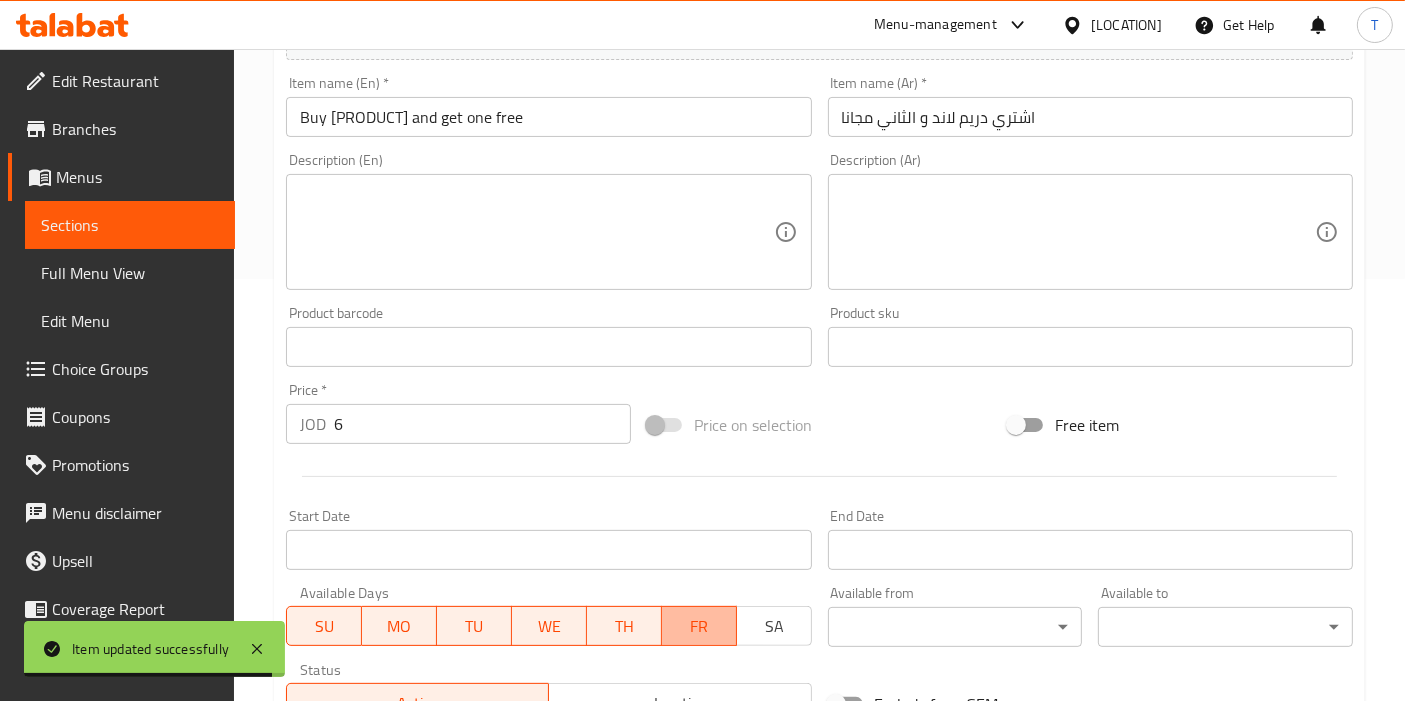 click on "FR" at bounding box center [699, 626] 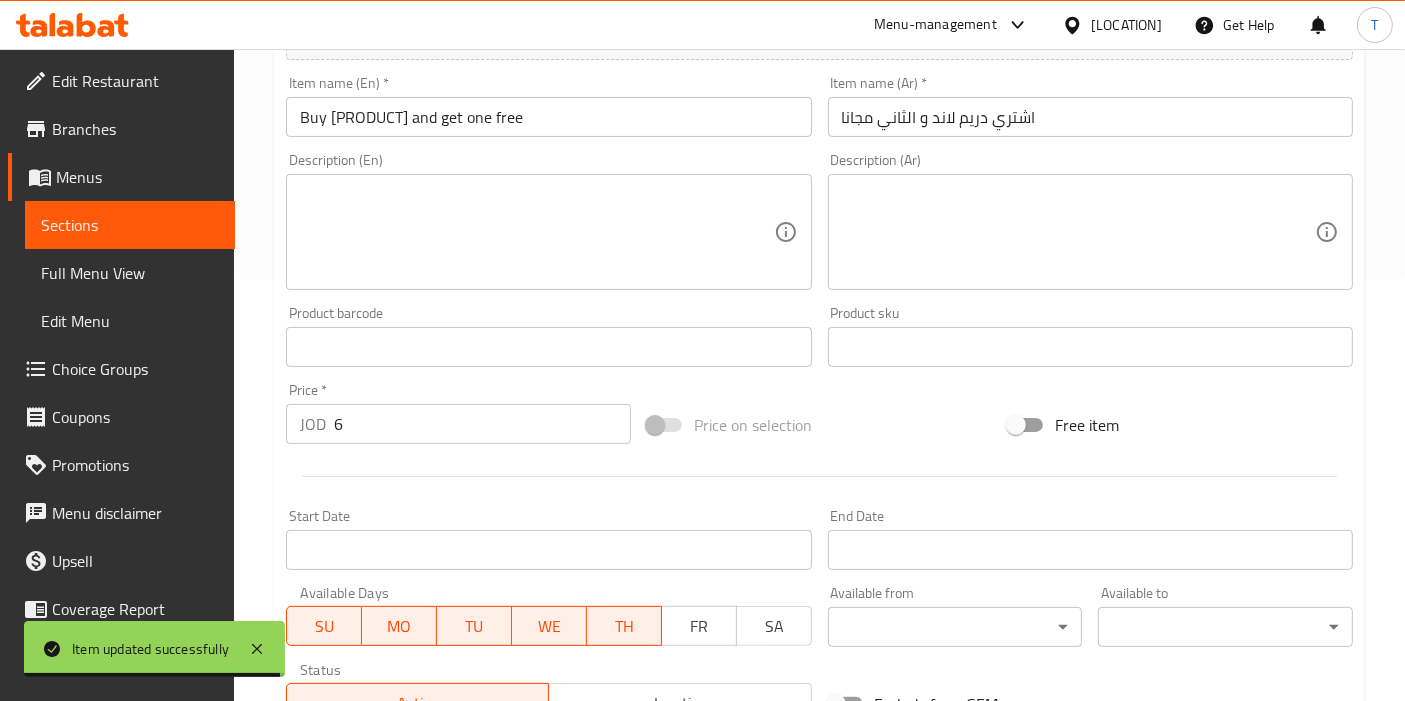 click on "TH" at bounding box center [624, 626] 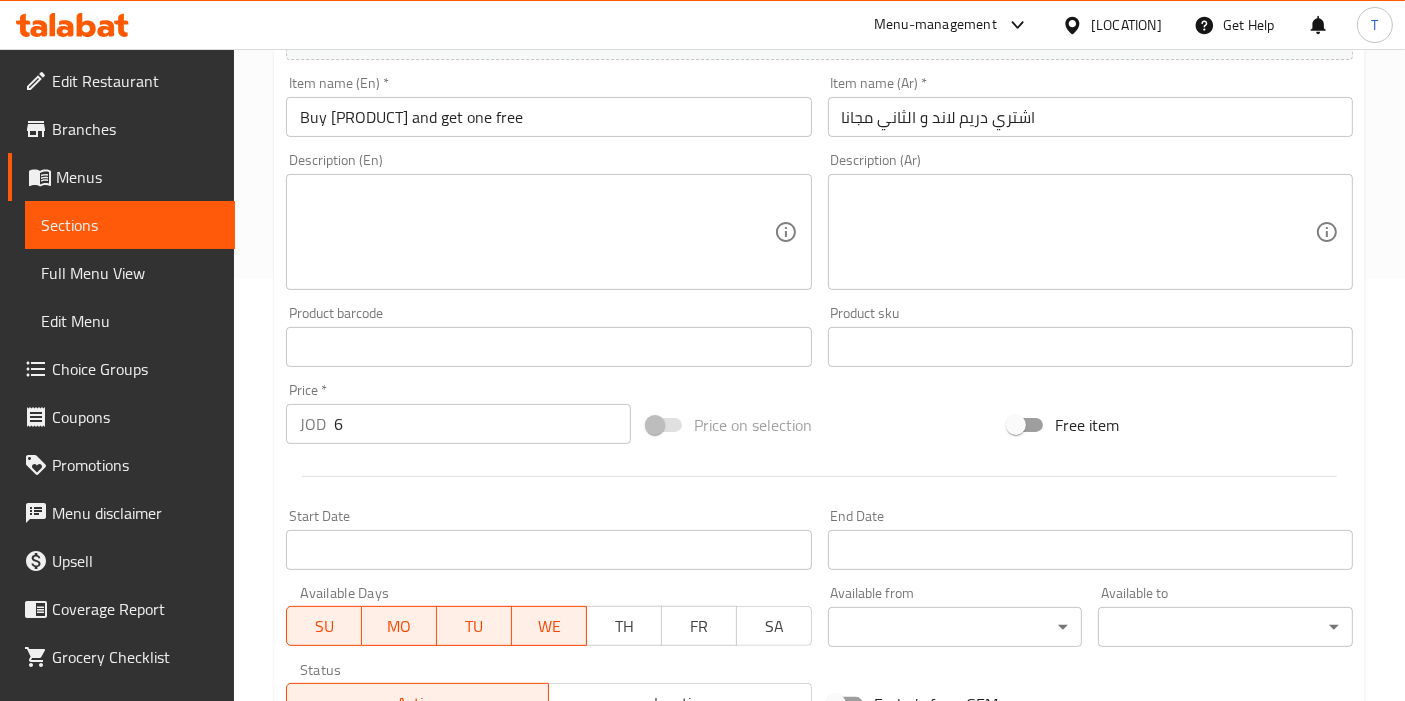 click on "WE" at bounding box center (549, 626) 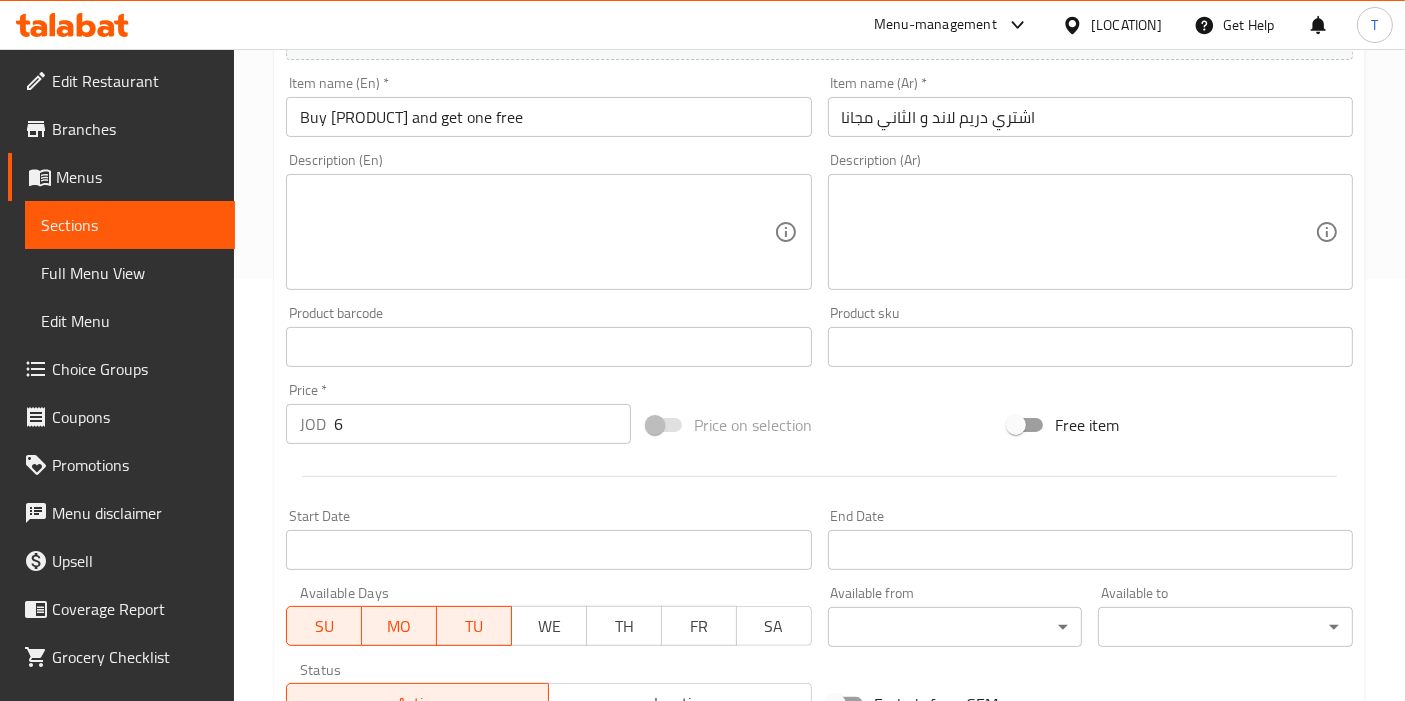 click on "MO" at bounding box center (399, 626) 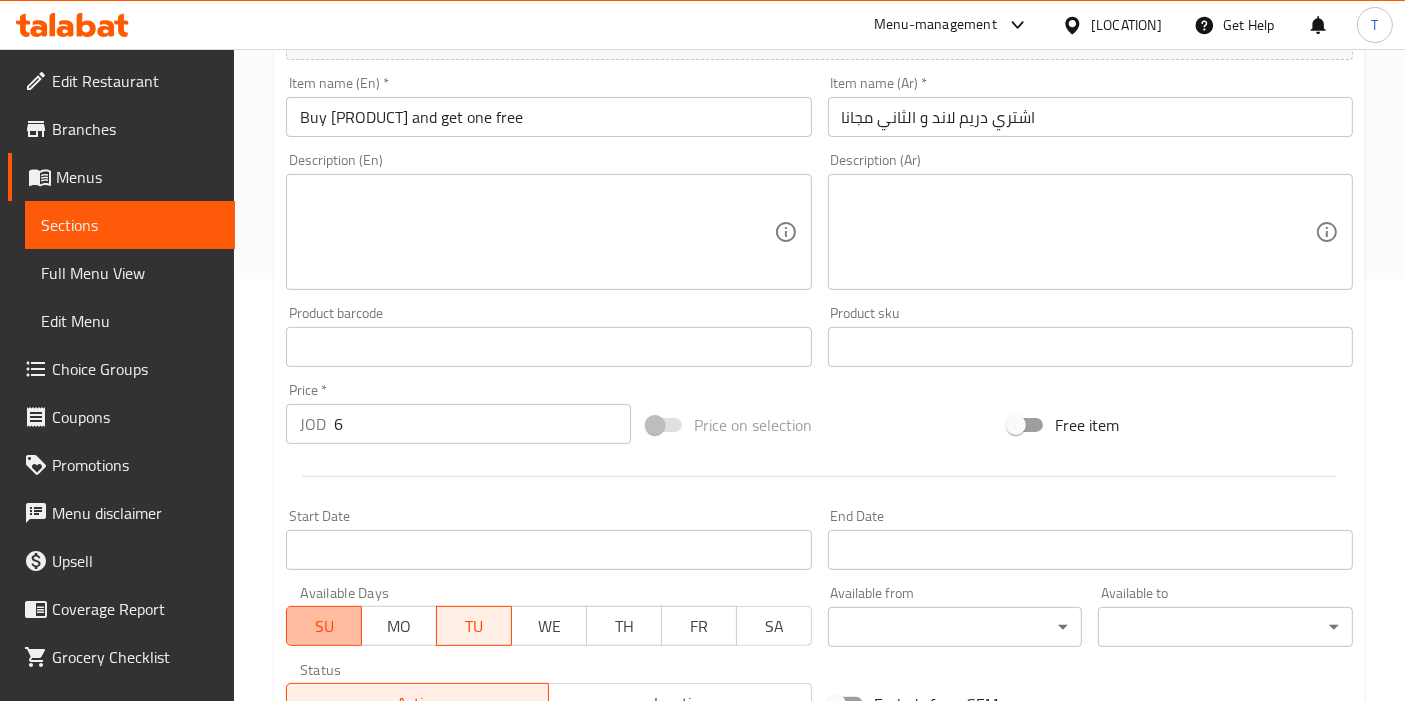 click on "SU" at bounding box center [324, 626] 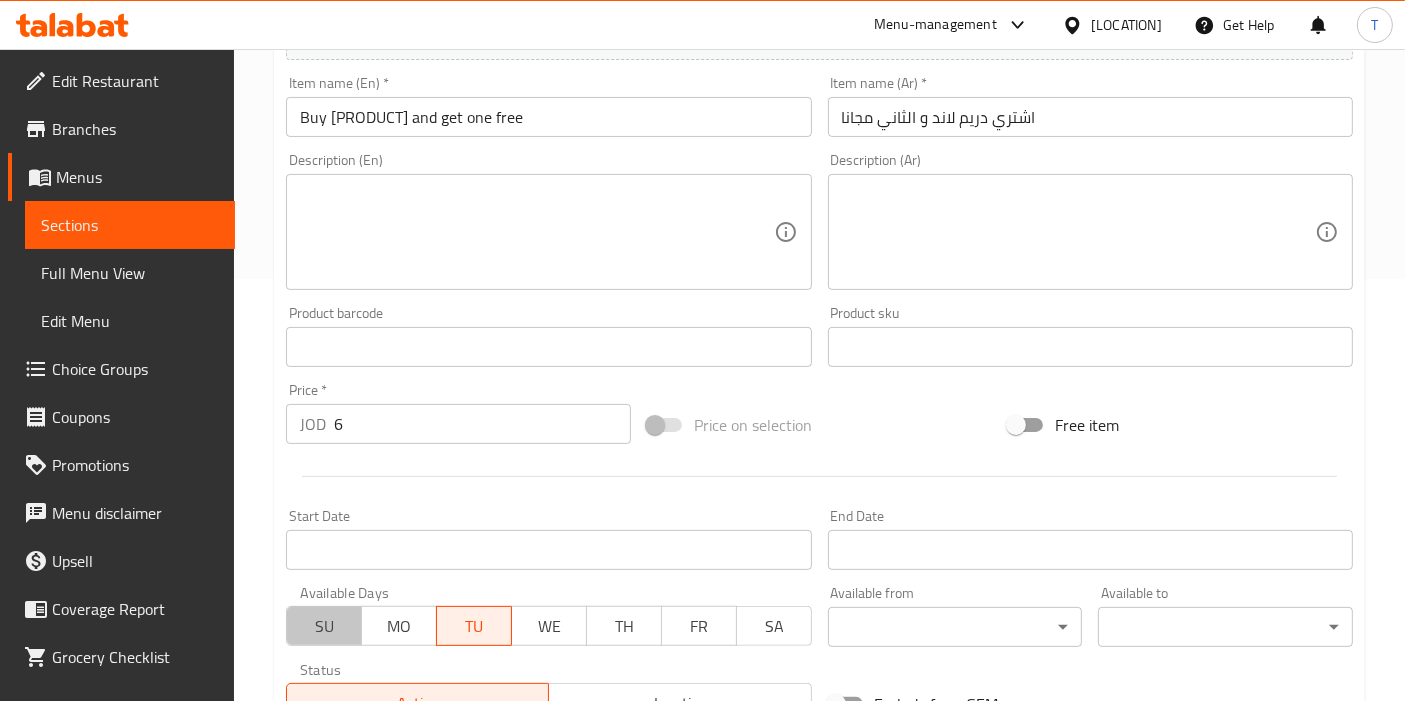 click on "SU" at bounding box center (324, 626) 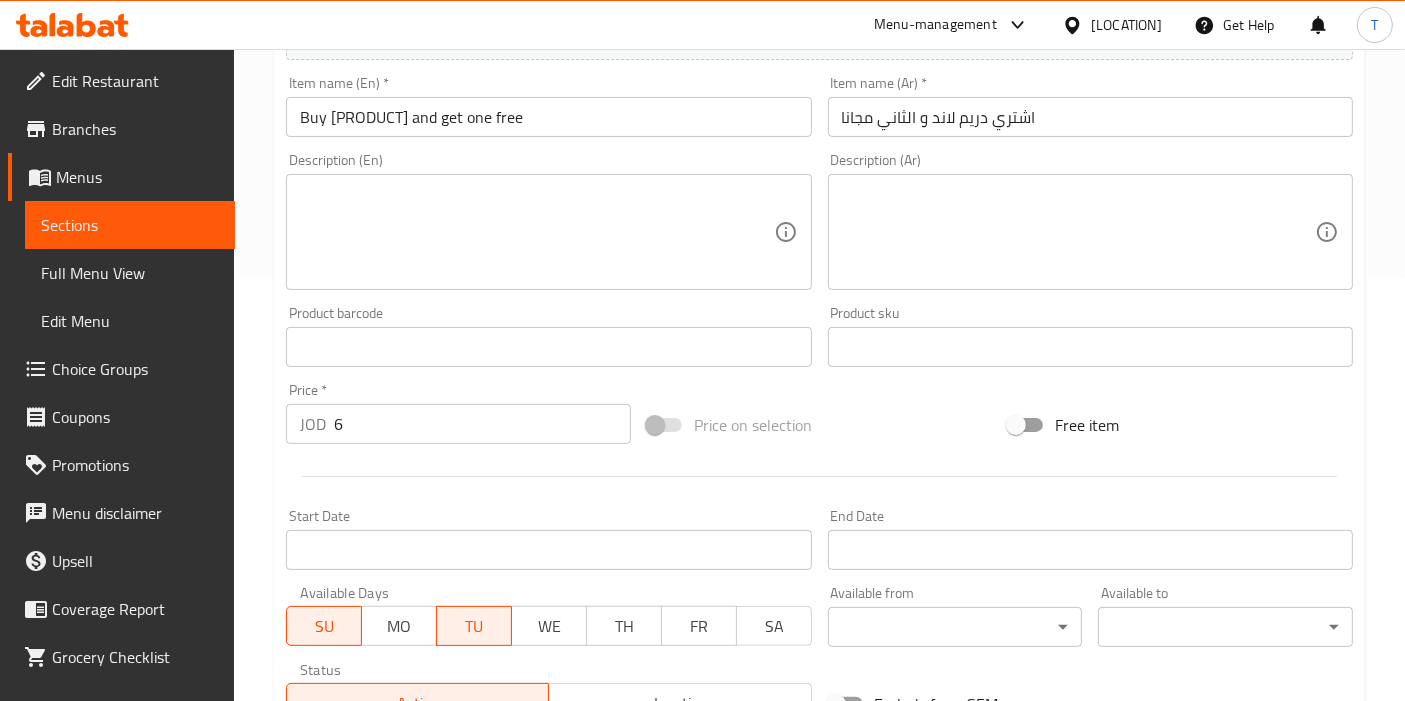 click on "MO" at bounding box center [399, 626] 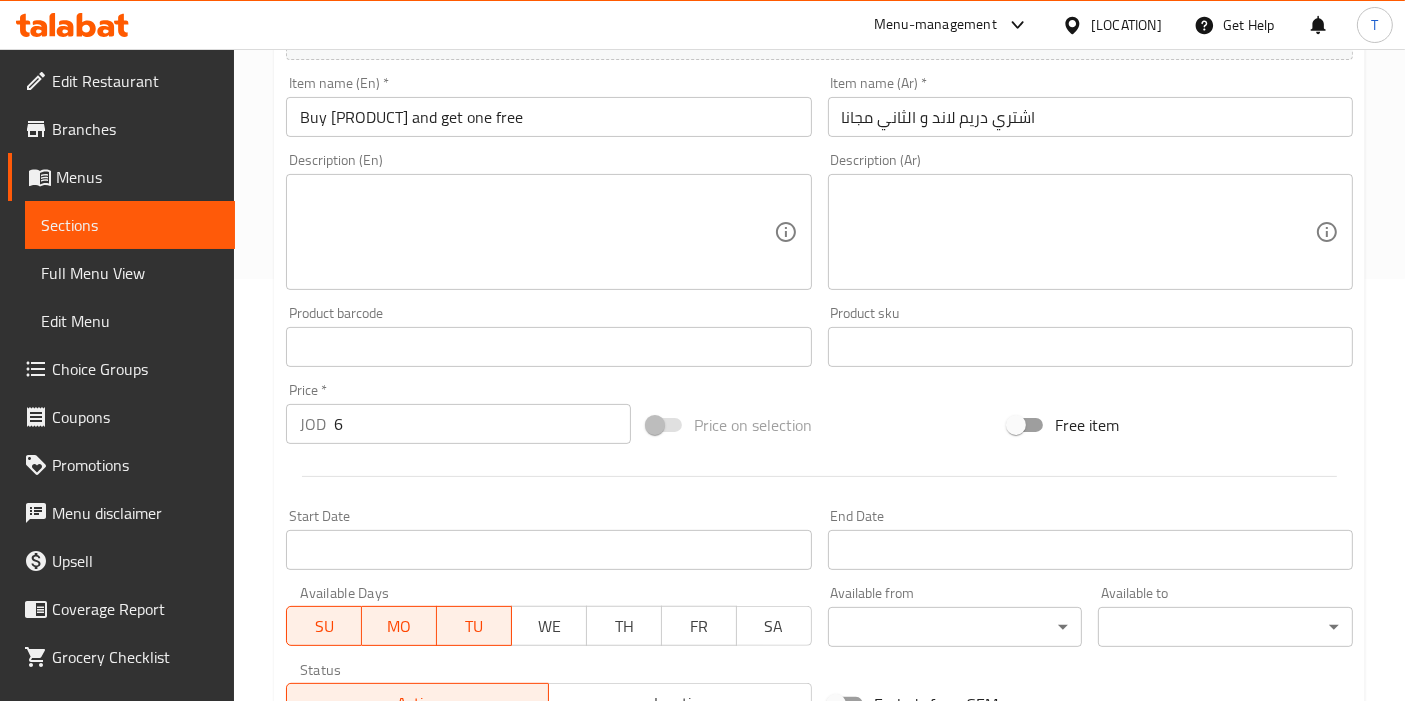 click on "SU" at bounding box center (324, 626) 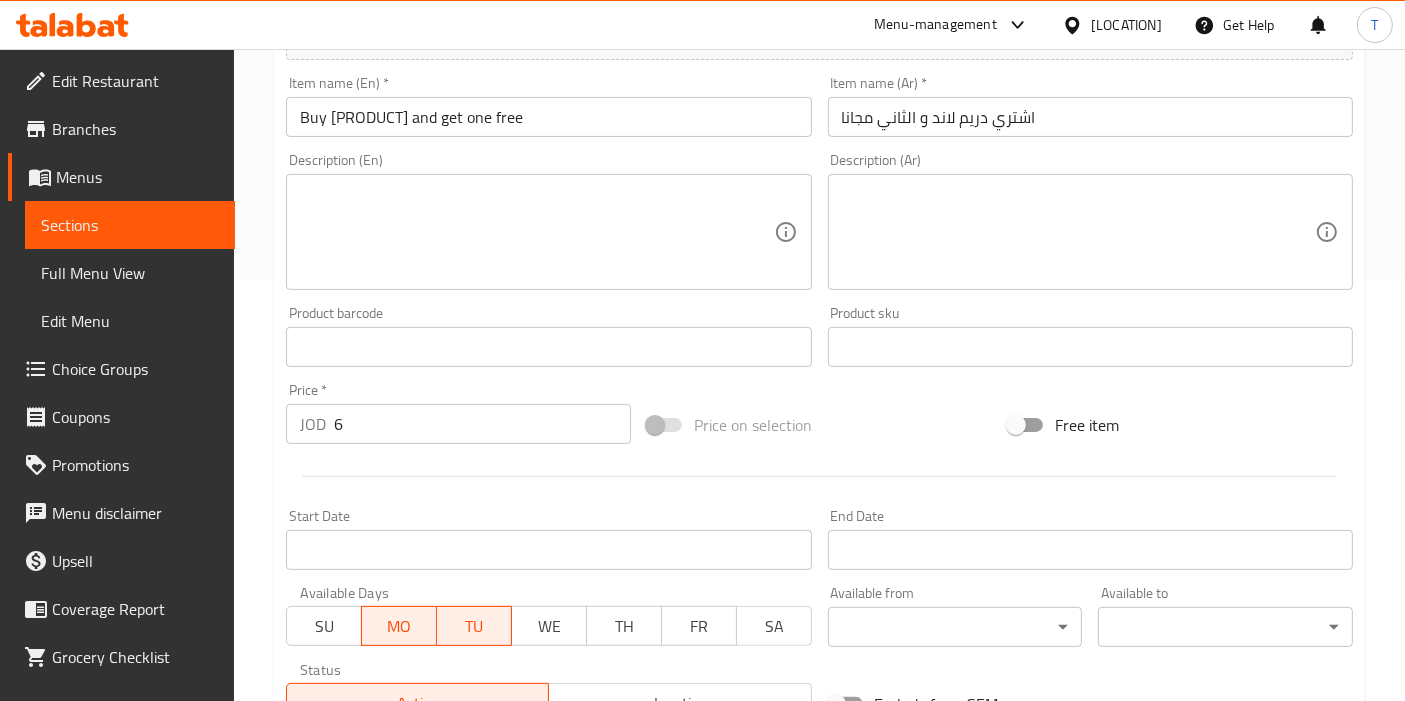 scroll, scrollTop: 771, scrollLeft: 0, axis: vertical 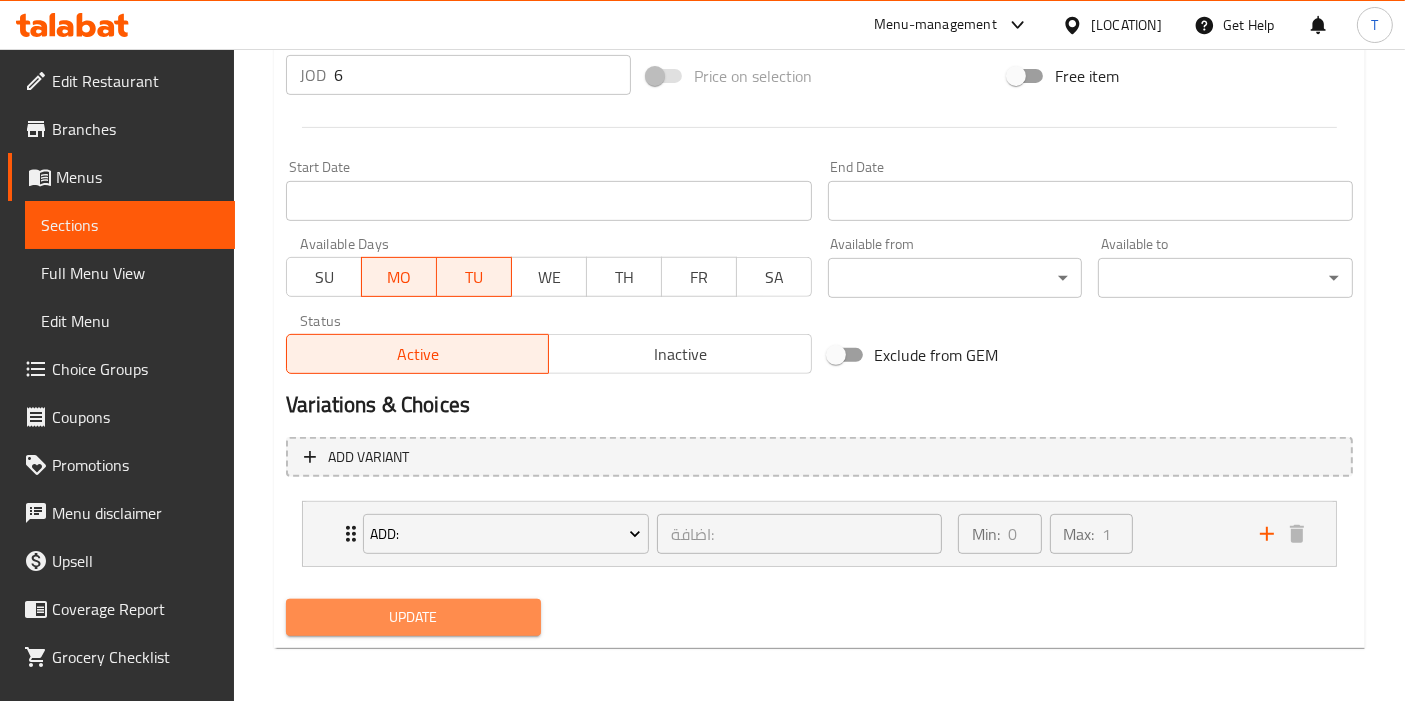 click on "Update" at bounding box center [413, 617] 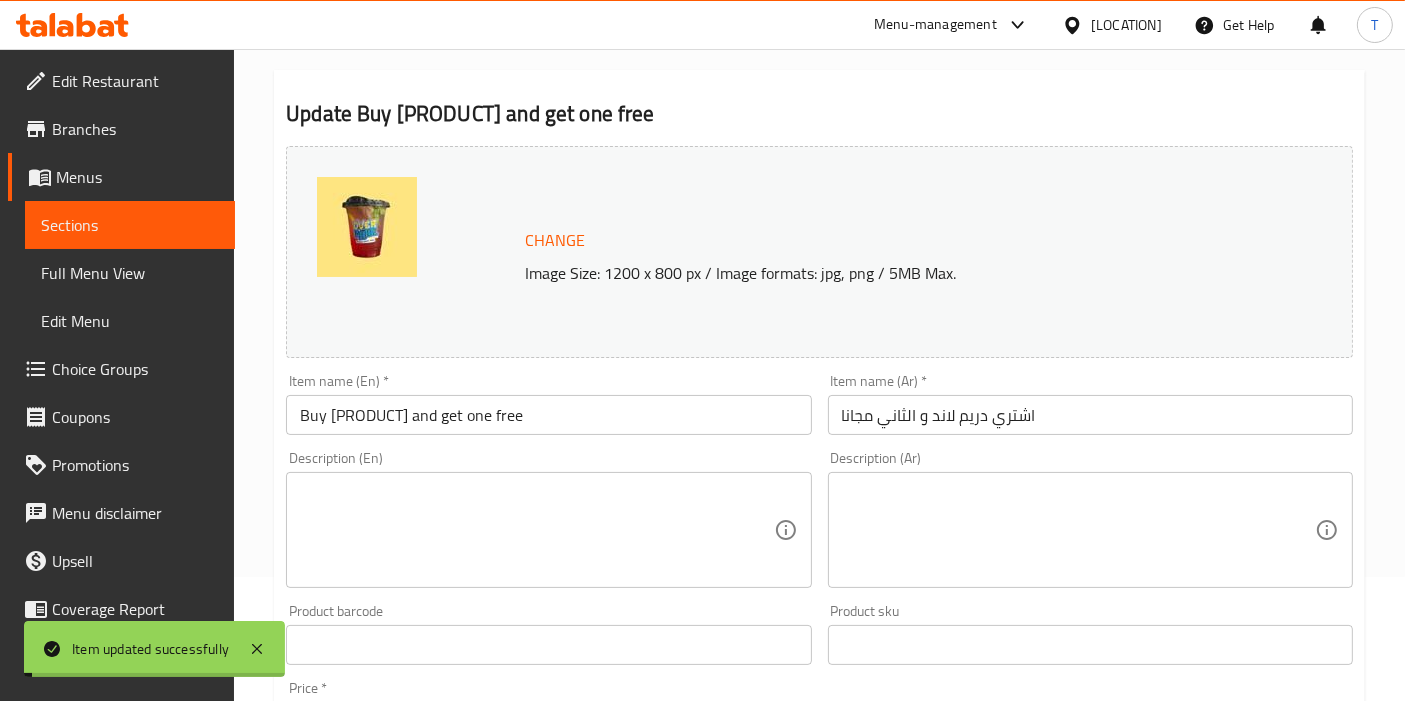 scroll, scrollTop: 0, scrollLeft: 0, axis: both 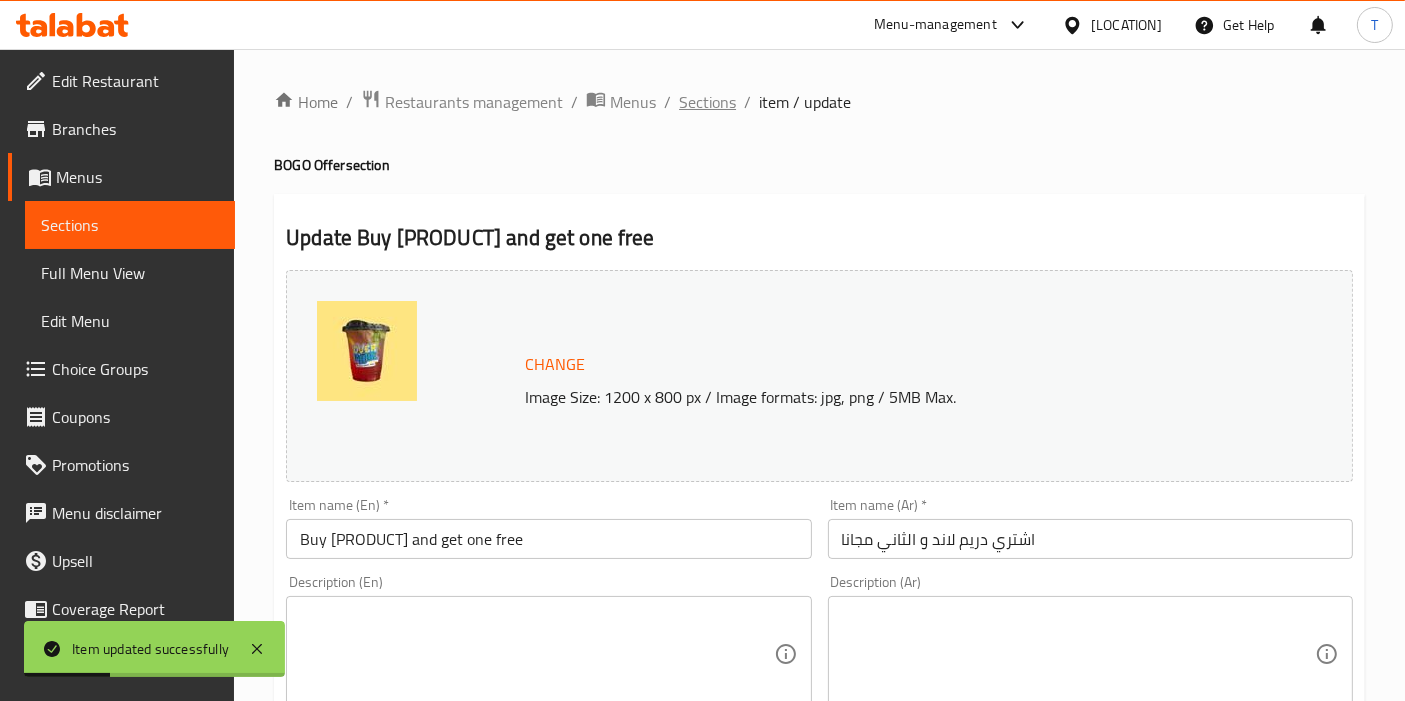 click on "Sections" at bounding box center [707, 102] 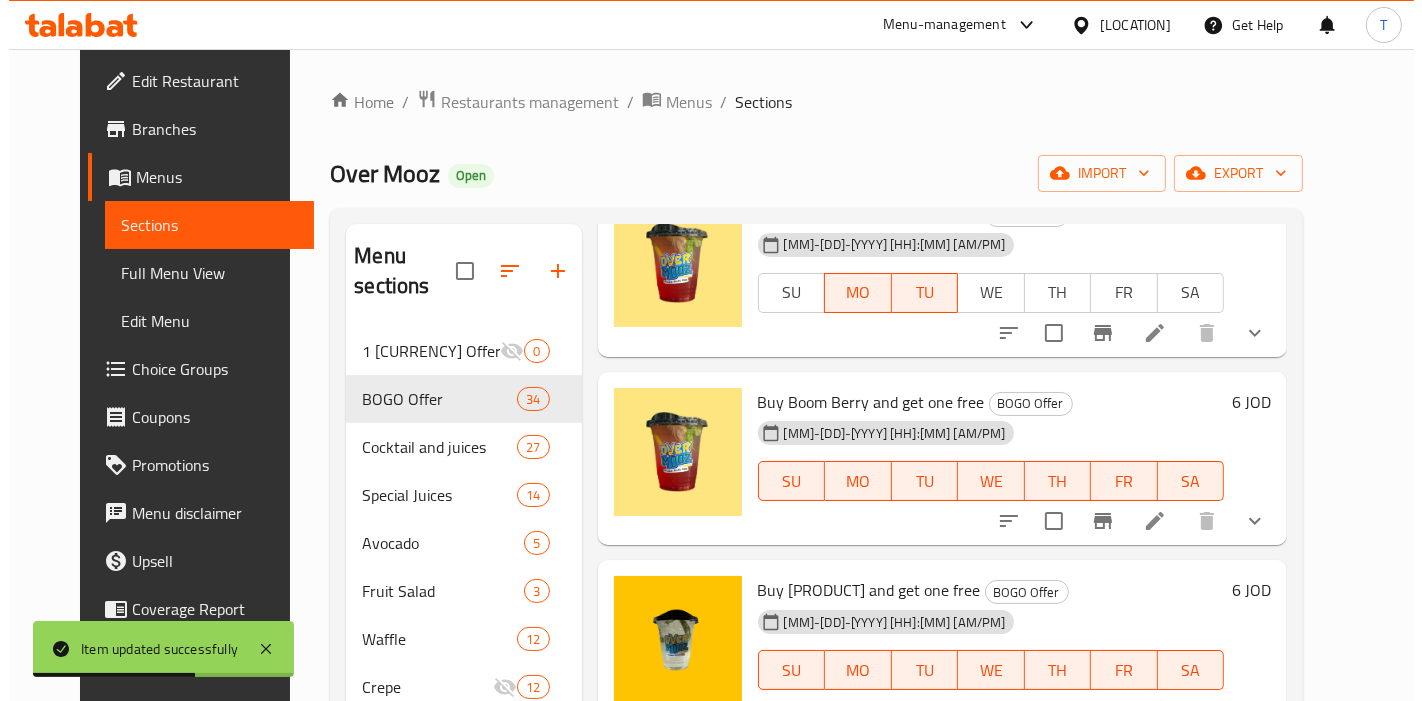 scroll, scrollTop: 564, scrollLeft: 0, axis: vertical 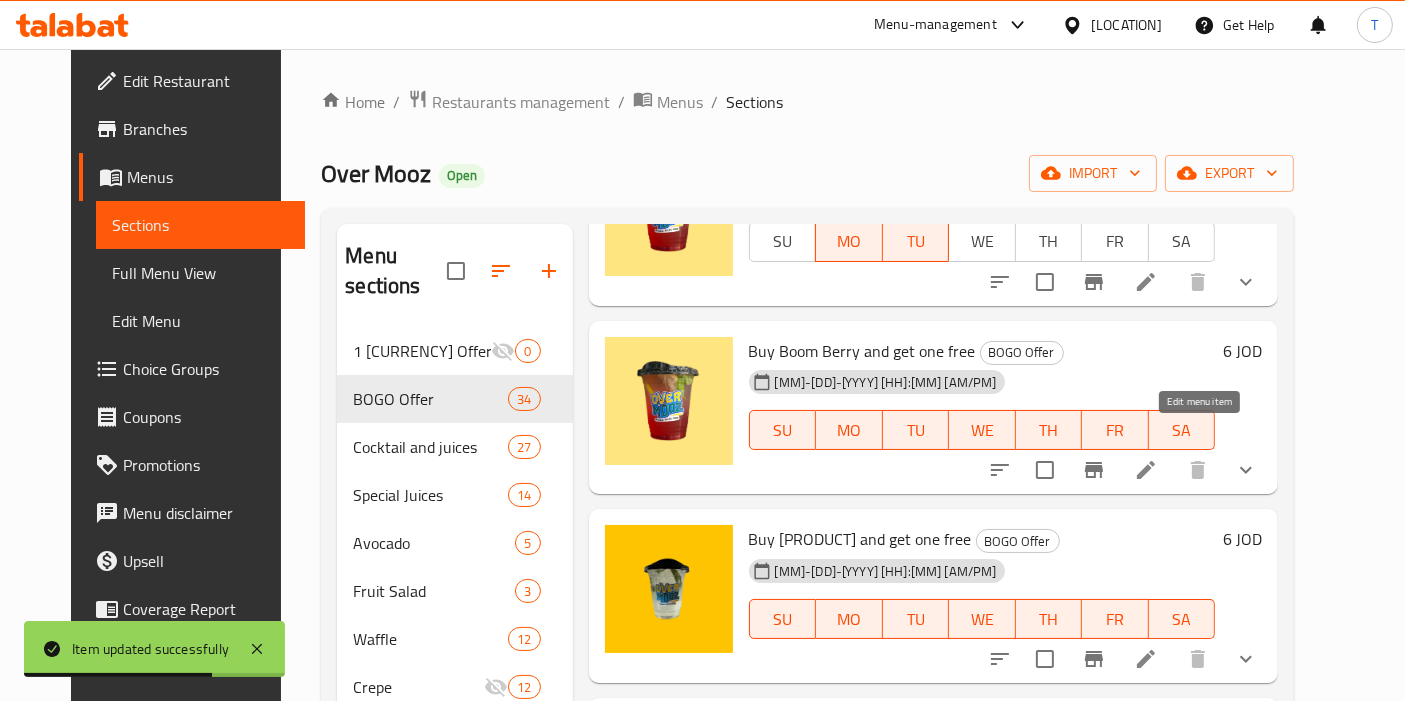 click 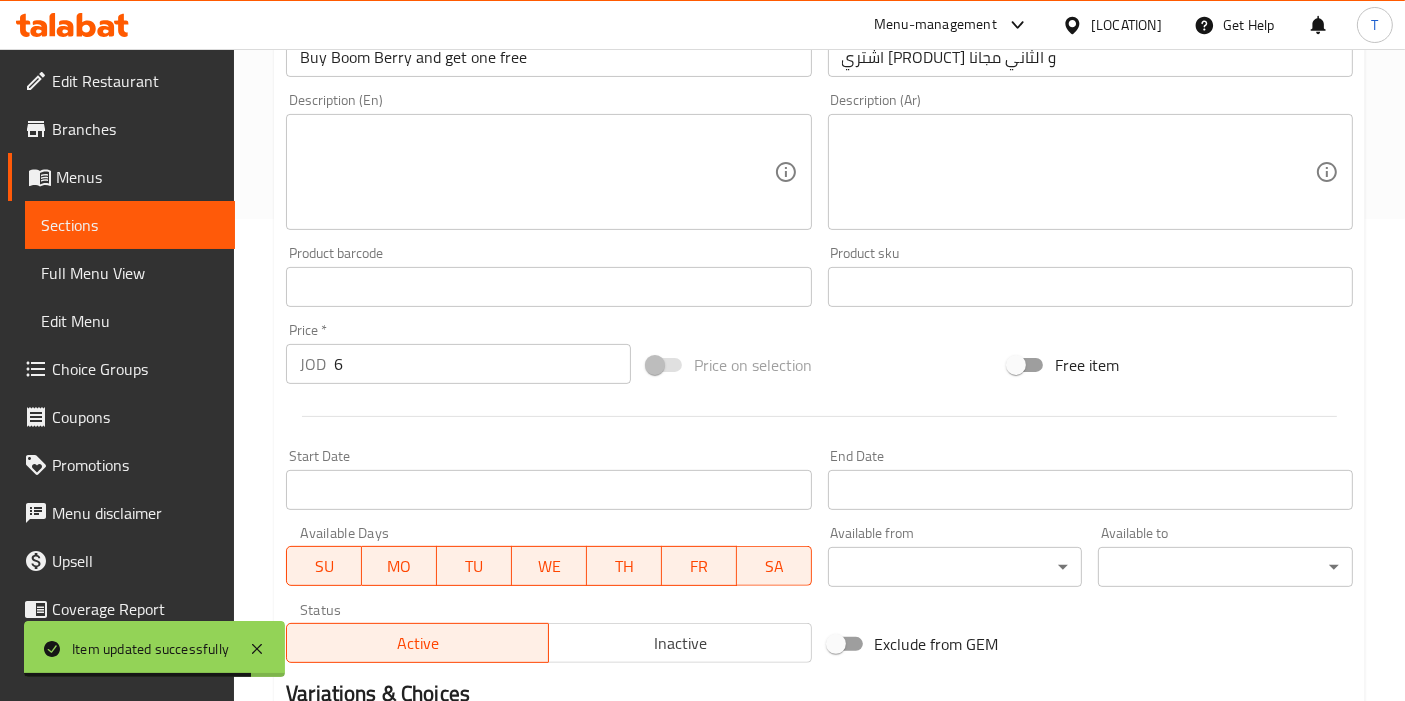 scroll, scrollTop: 488, scrollLeft: 0, axis: vertical 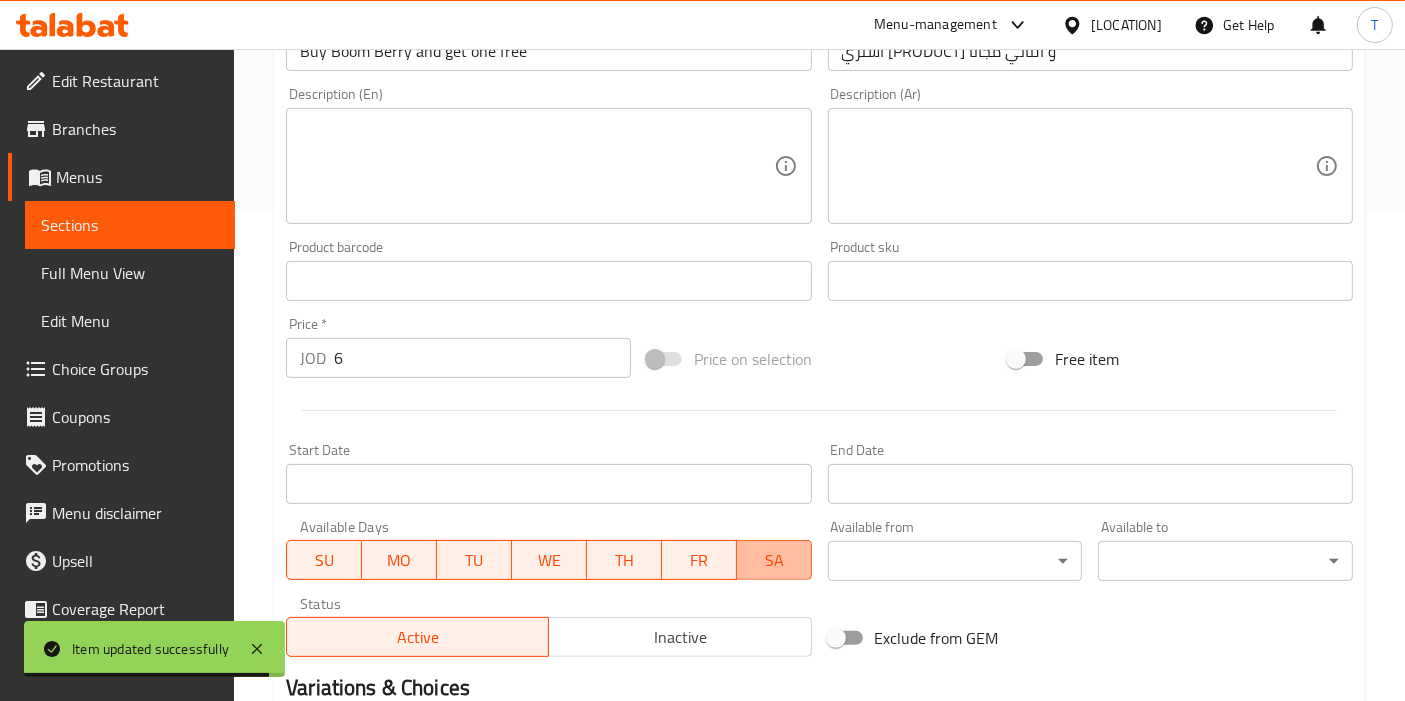 click on "SA" at bounding box center (774, 560) 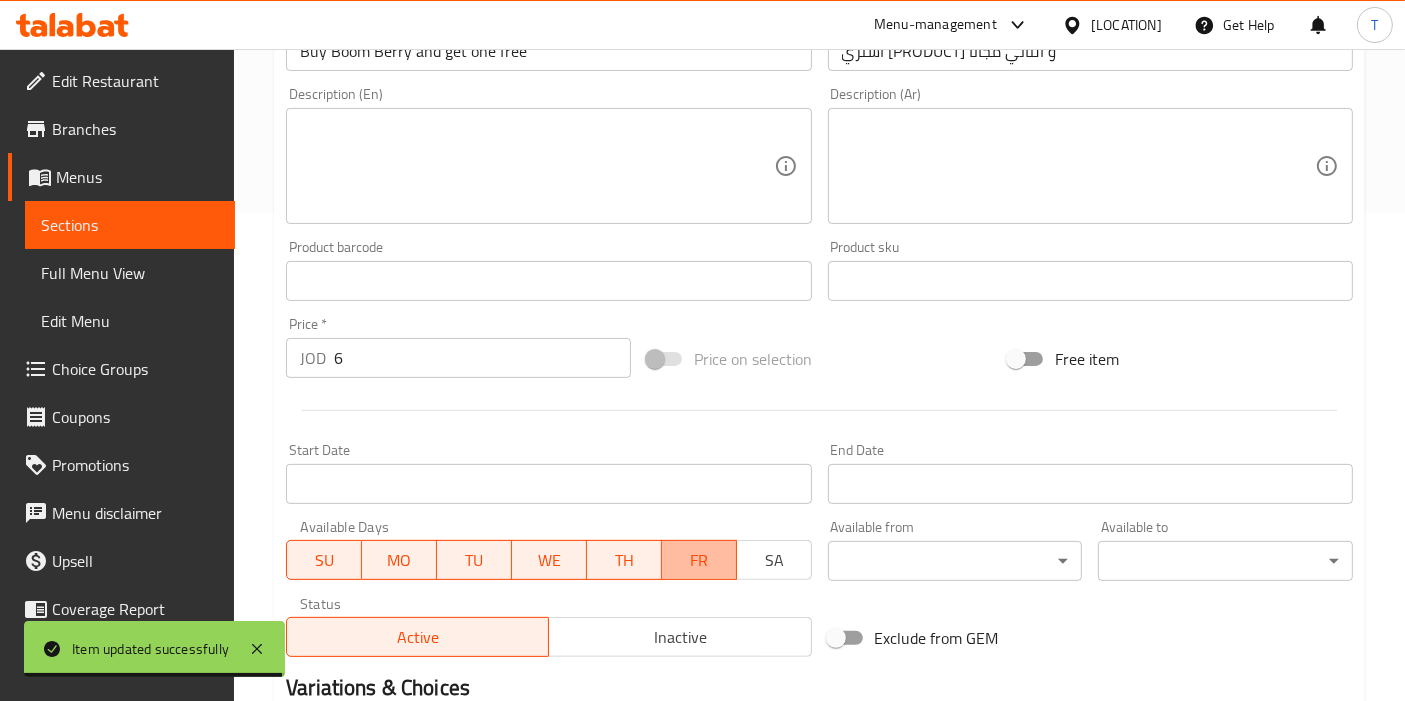 click on "FR" at bounding box center (699, 560) 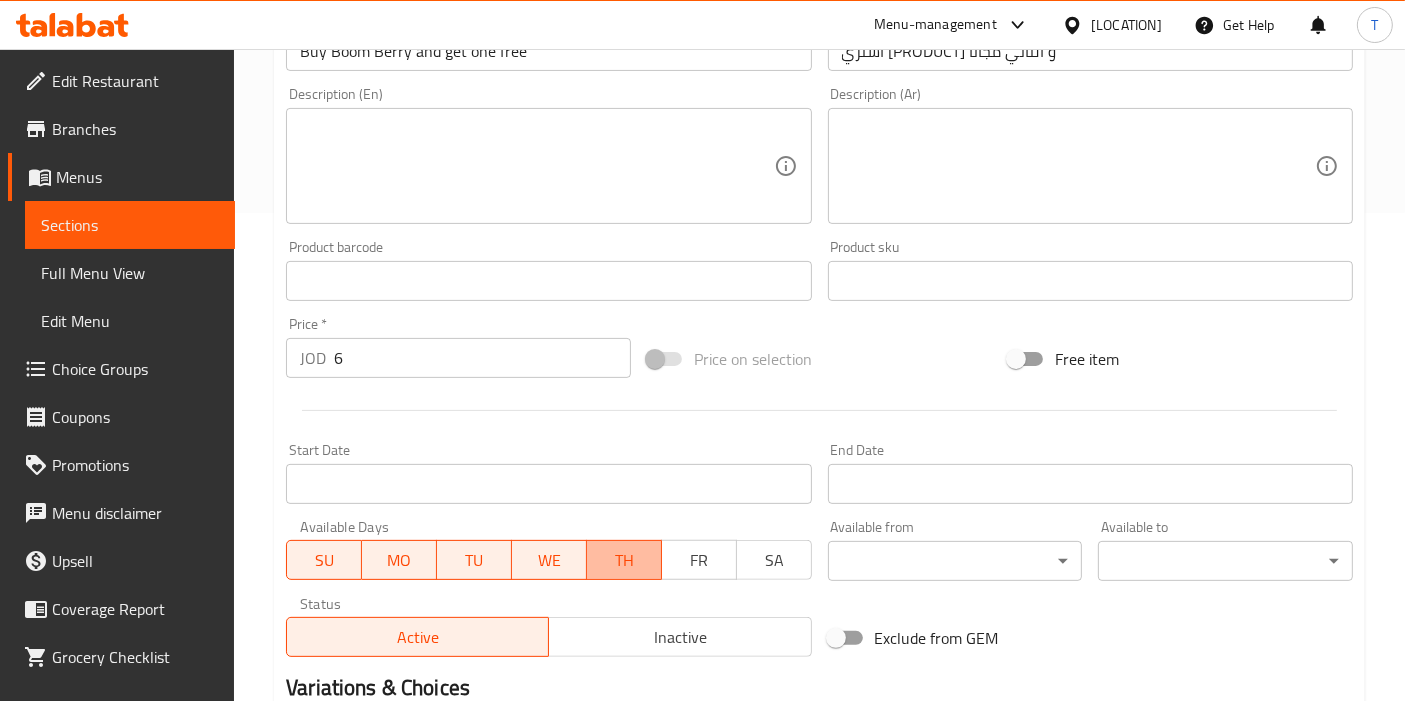 click on "TH" at bounding box center (624, 560) 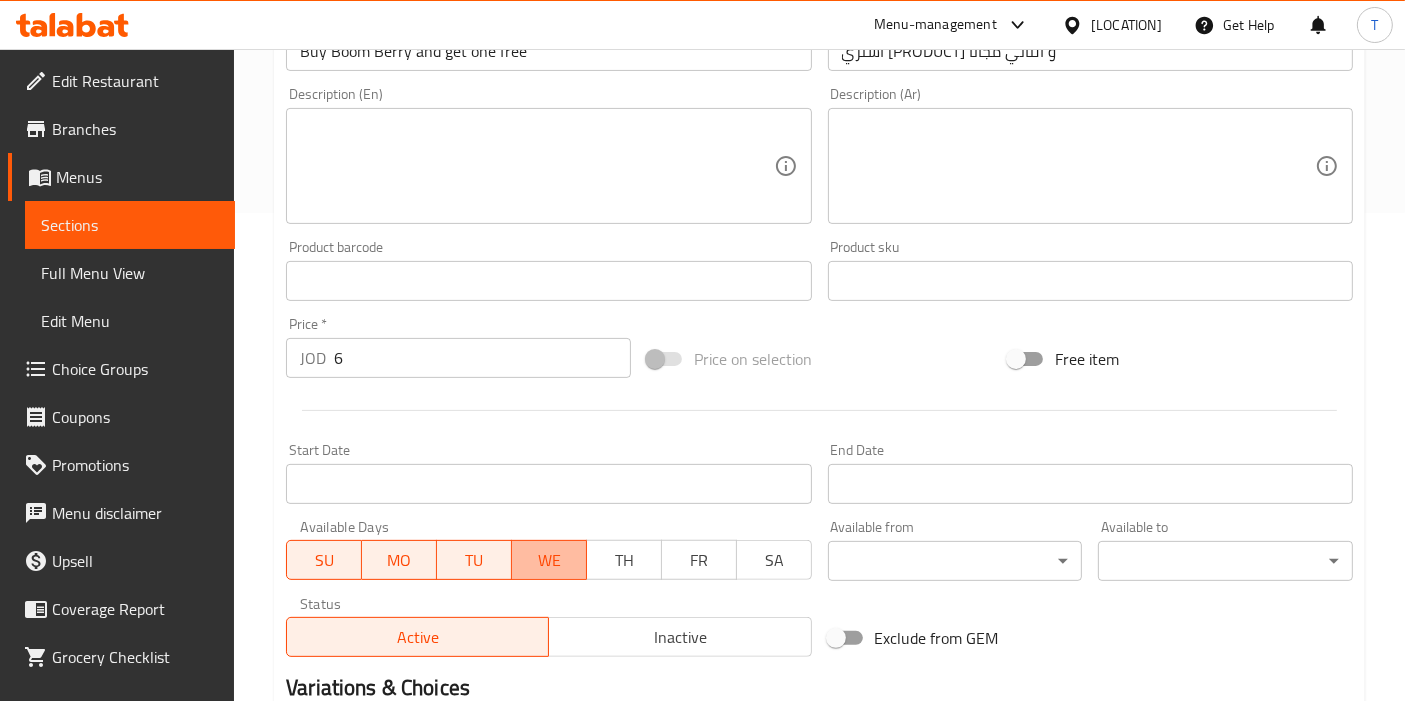 click on "WE" at bounding box center (549, 560) 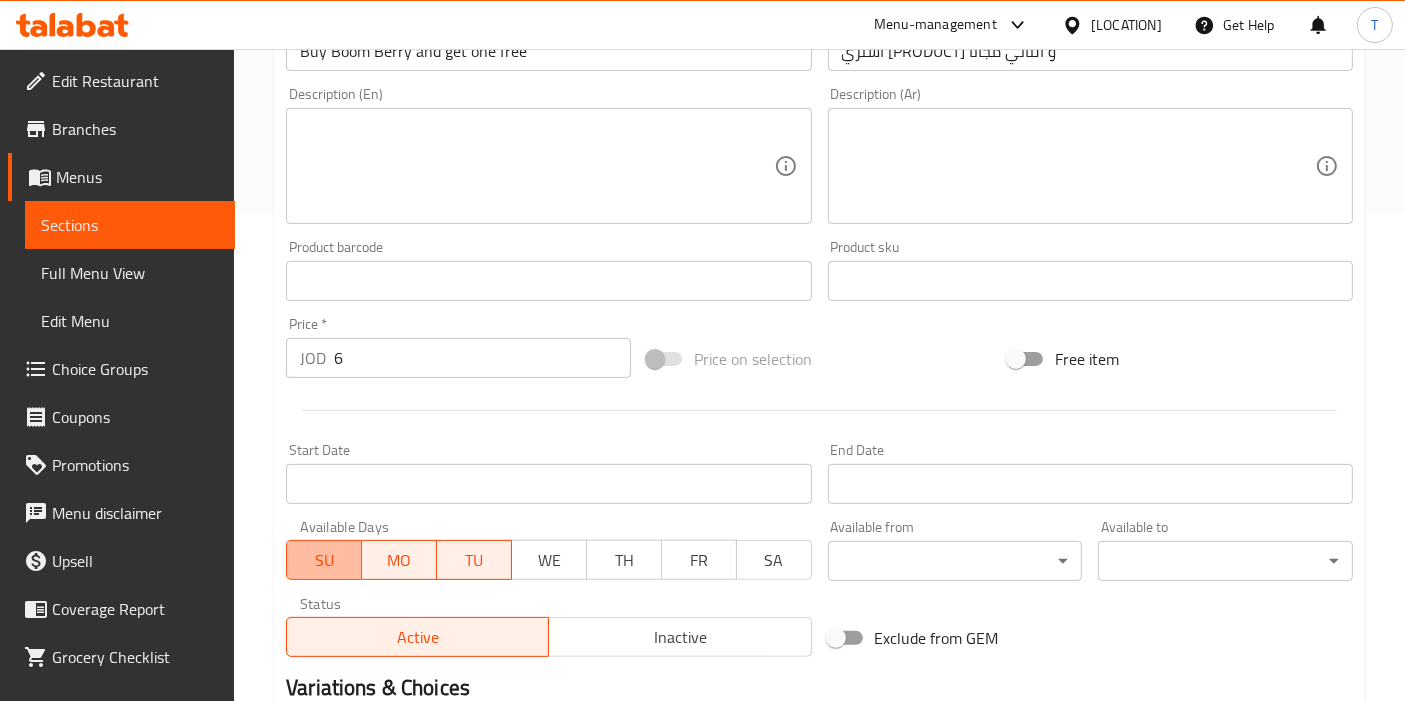 click on "SU" at bounding box center (324, 560) 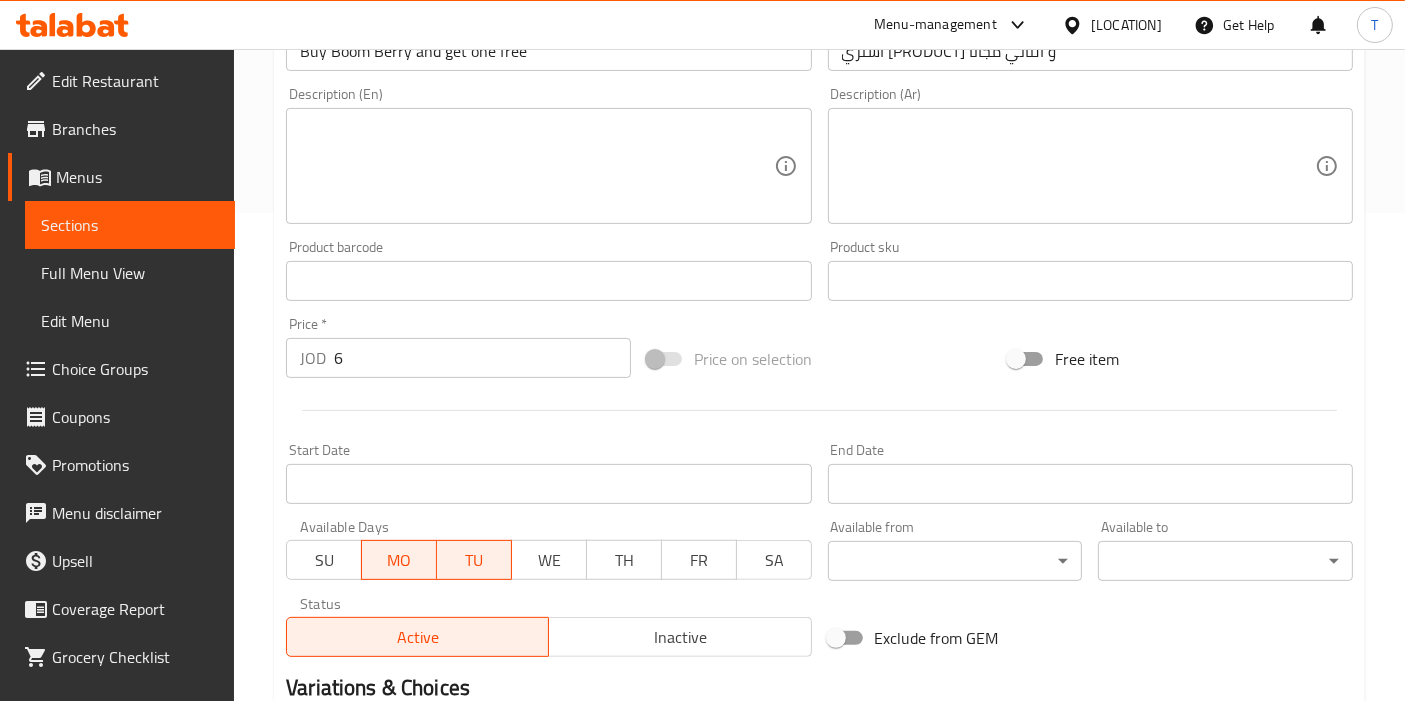 scroll, scrollTop: 771, scrollLeft: 0, axis: vertical 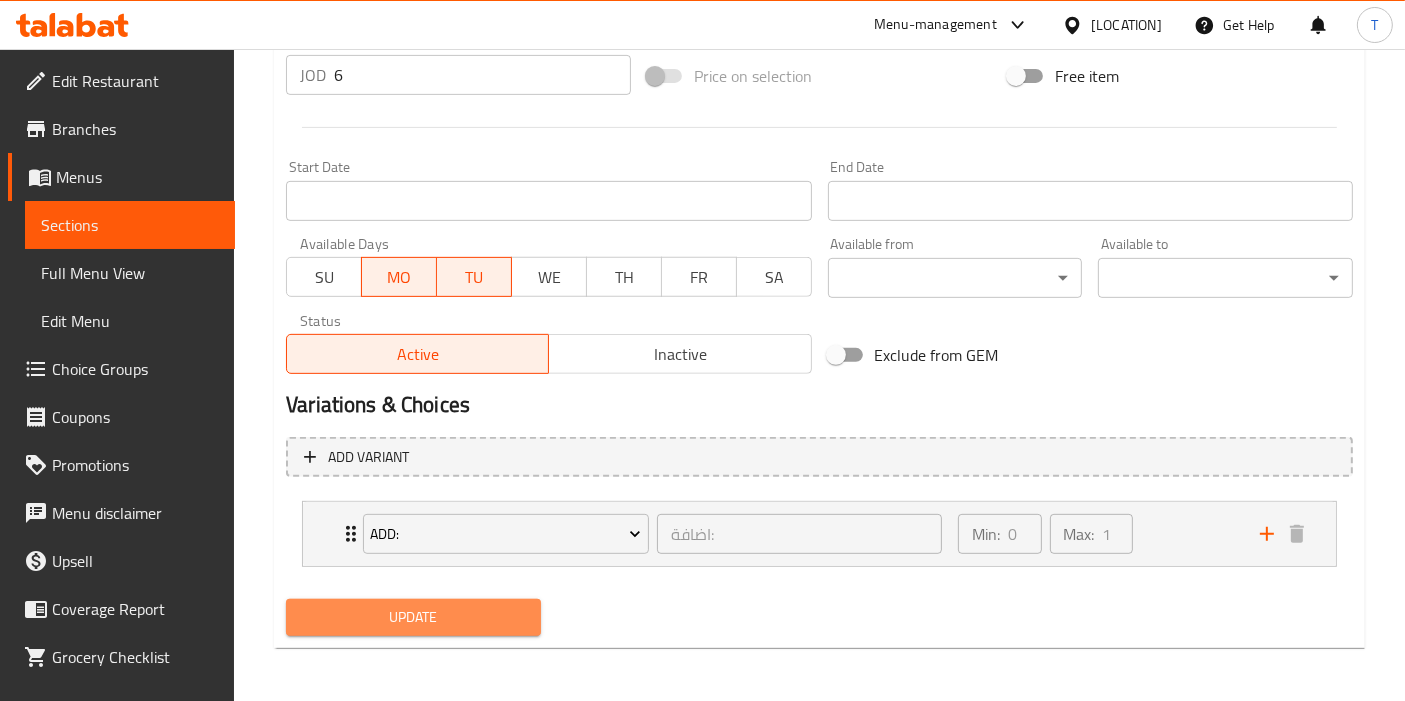 click on "Update" at bounding box center (413, 617) 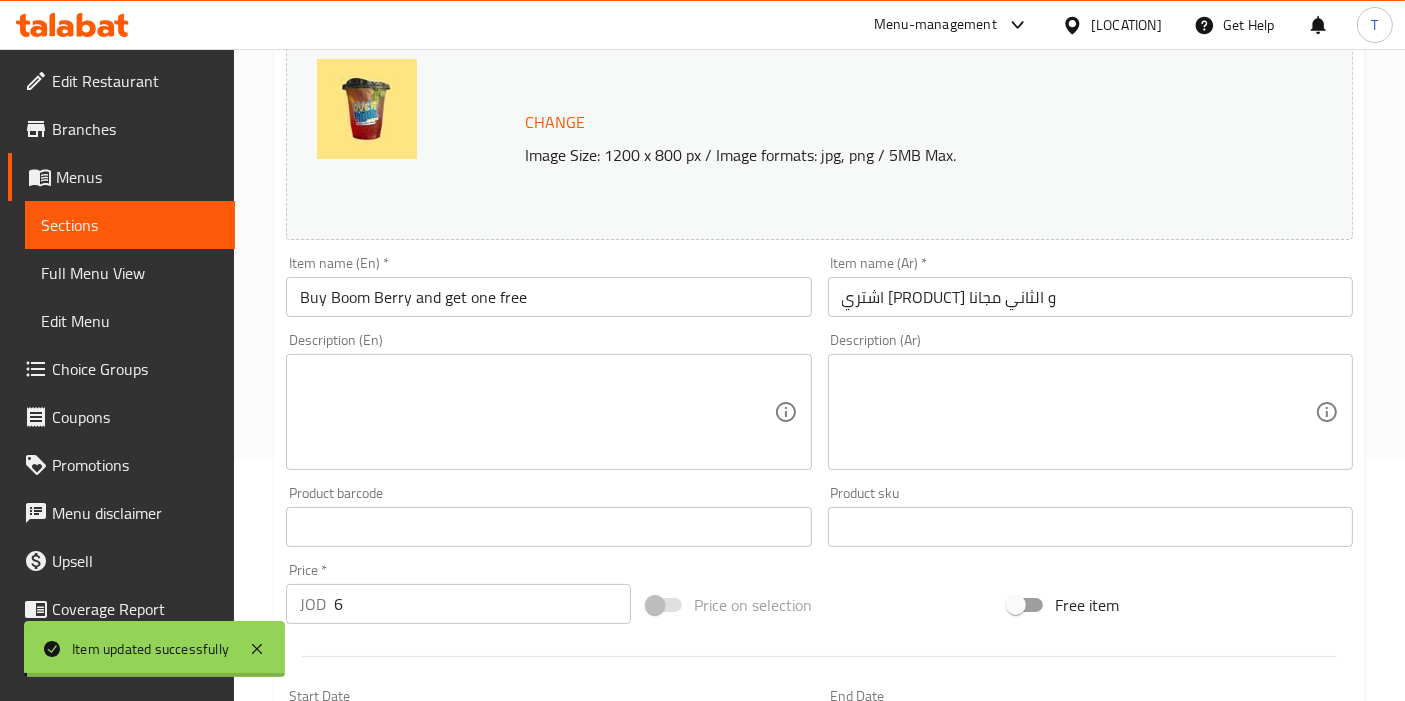scroll, scrollTop: 0, scrollLeft: 0, axis: both 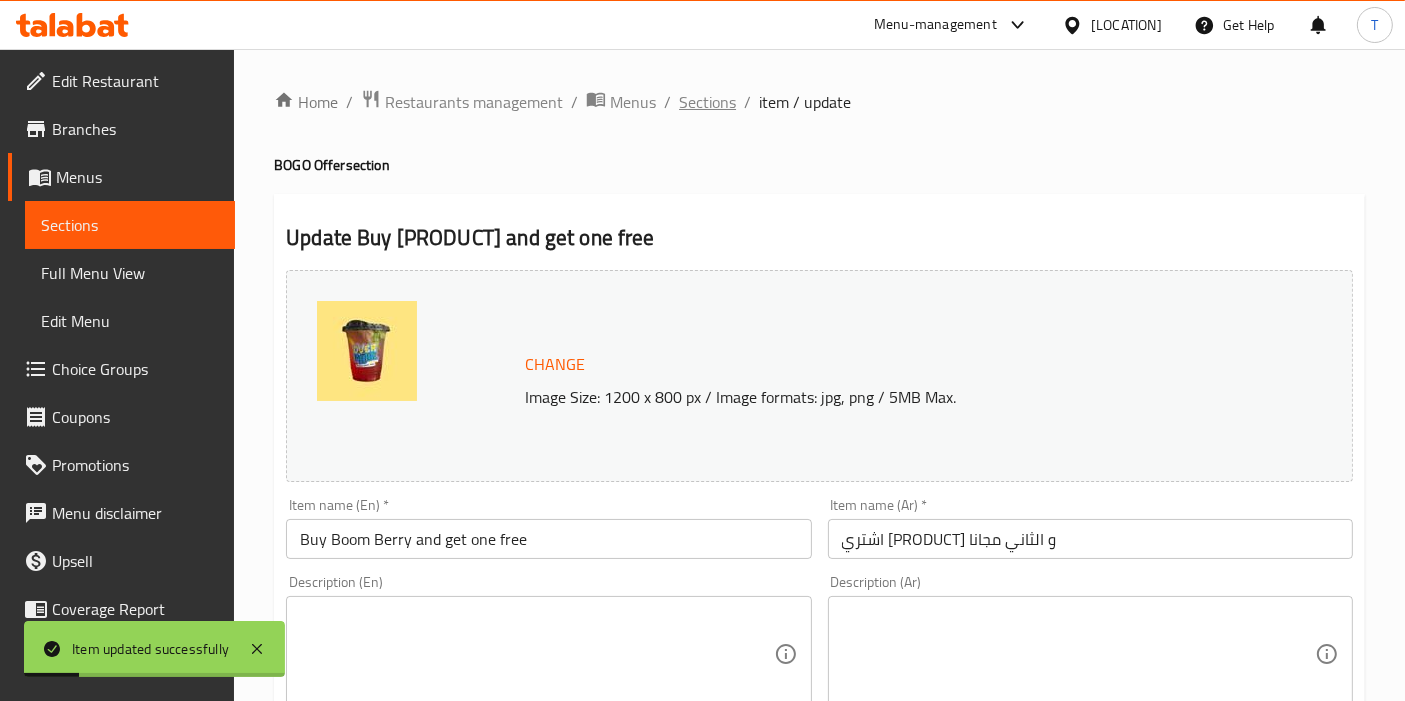 click on "Sections" at bounding box center [707, 102] 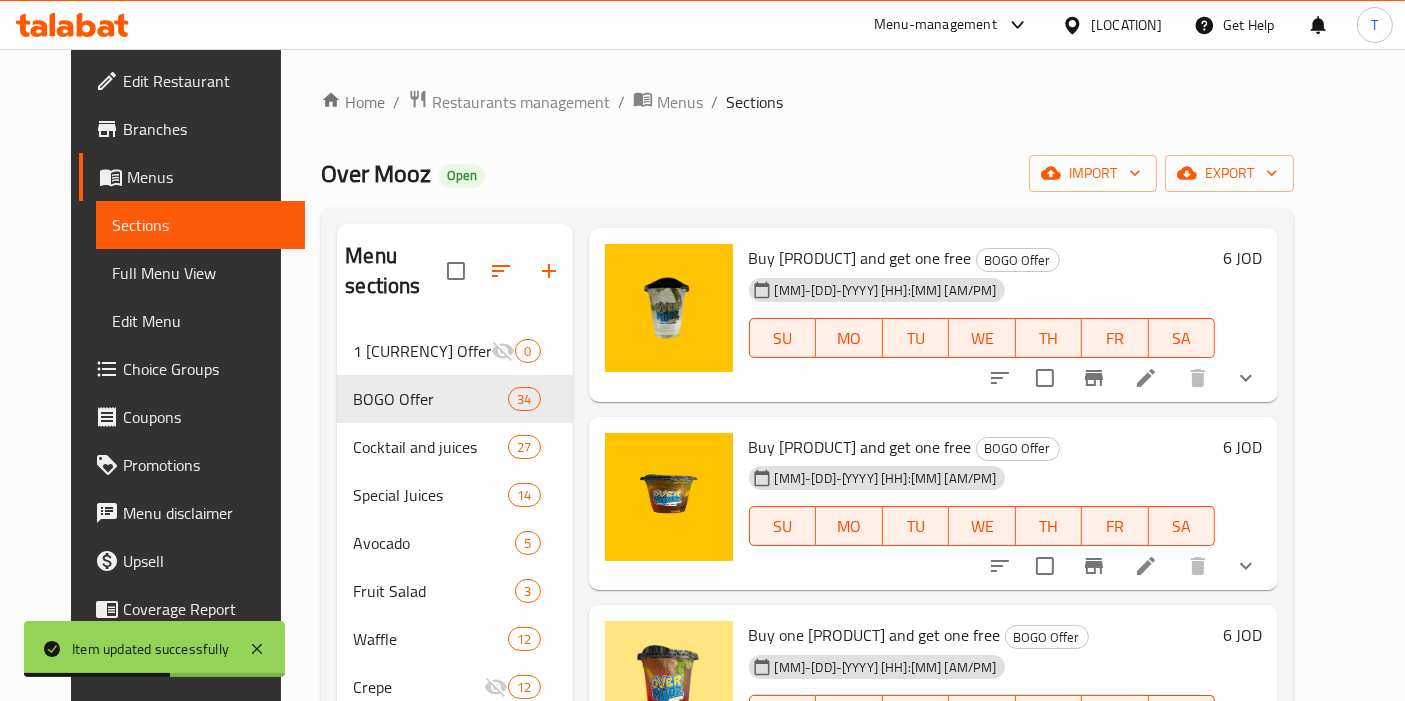 scroll, scrollTop: 800, scrollLeft: 0, axis: vertical 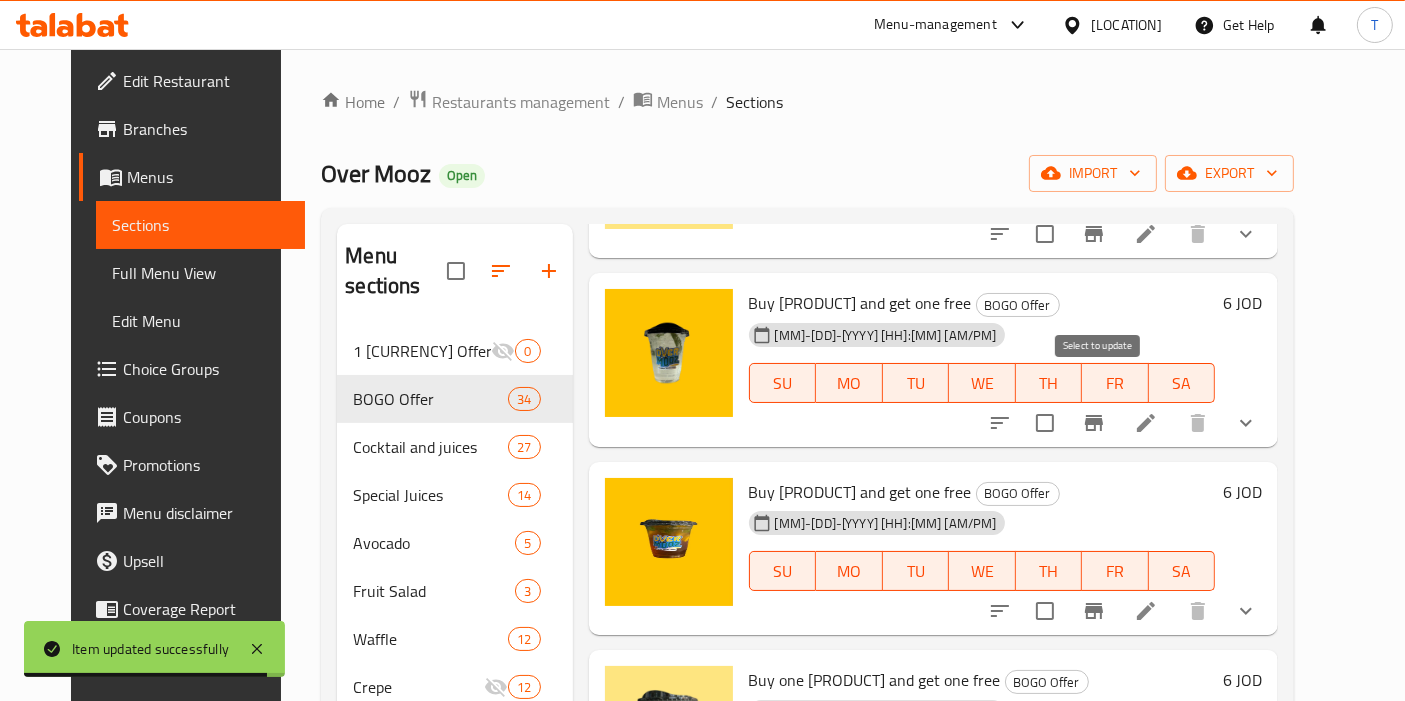 click at bounding box center [1045, 423] 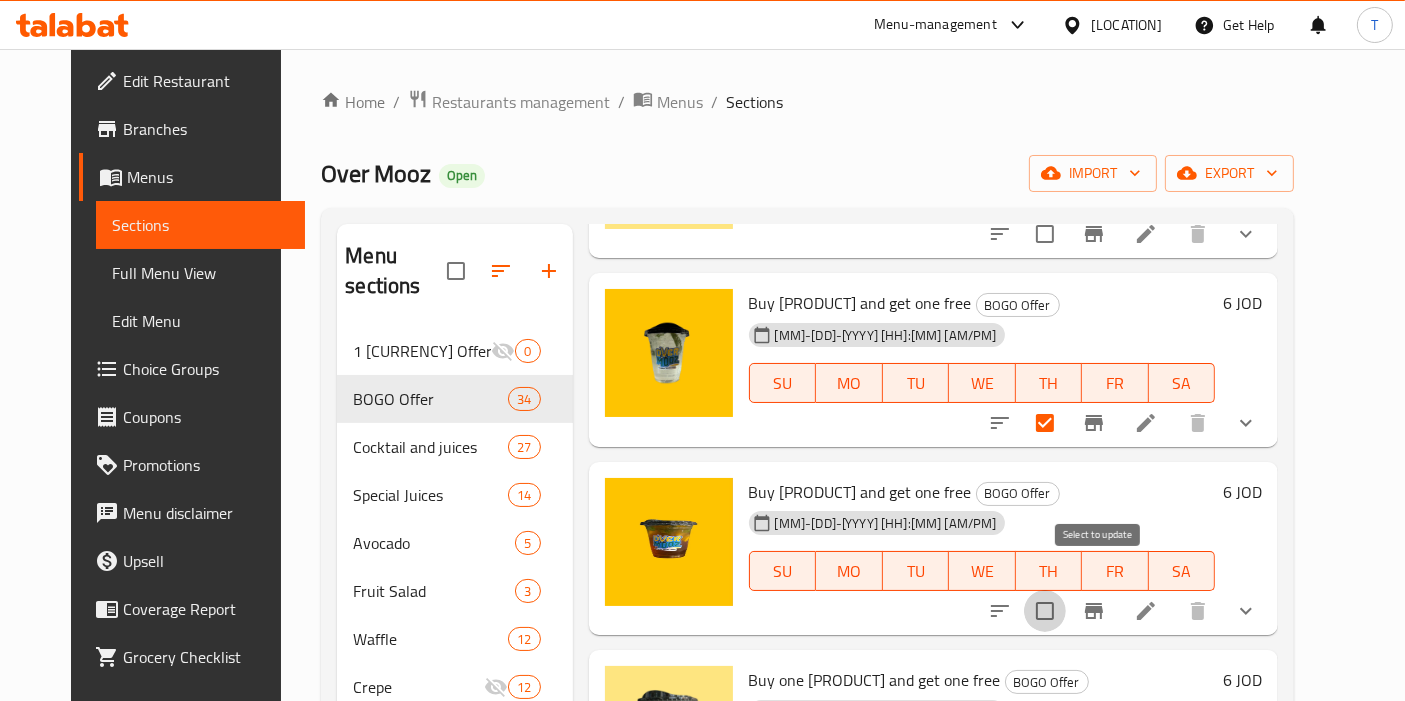 click at bounding box center (1045, 611) 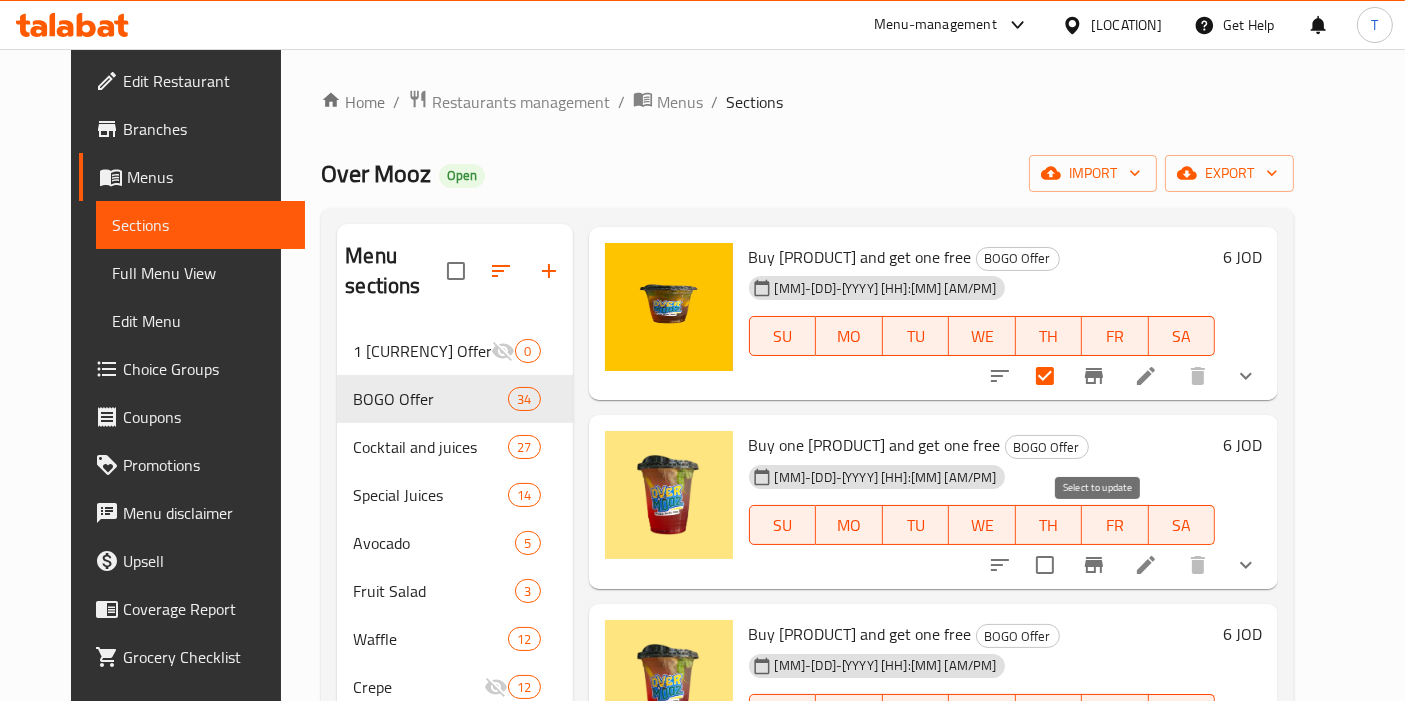 click at bounding box center (1045, 565) 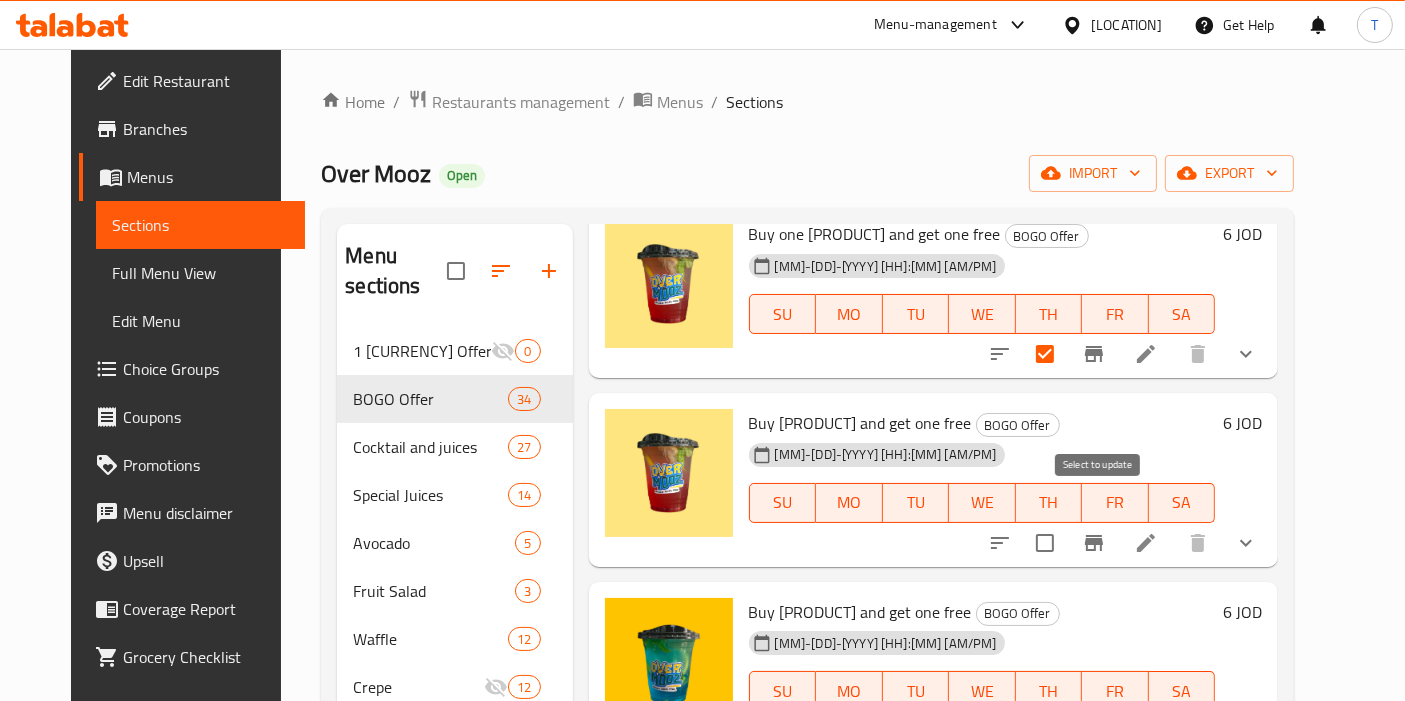 click at bounding box center [1045, 543] 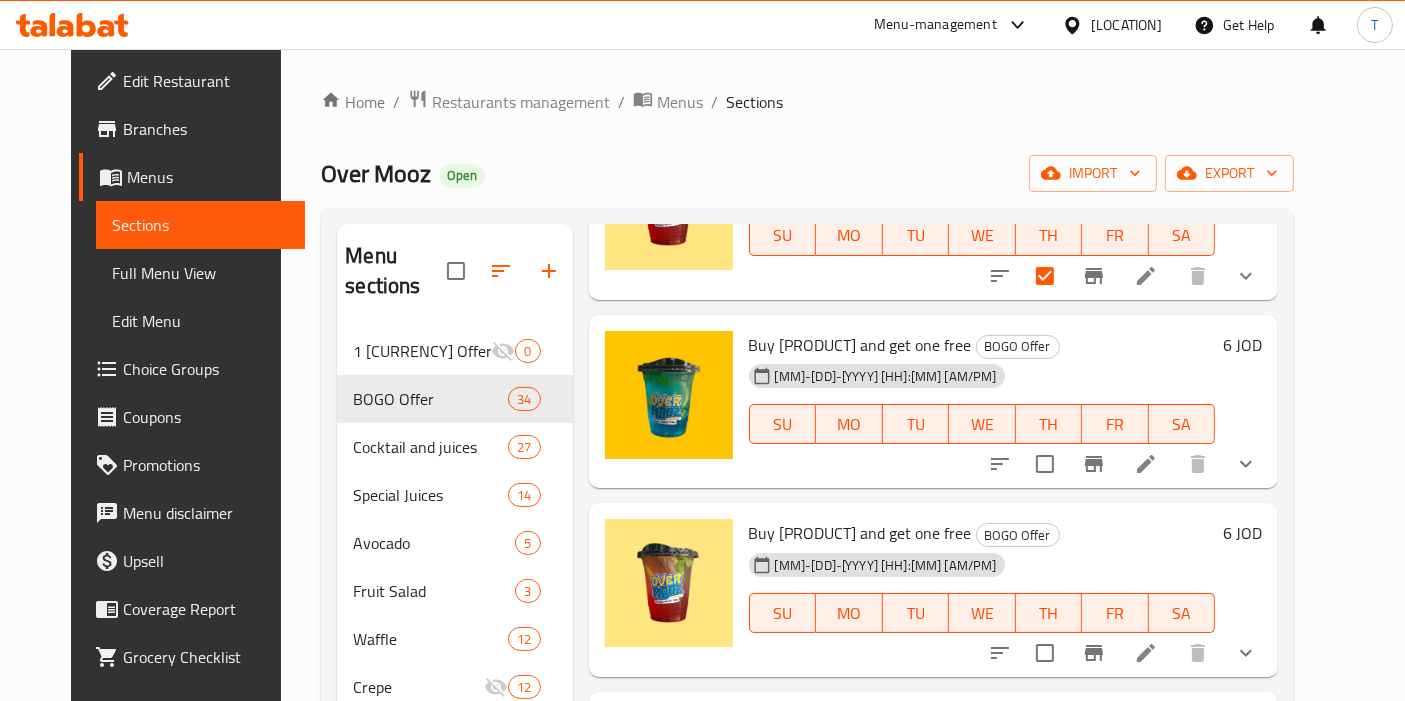 scroll, scrollTop: 1526, scrollLeft: 0, axis: vertical 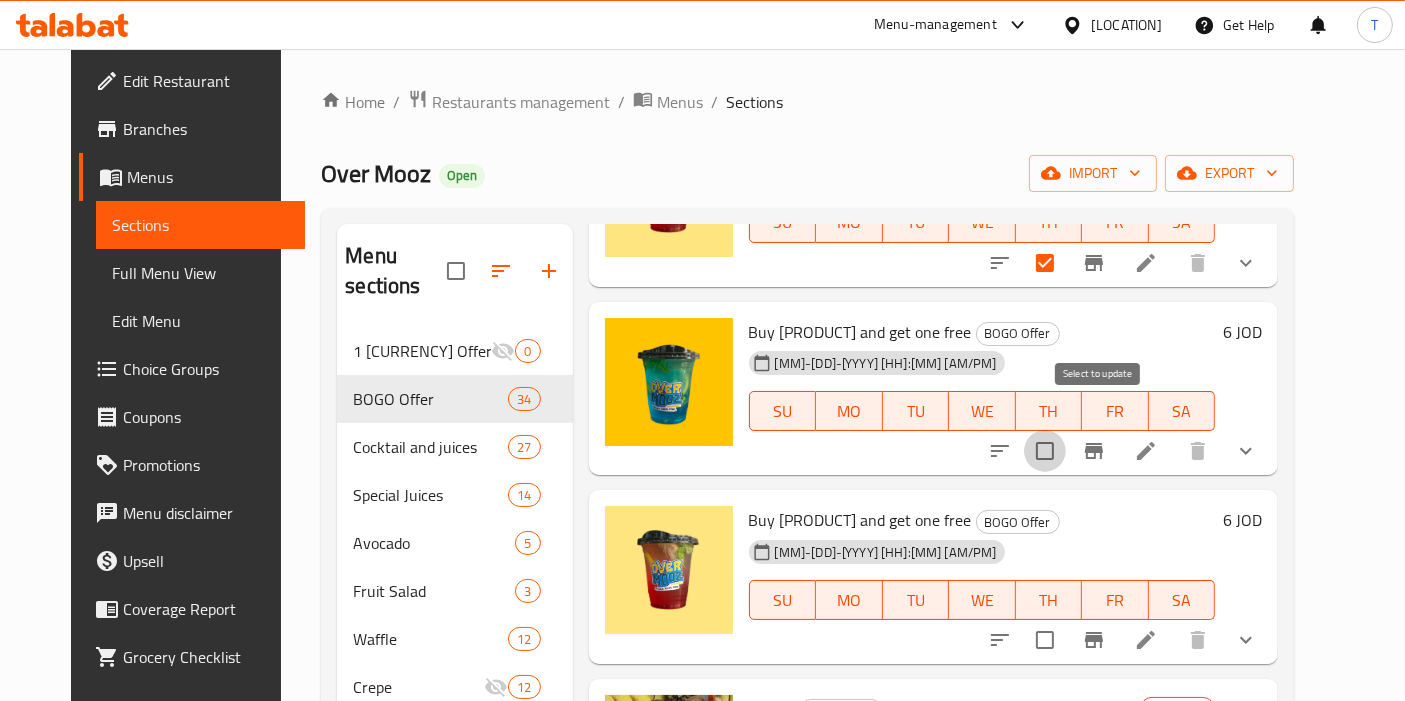 click at bounding box center (1045, 451) 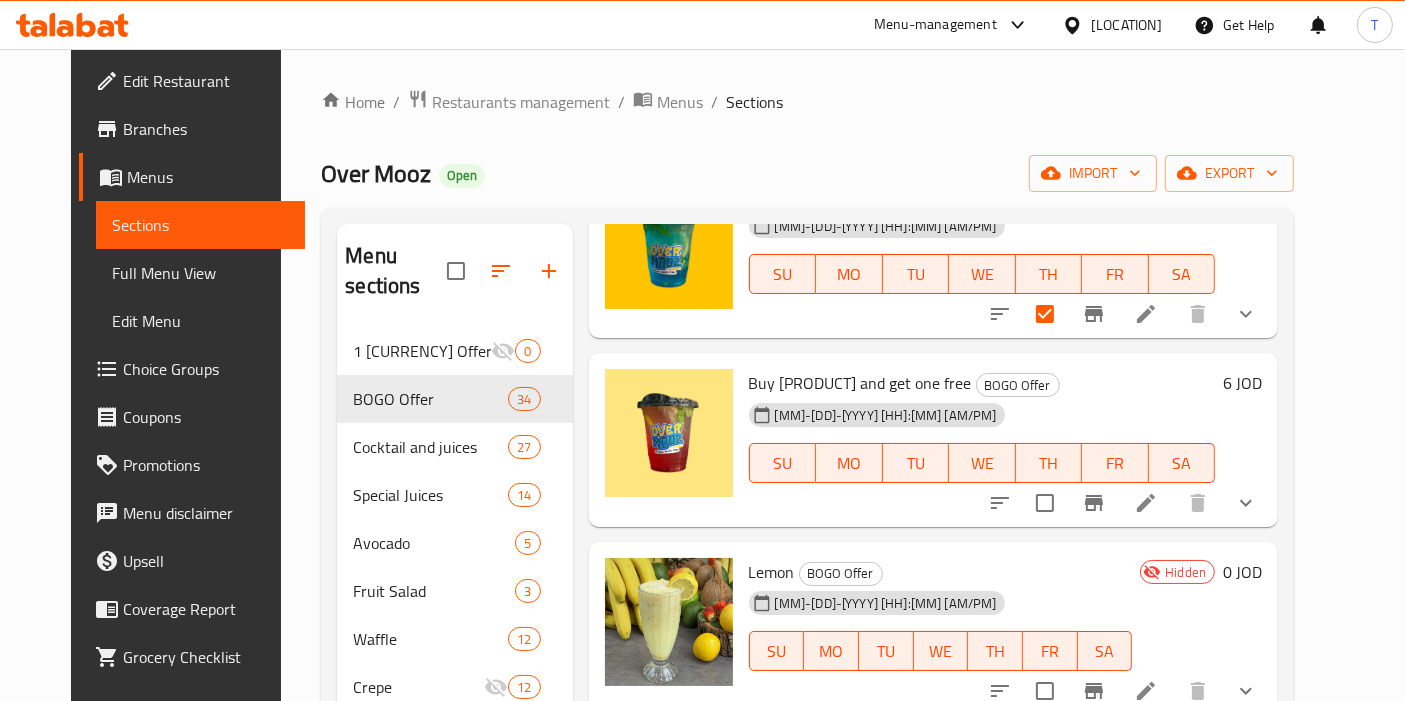 scroll, scrollTop: 1666, scrollLeft: 0, axis: vertical 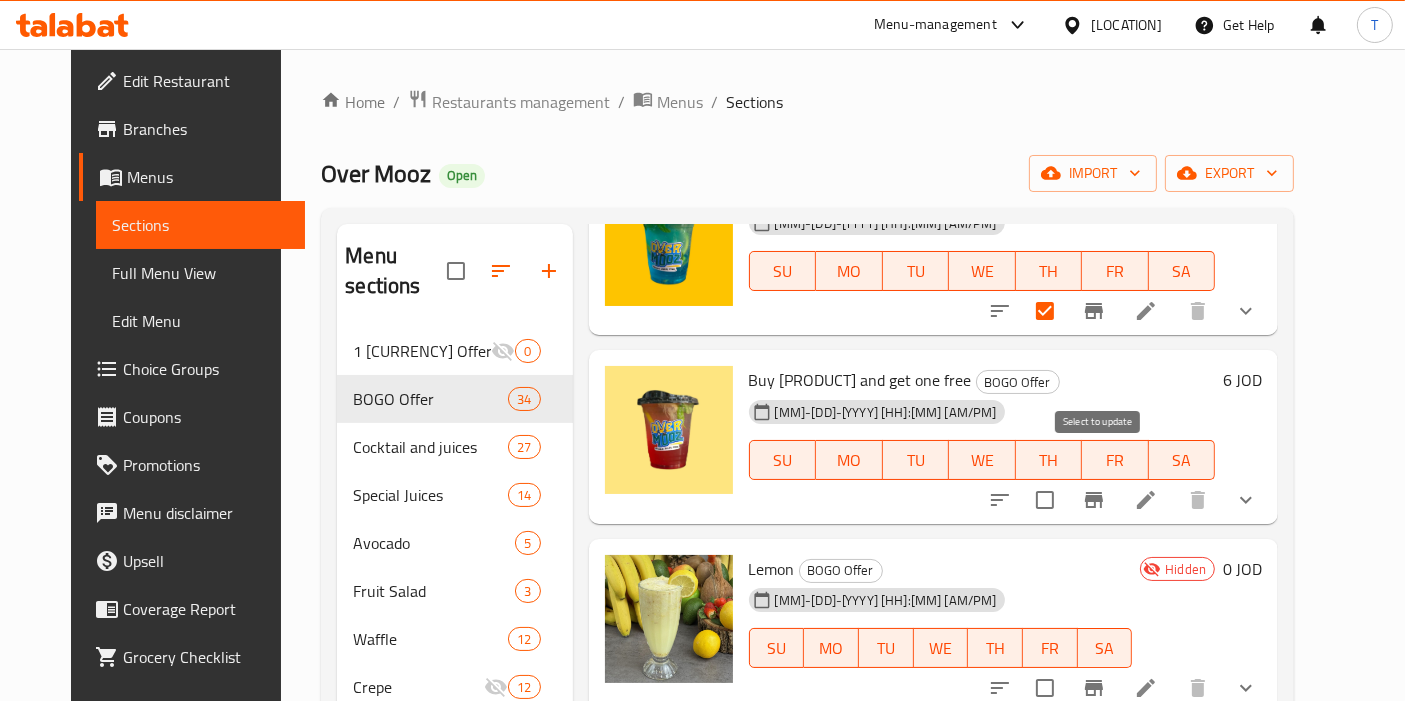click at bounding box center (1045, 500) 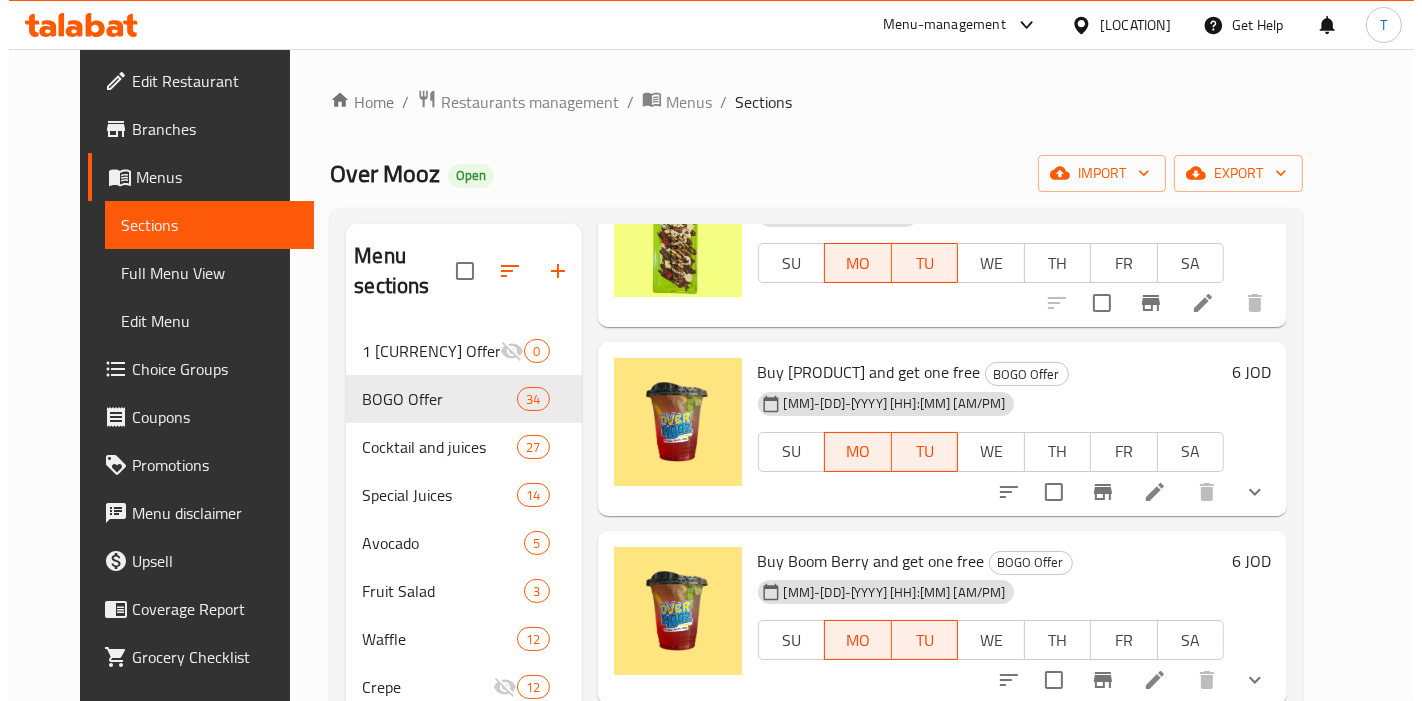 scroll, scrollTop: 0, scrollLeft: 0, axis: both 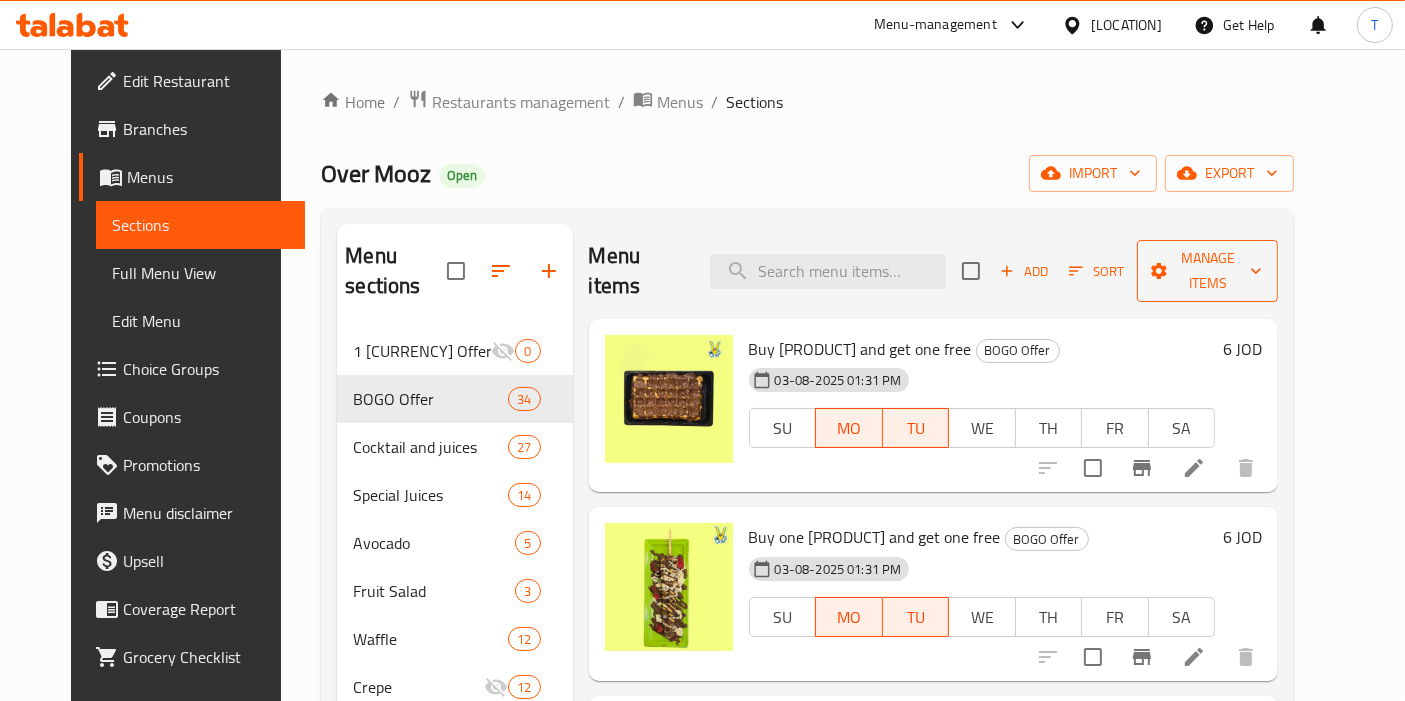 click on "Manage items" at bounding box center [1207, 271] 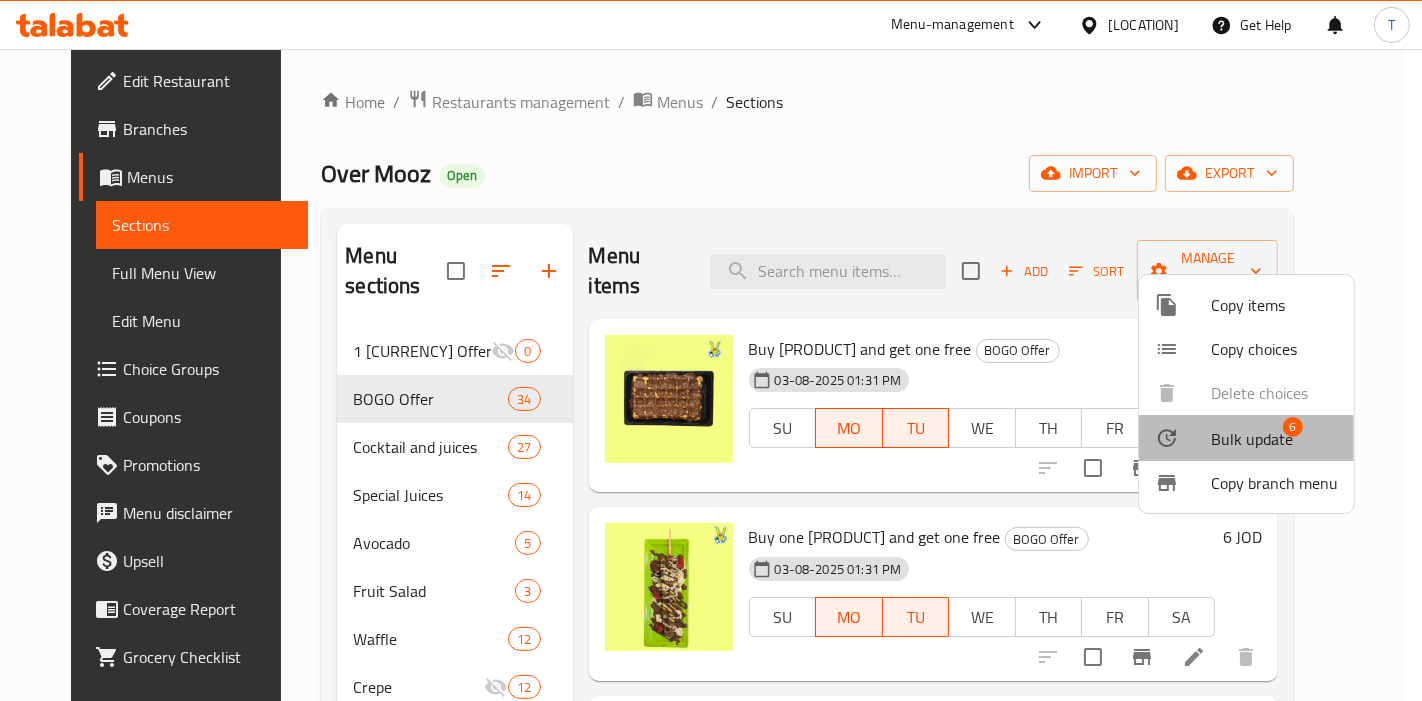 click at bounding box center [1183, 438] 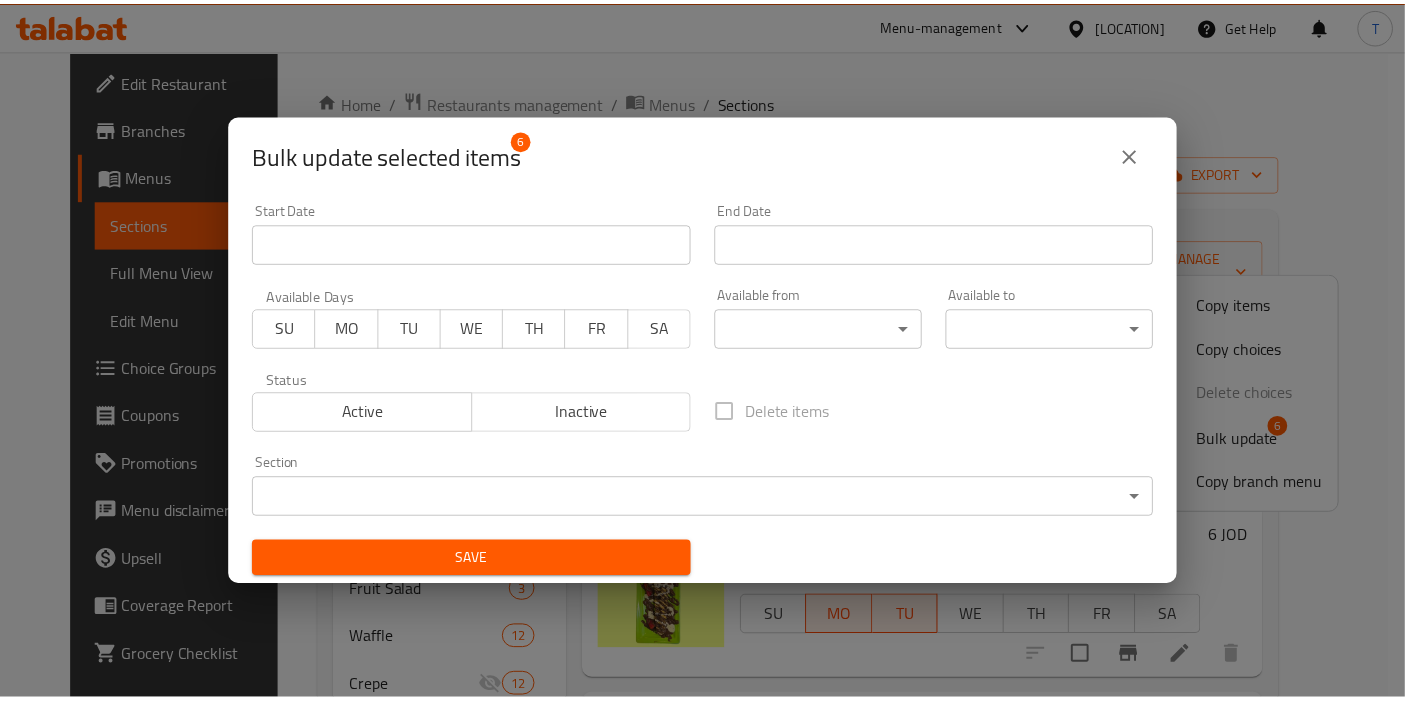 scroll, scrollTop: 3, scrollLeft: 0, axis: vertical 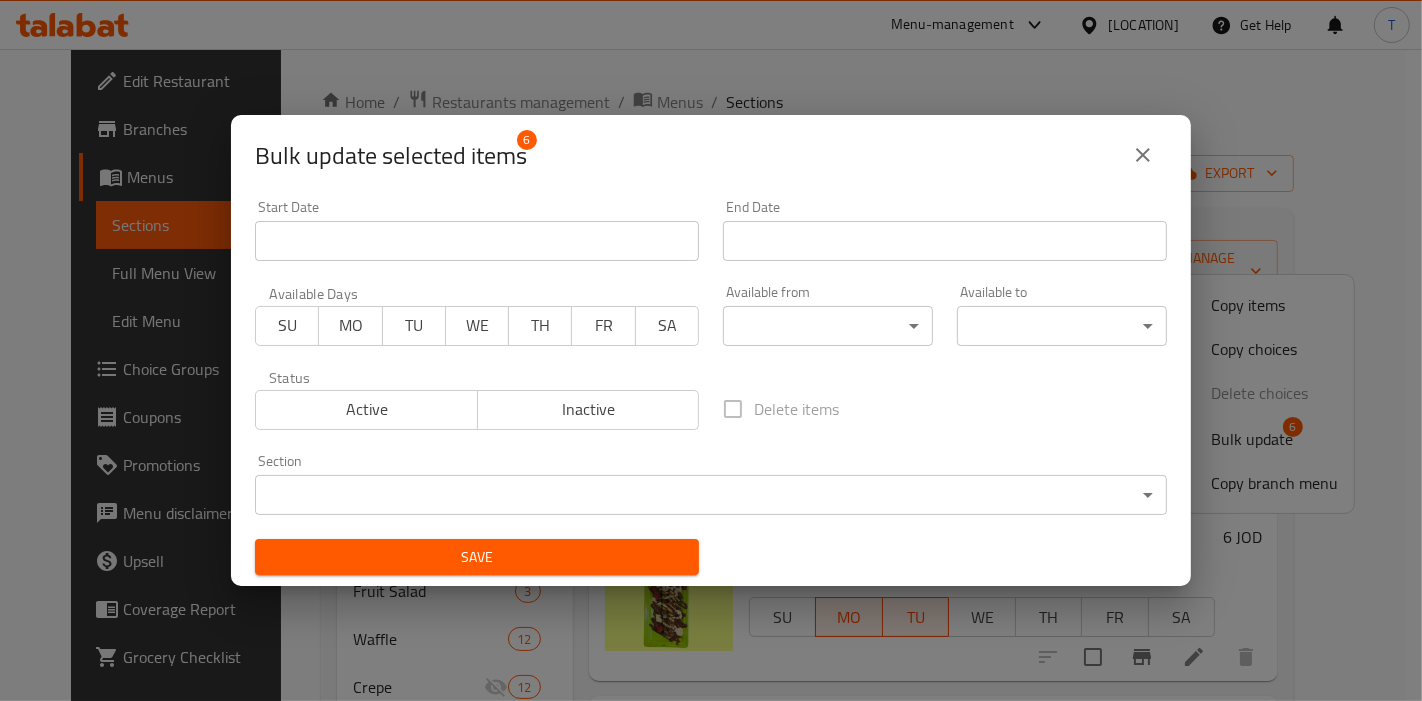 click on "MO" at bounding box center [350, 325] 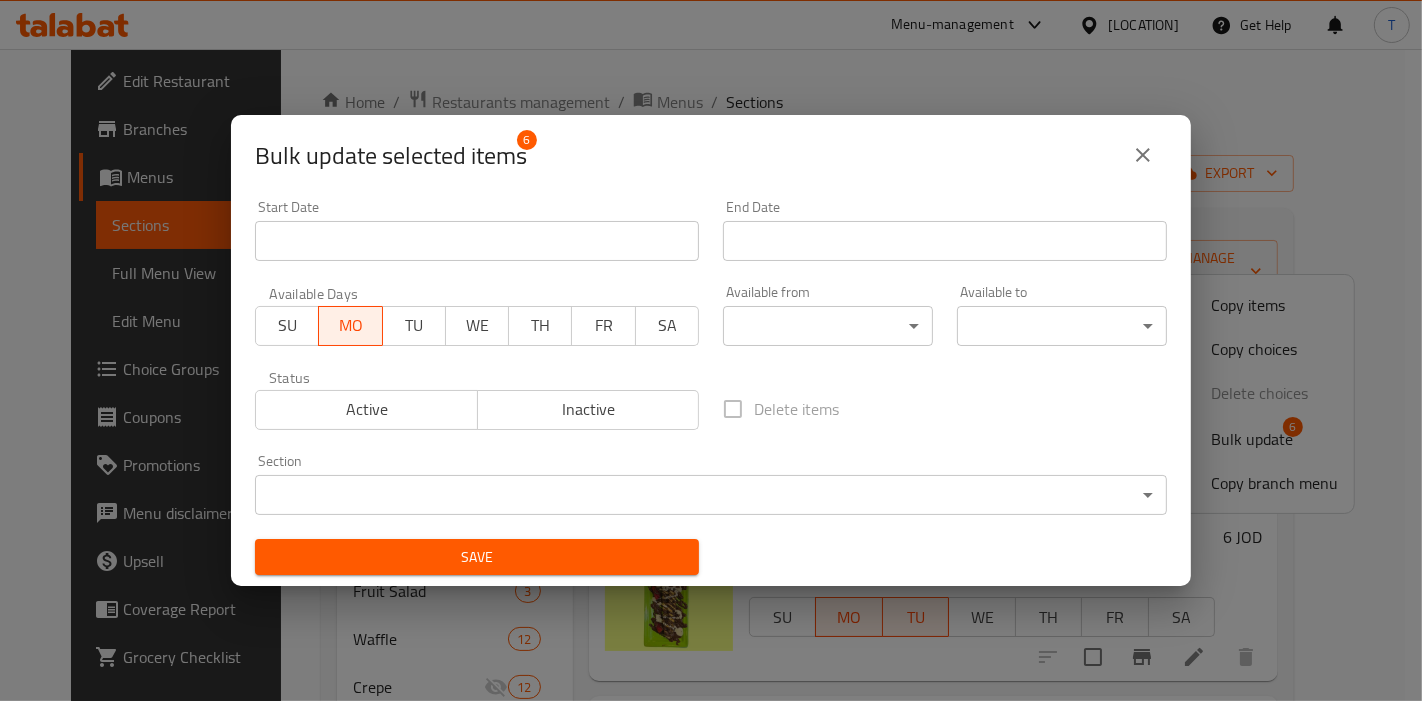 click on "TU" at bounding box center [414, 325] 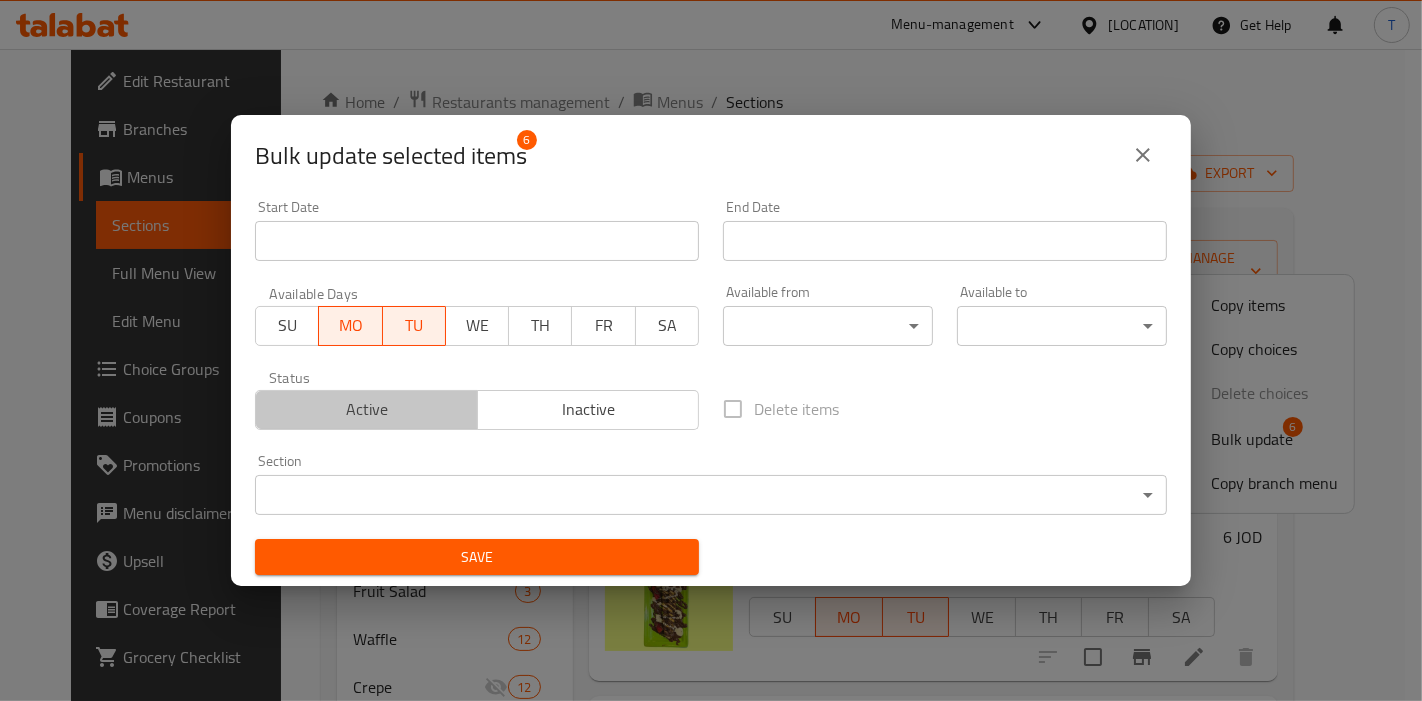 click on "Active" at bounding box center [367, 409] 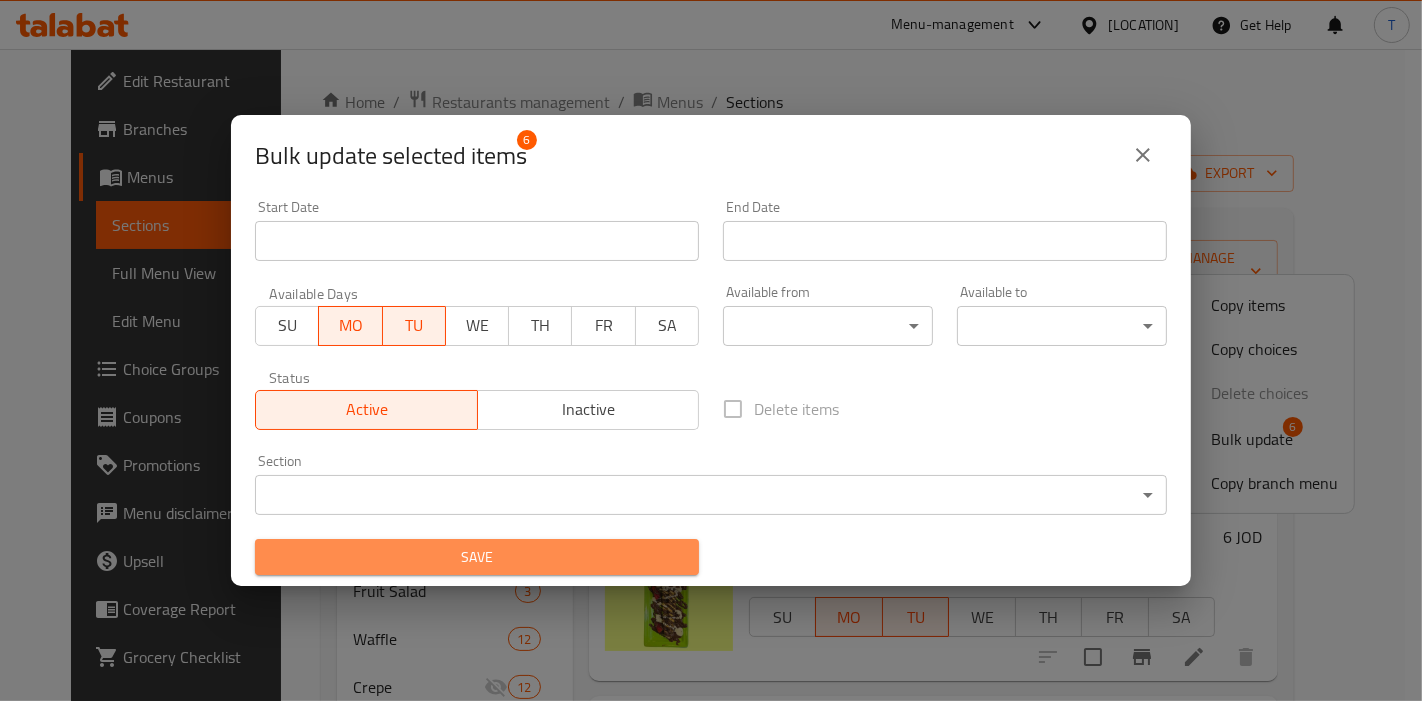 click on "Save" at bounding box center (477, 557) 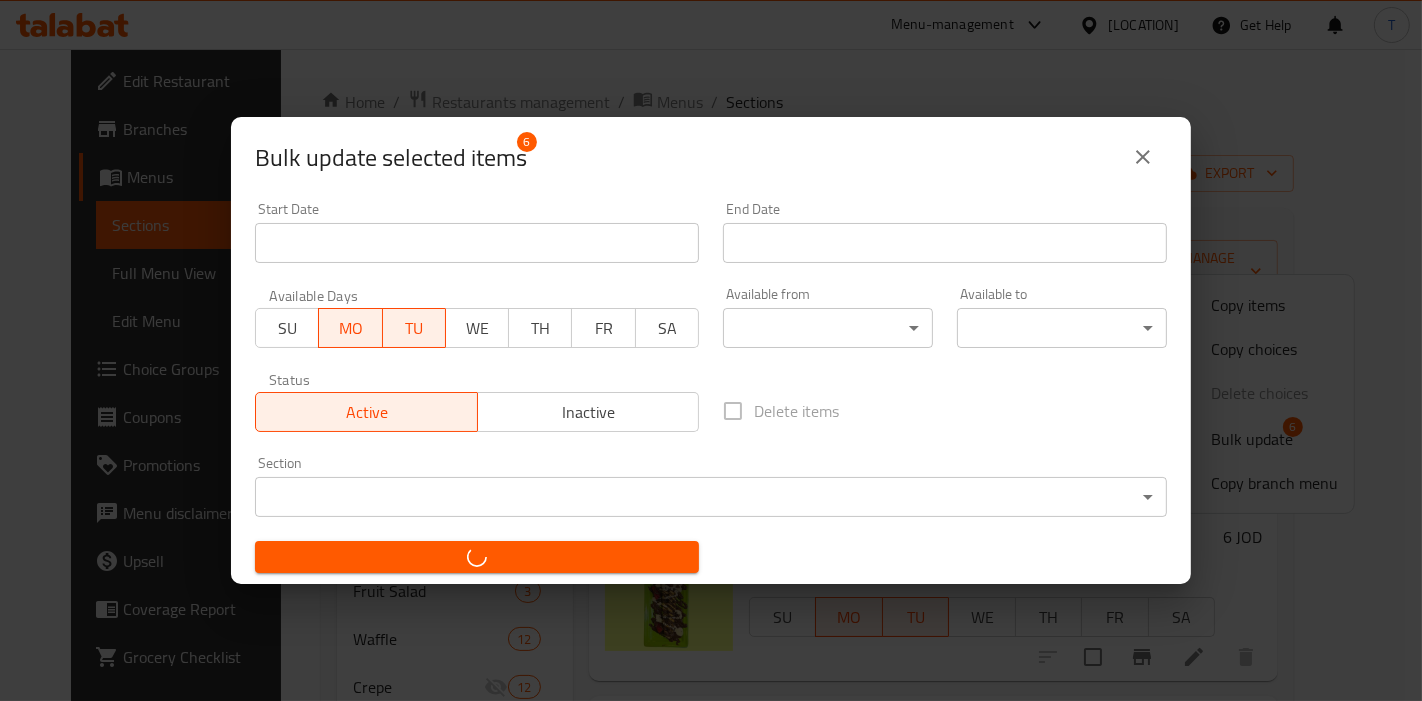 checkbox on "false" 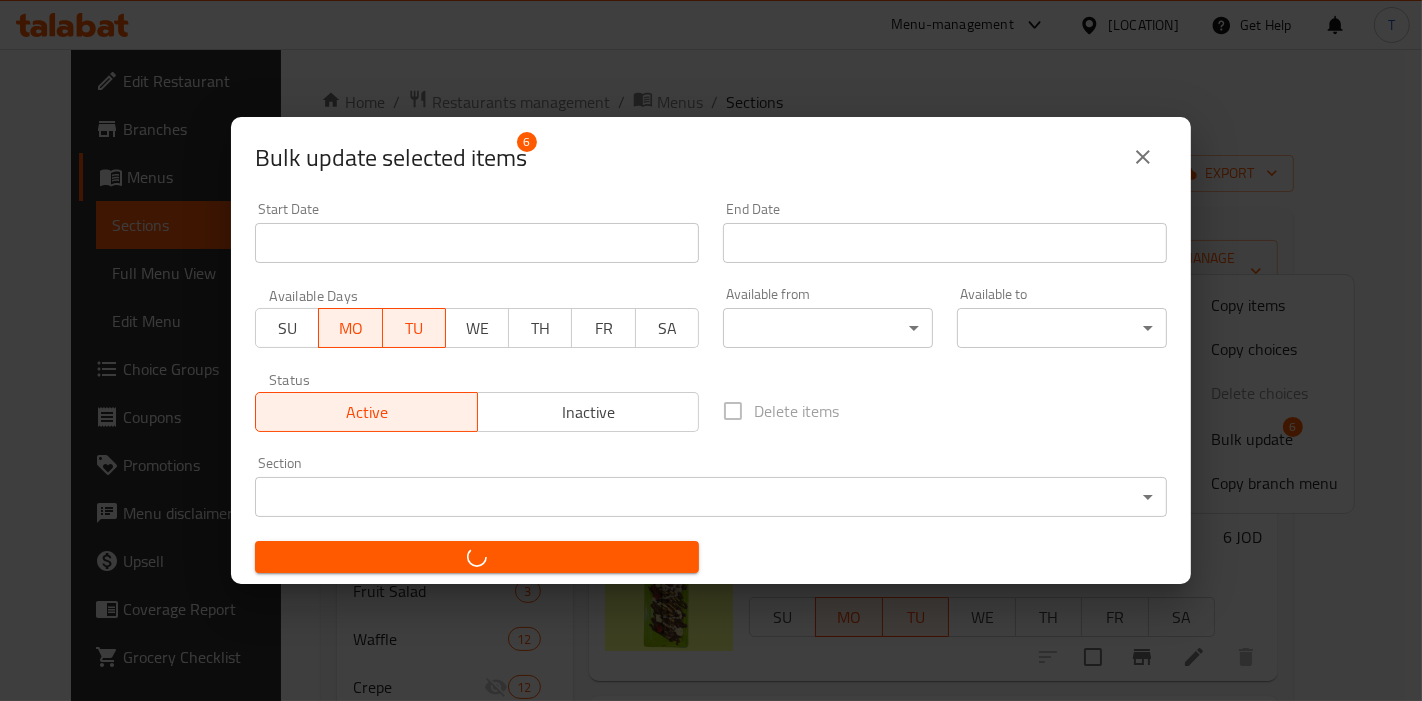 checkbox on "false" 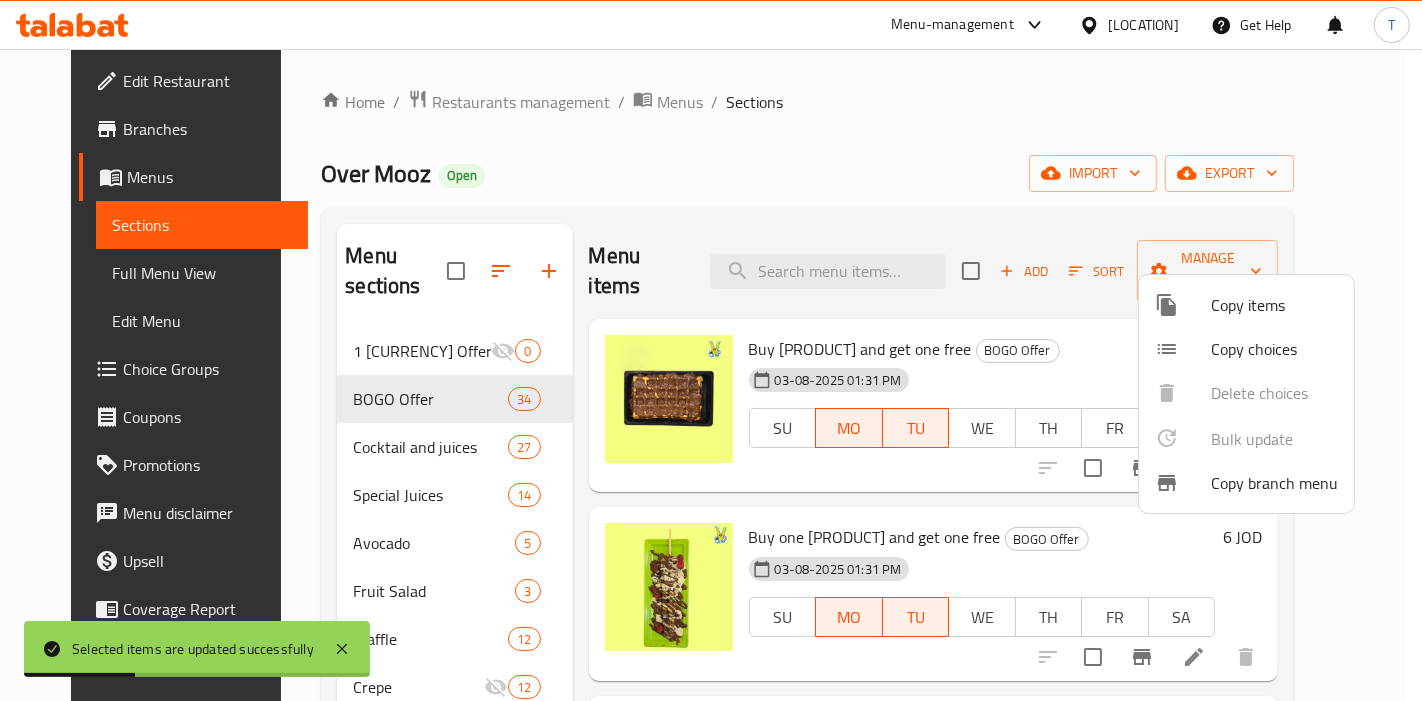 click at bounding box center [711, 350] 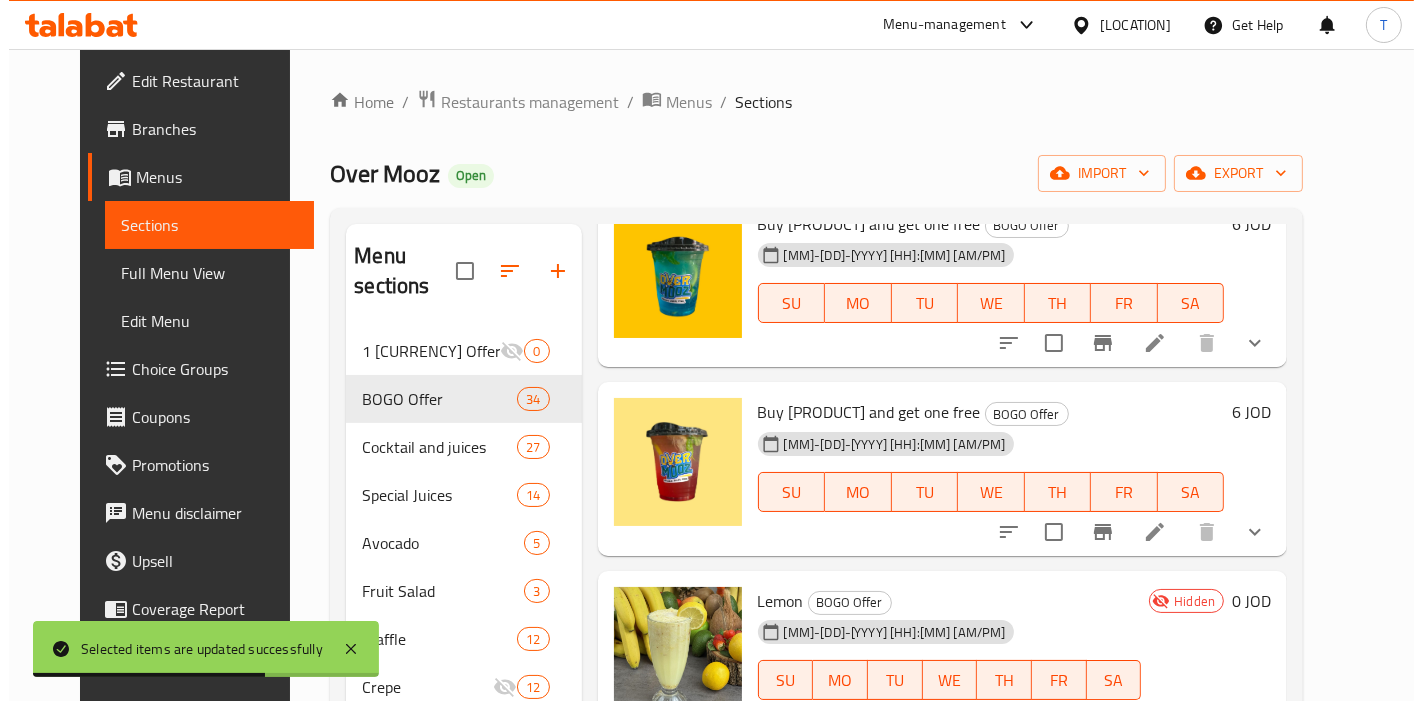 scroll, scrollTop: 1635, scrollLeft: 0, axis: vertical 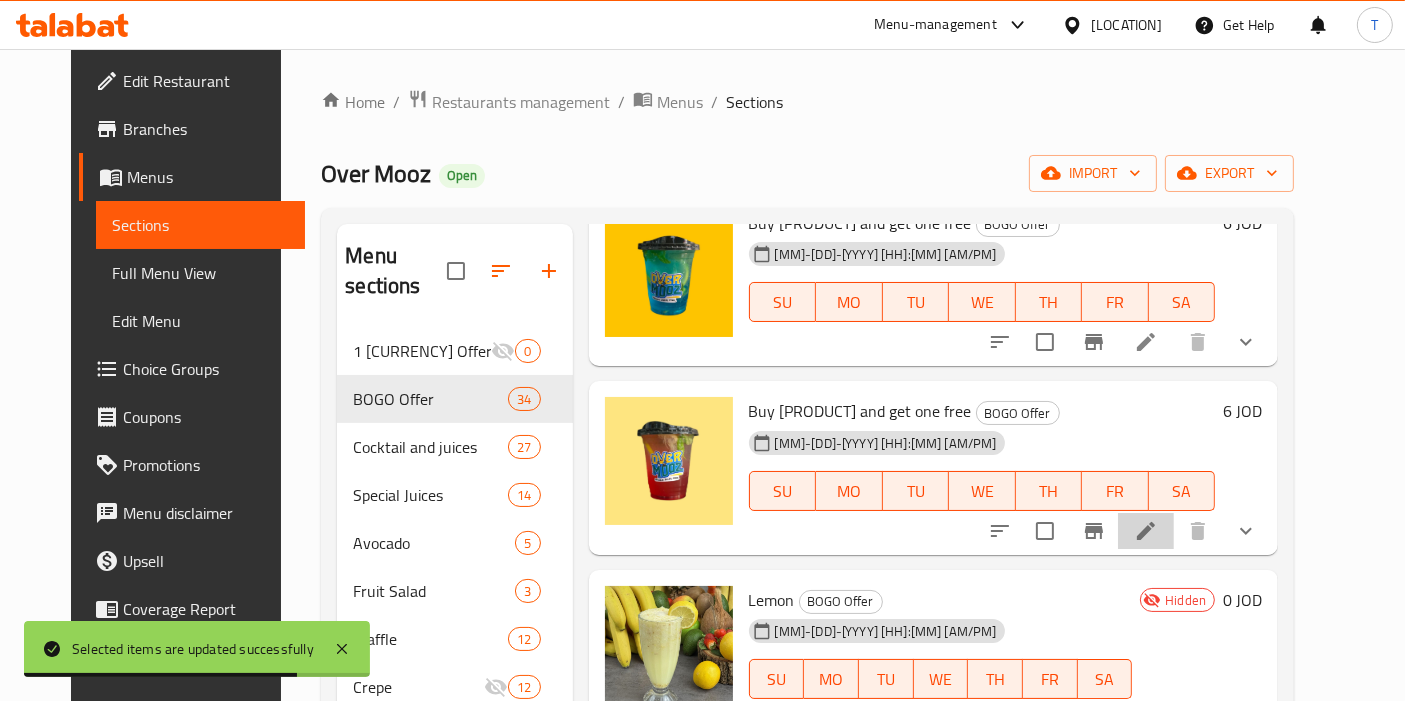 drag, startPoint x: 959, startPoint y: 406, endPoint x: 1194, endPoint y: 507, distance: 255.78506 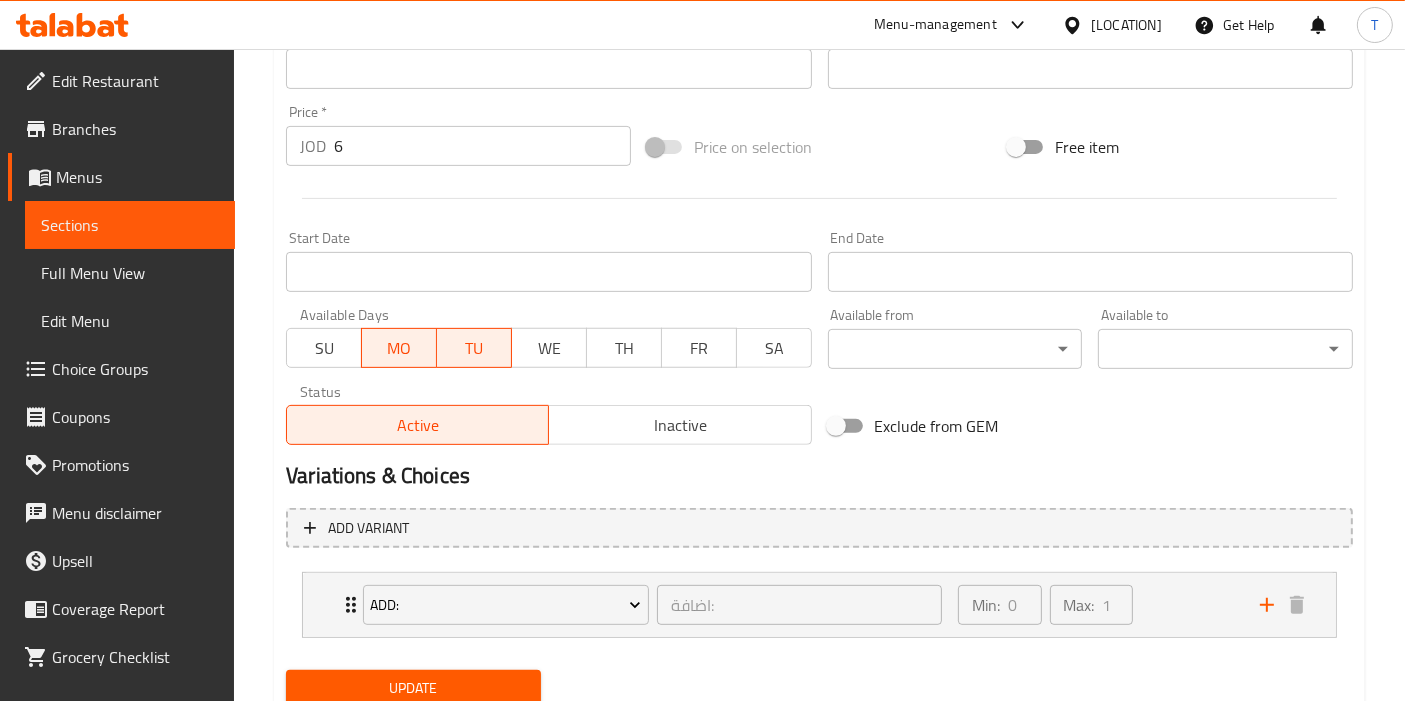 scroll, scrollTop: 0, scrollLeft: 0, axis: both 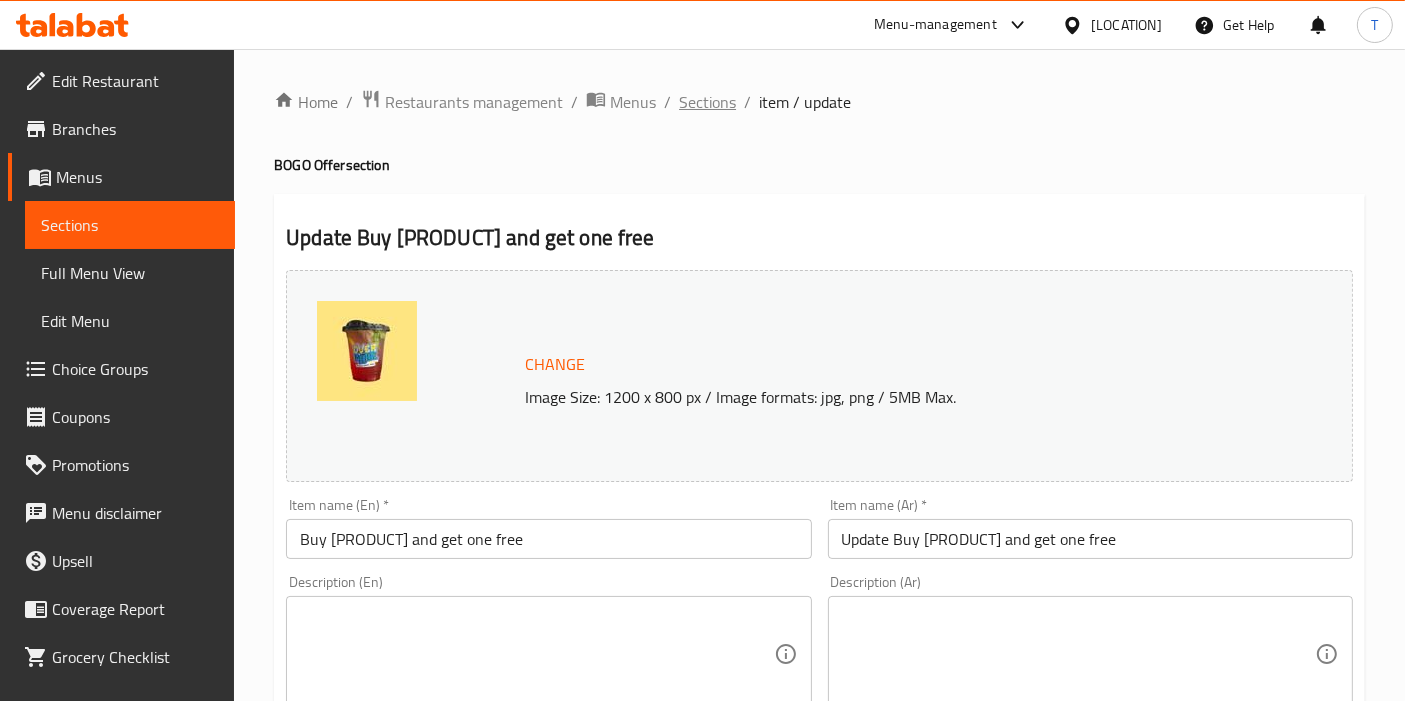 click on "Sections" at bounding box center [707, 102] 